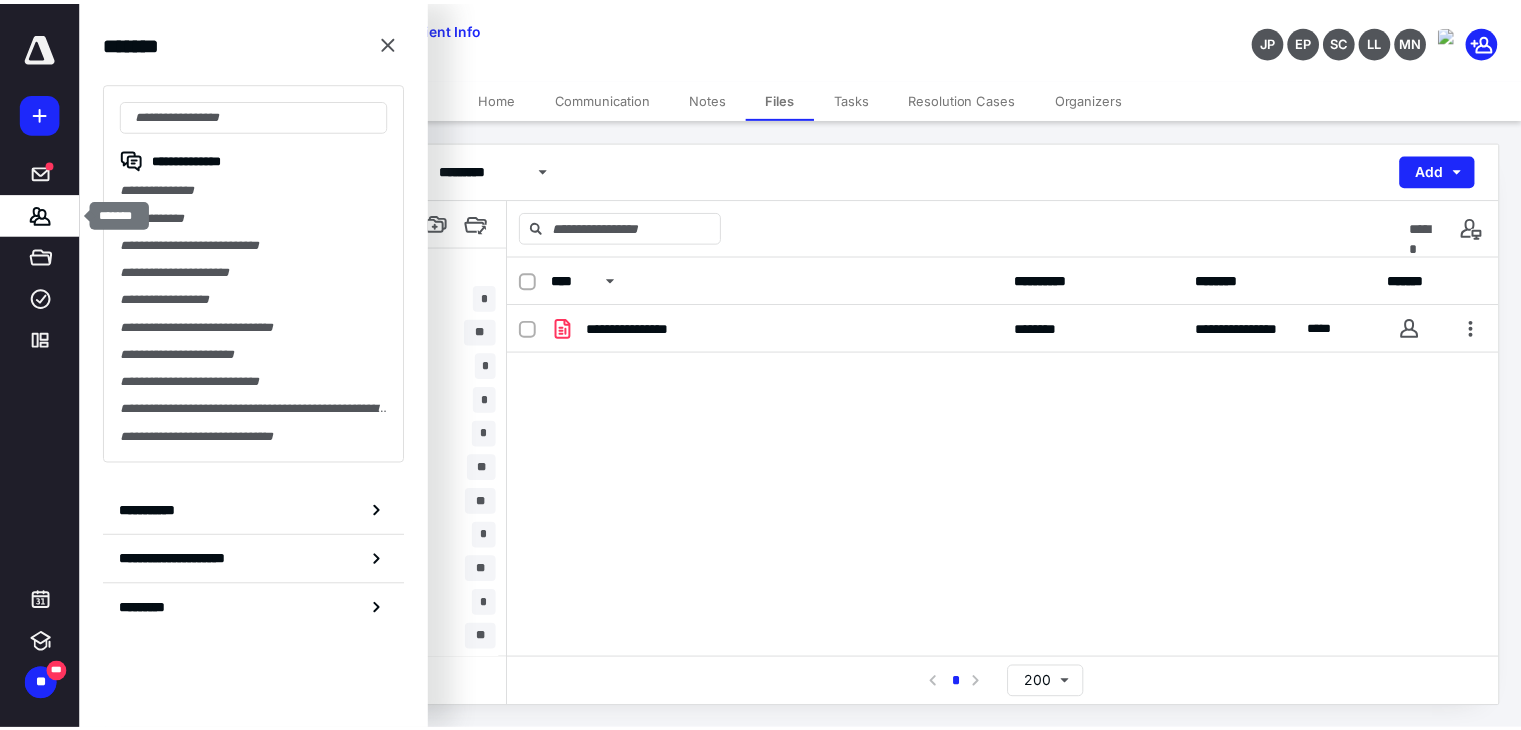 scroll, scrollTop: 0, scrollLeft: 0, axis: both 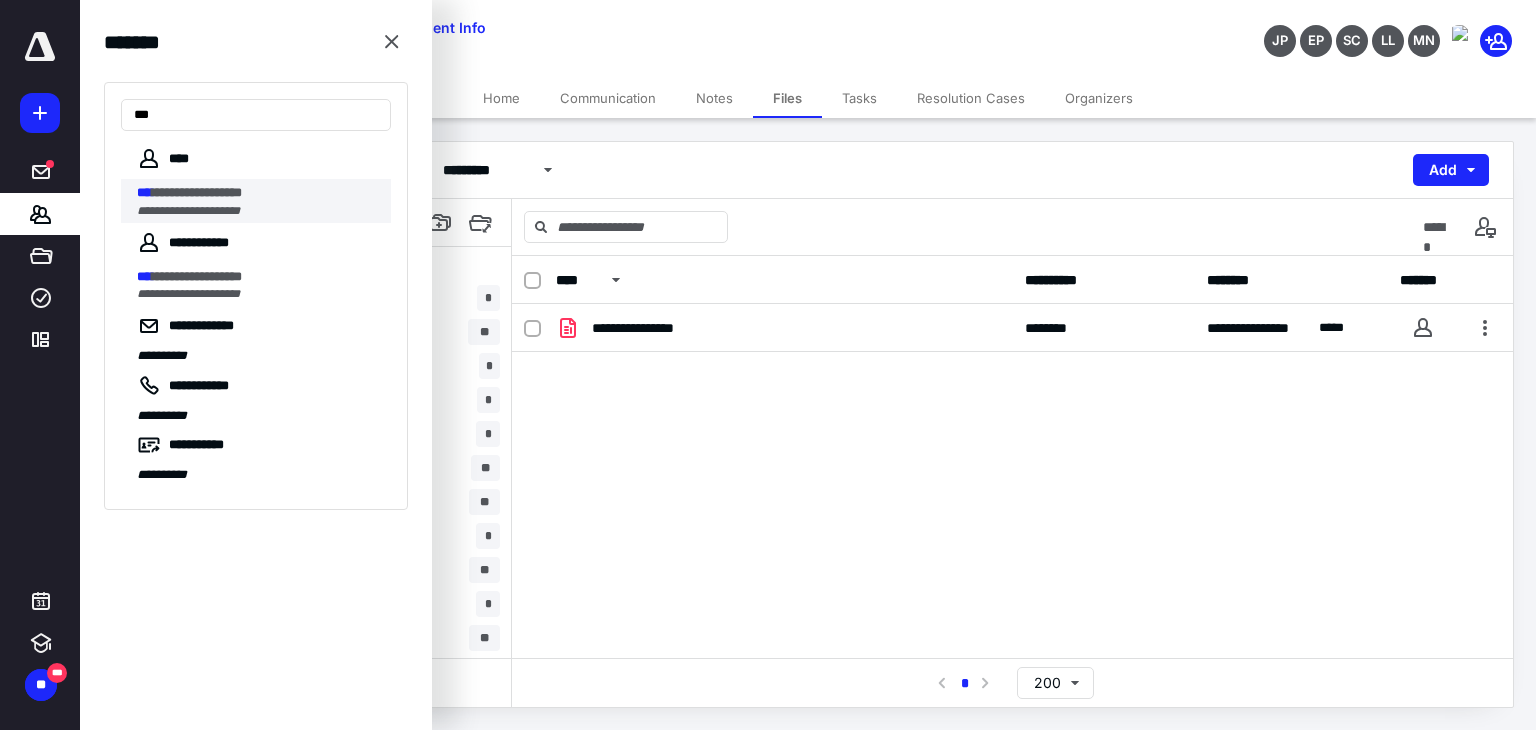 type on "***" 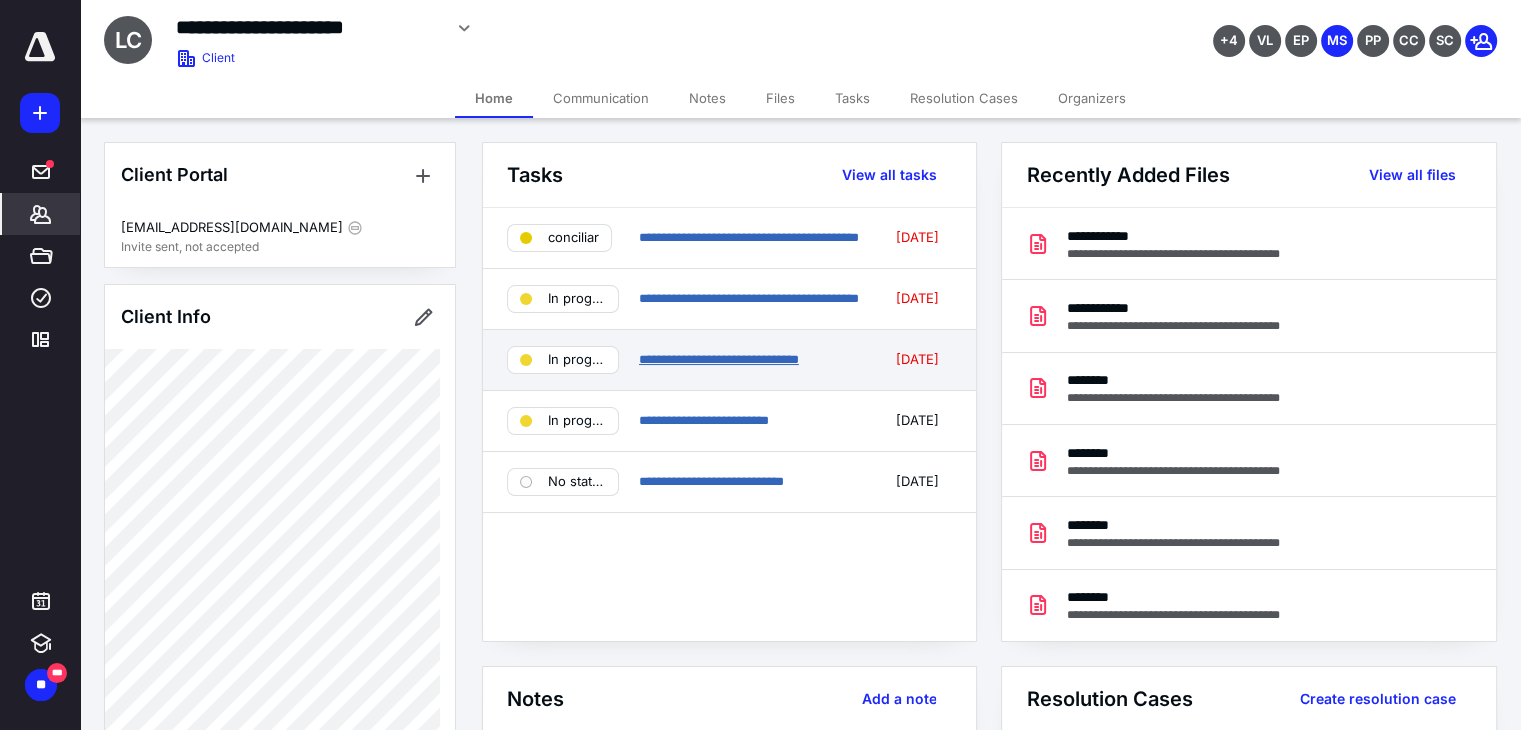 click on "**********" at bounding box center [719, 359] 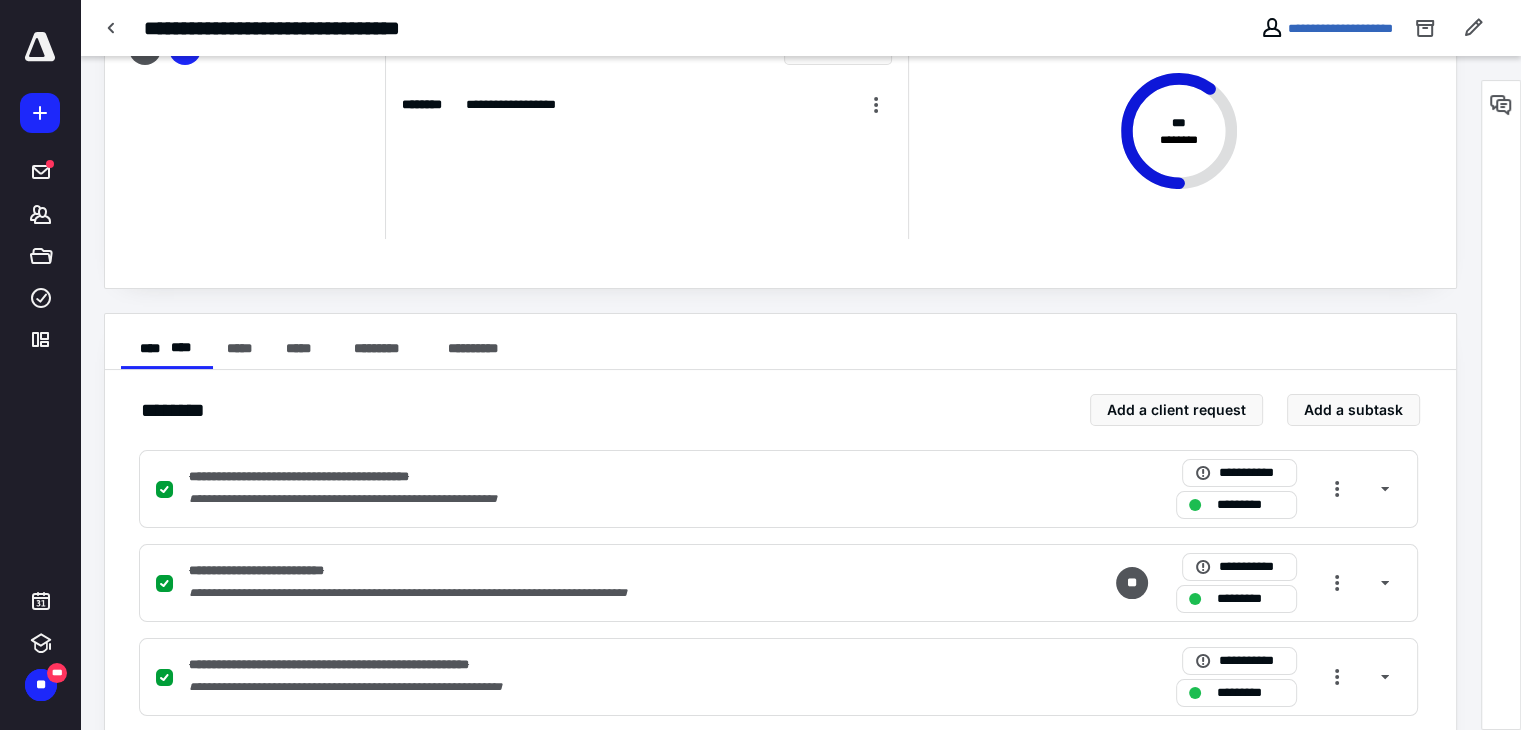 scroll, scrollTop: 0, scrollLeft: 0, axis: both 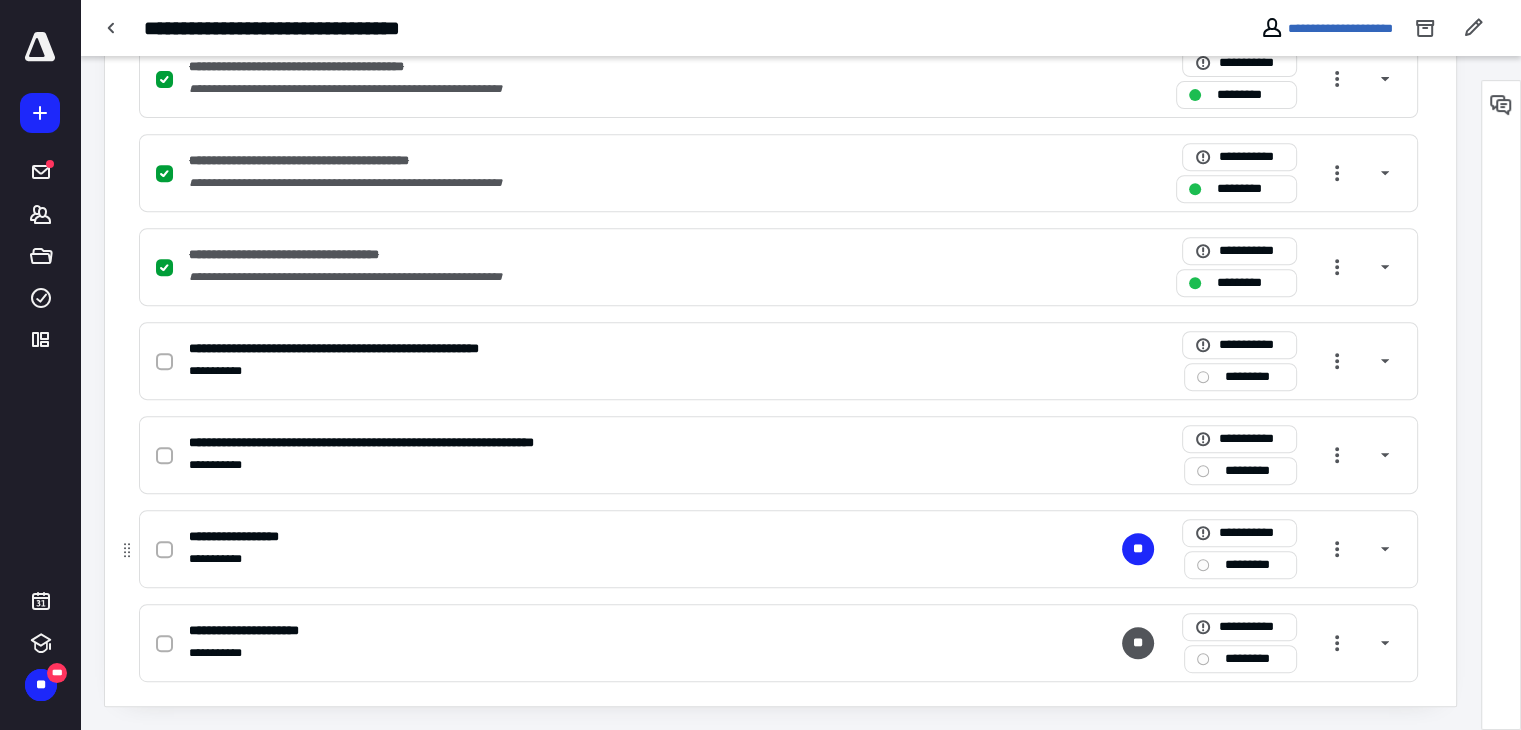 click 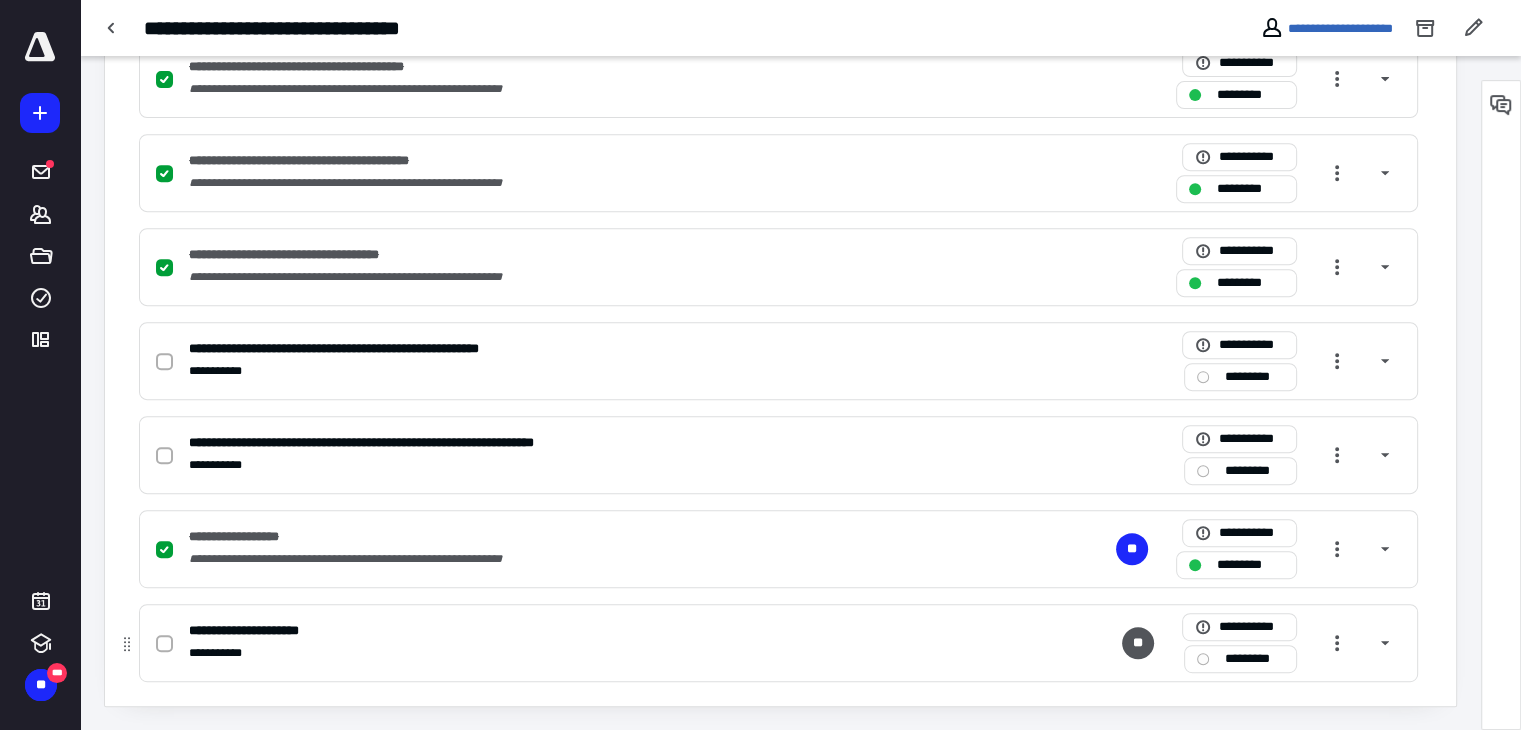 click on "*********" at bounding box center (1254, 659) 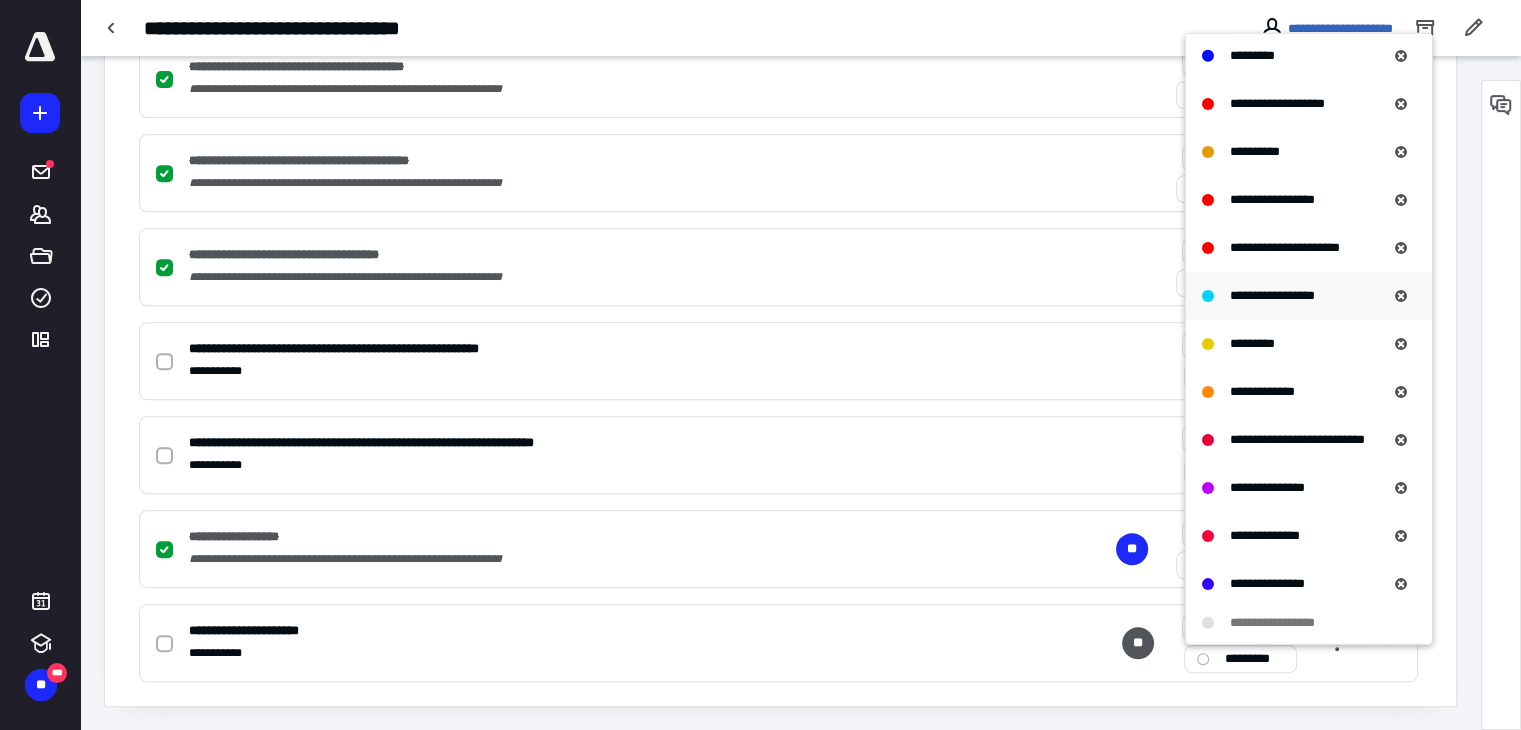 scroll, scrollTop: 400, scrollLeft: 0, axis: vertical 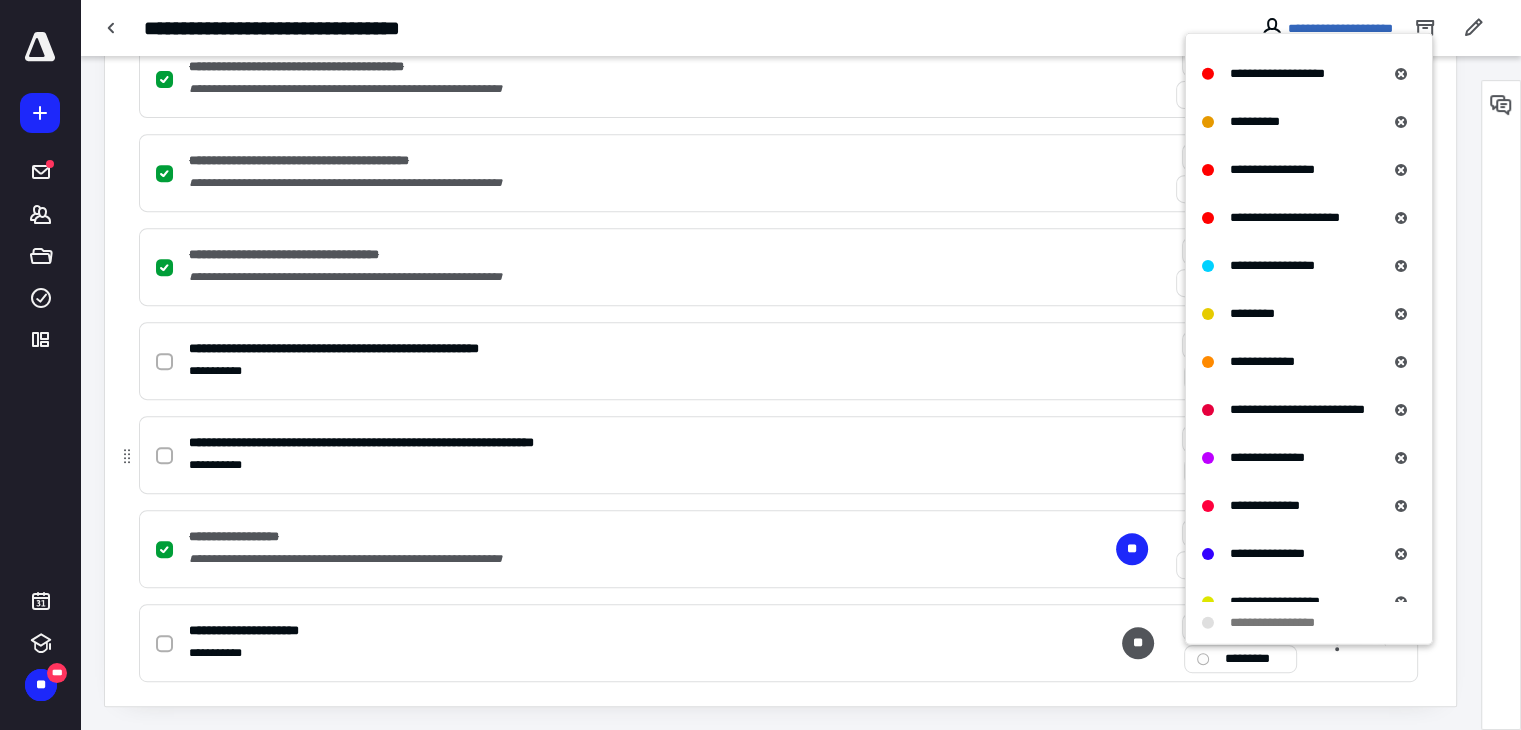 drag, startPoint x: 1274, startPoint y: 313, endPoint x: 936, endPoint y: 431, distance: 358.00558 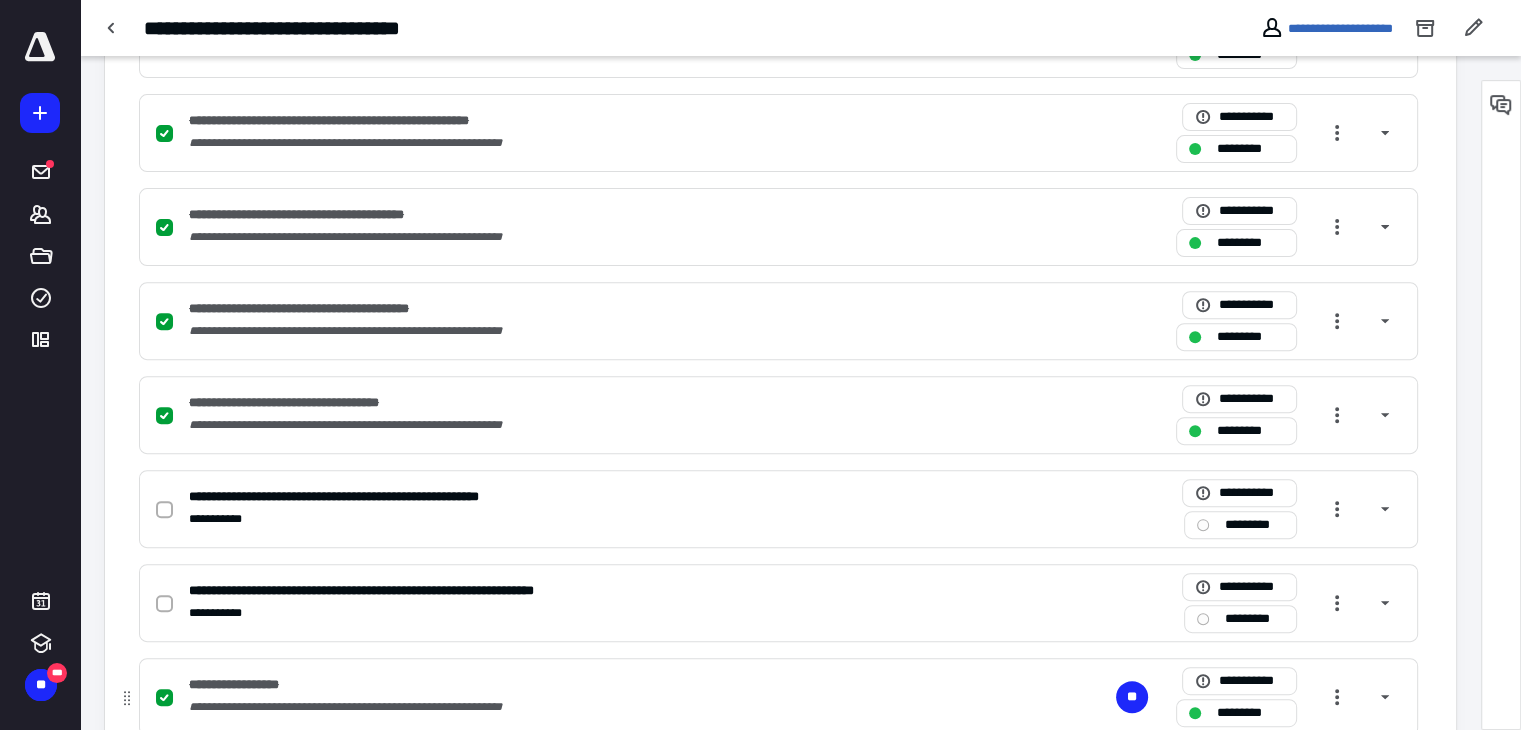 scroll, scrollTop: 720, scrollLeft: 0, axis: vertical 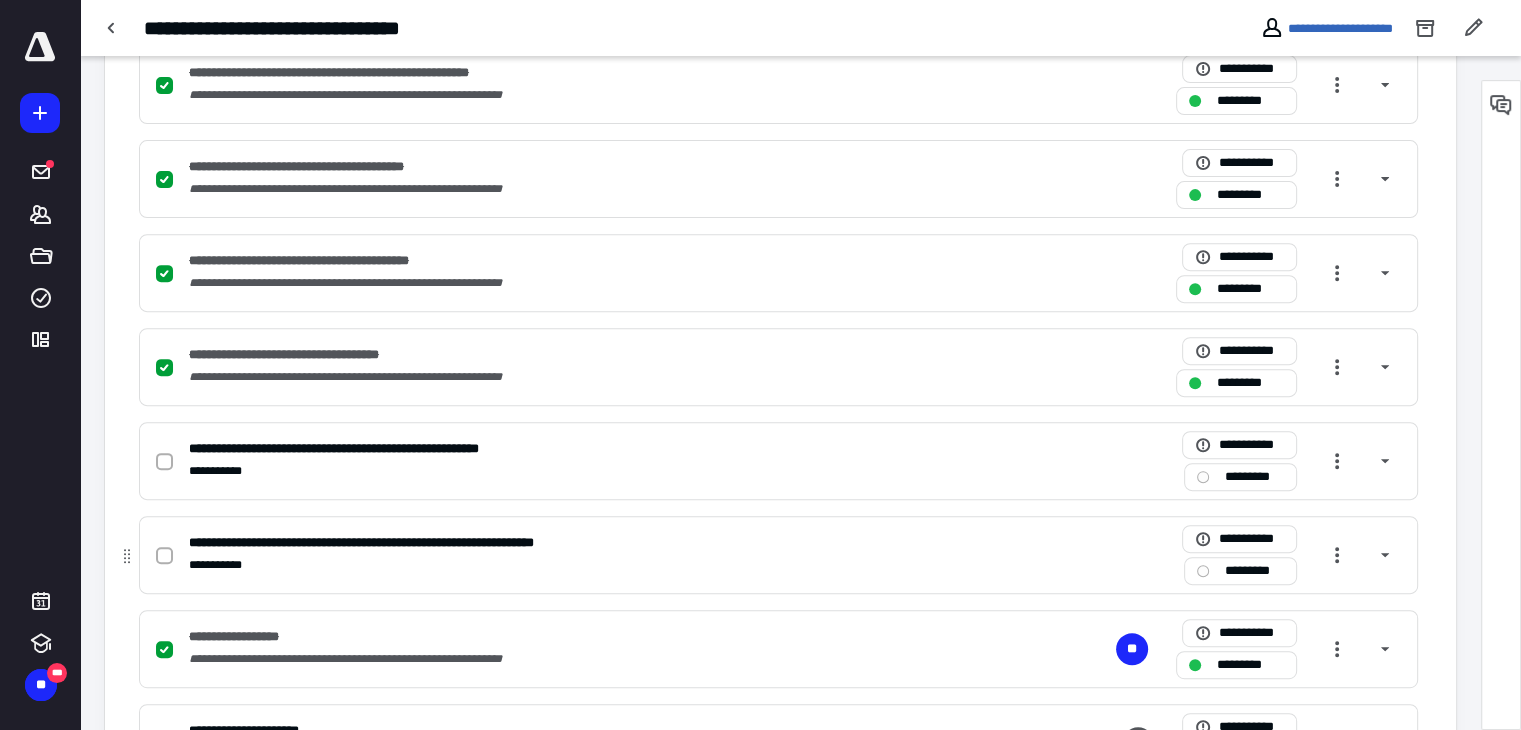 click on "*********" at bounding box center [1254, 571] 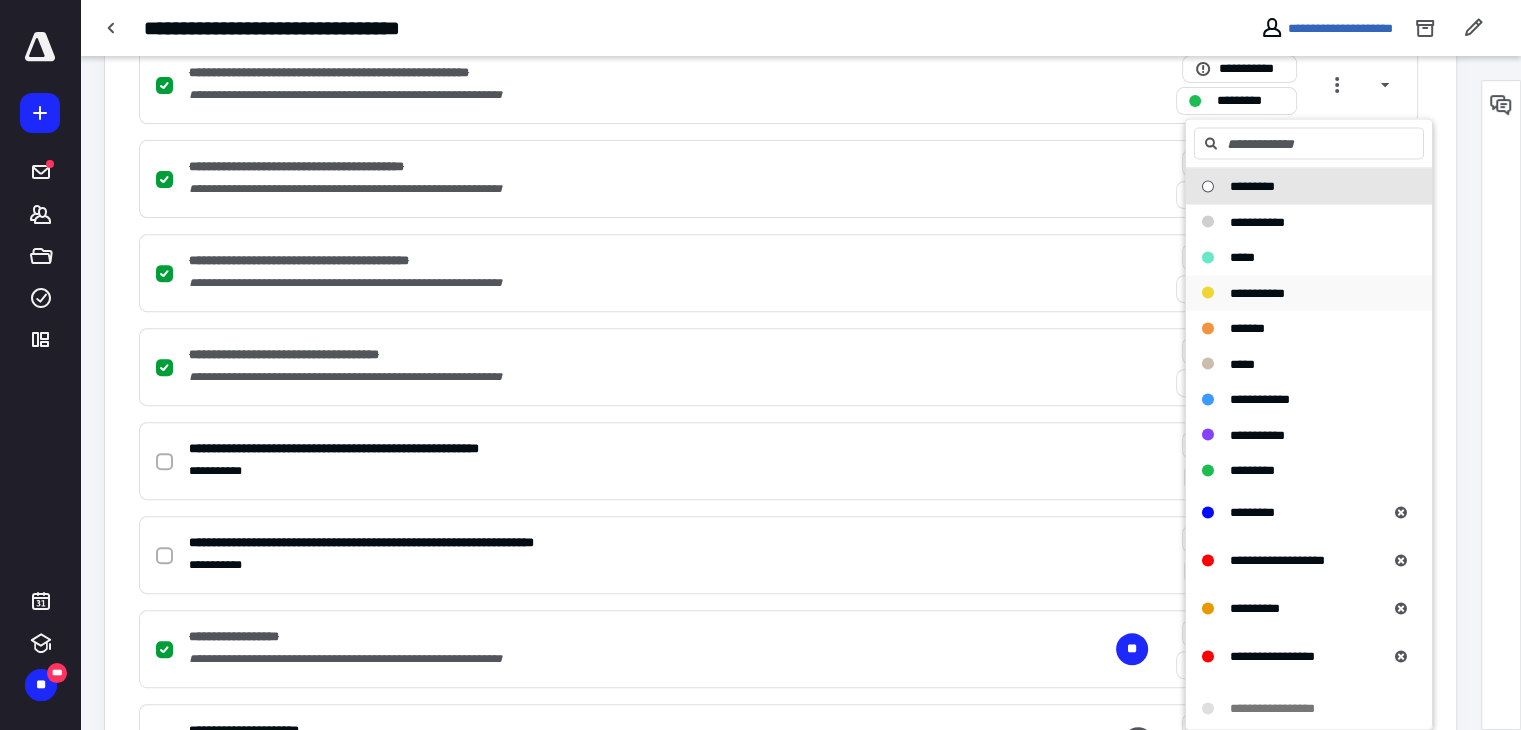click on "**********" at bounding box center (1257, 292) 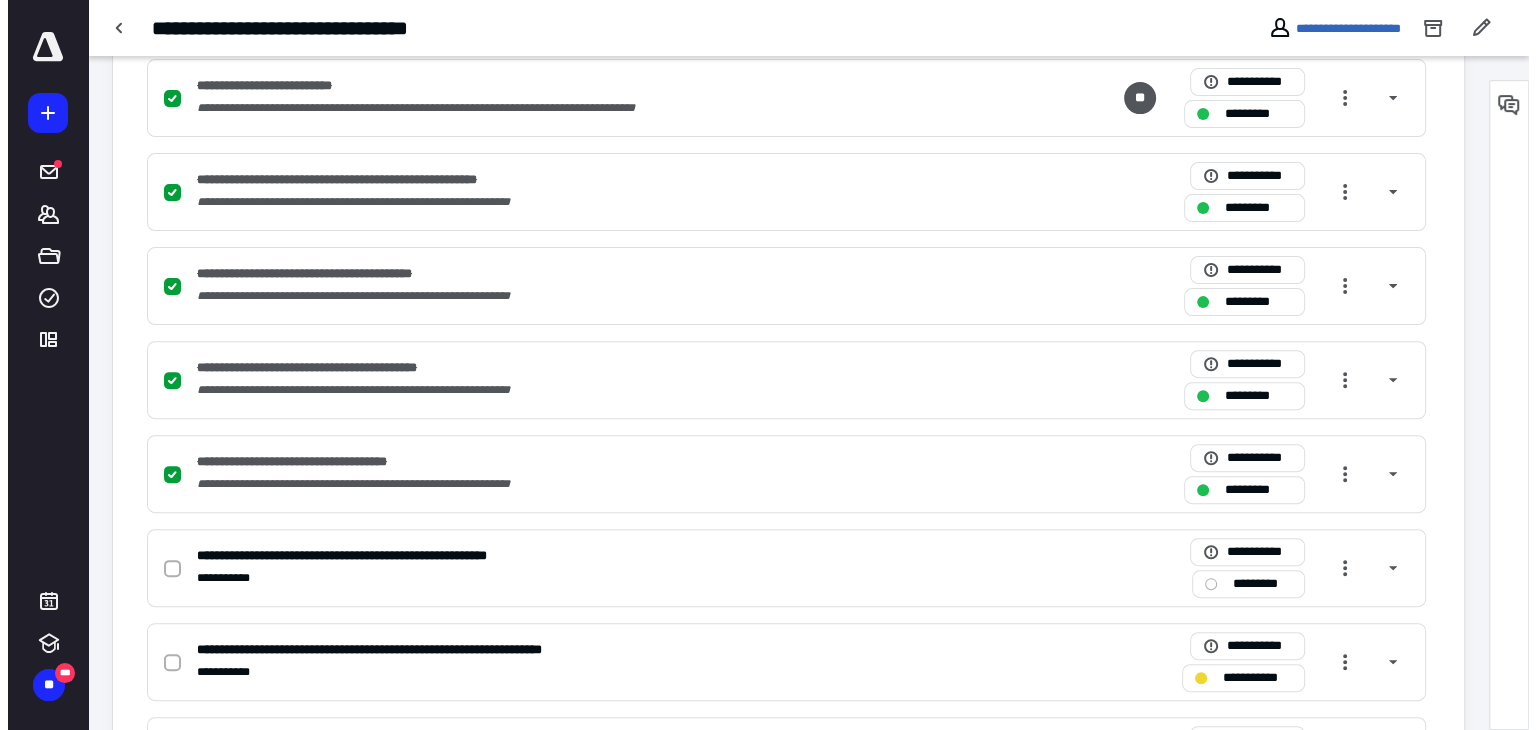 scroll, scrollTop: 820, scrollLeft: 0, axis: vertical 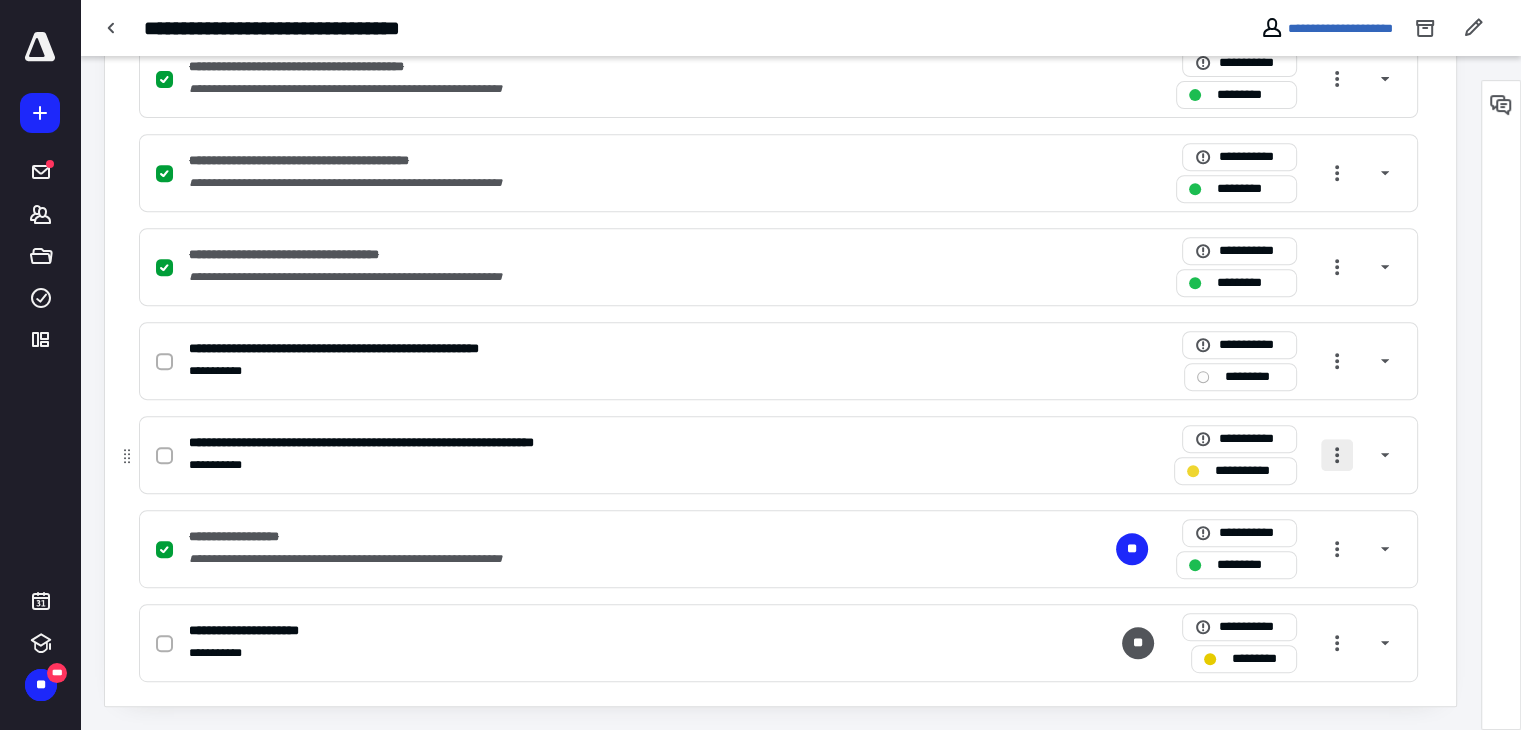 click at bounding box center (1337, 455) 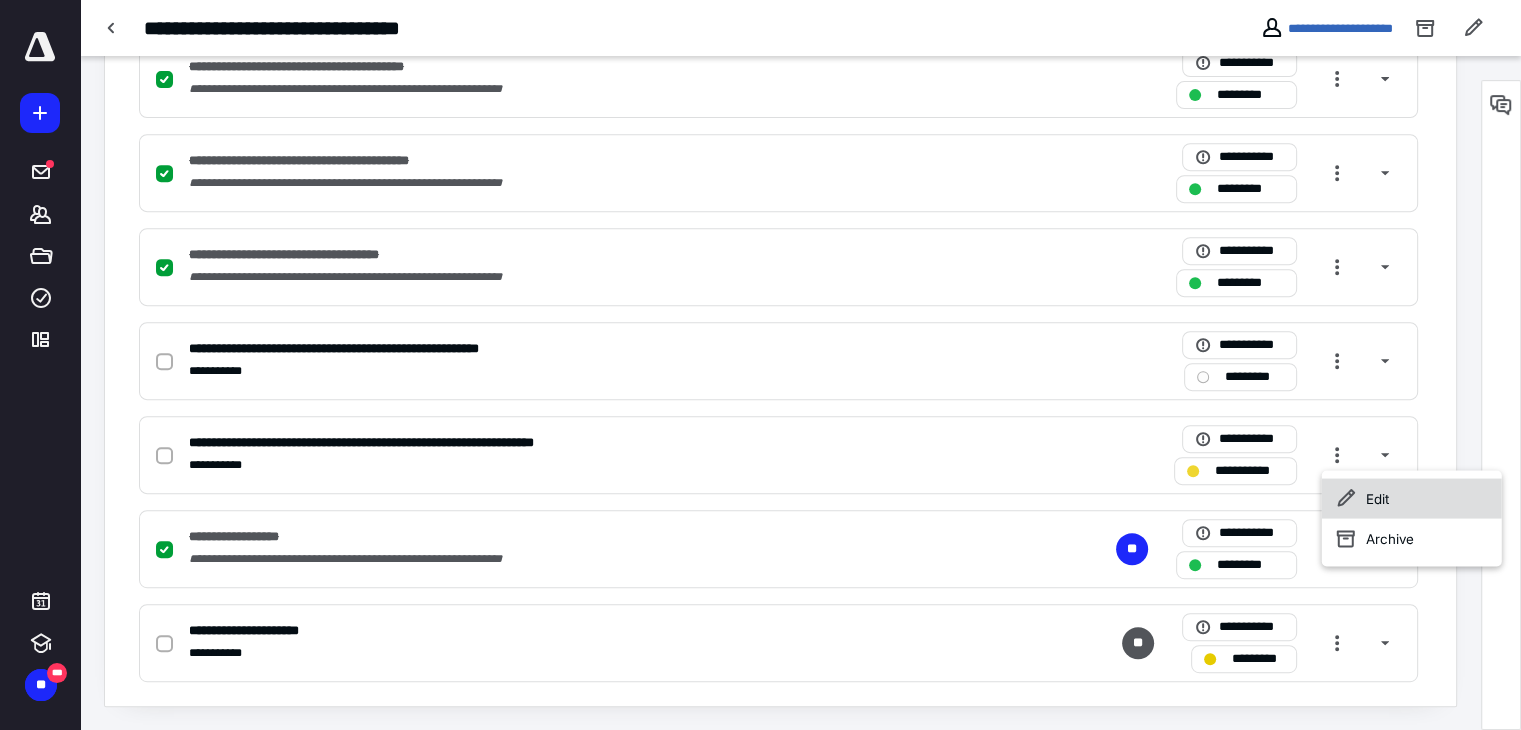 click on "Edit" at bounding box center (1412, 498) 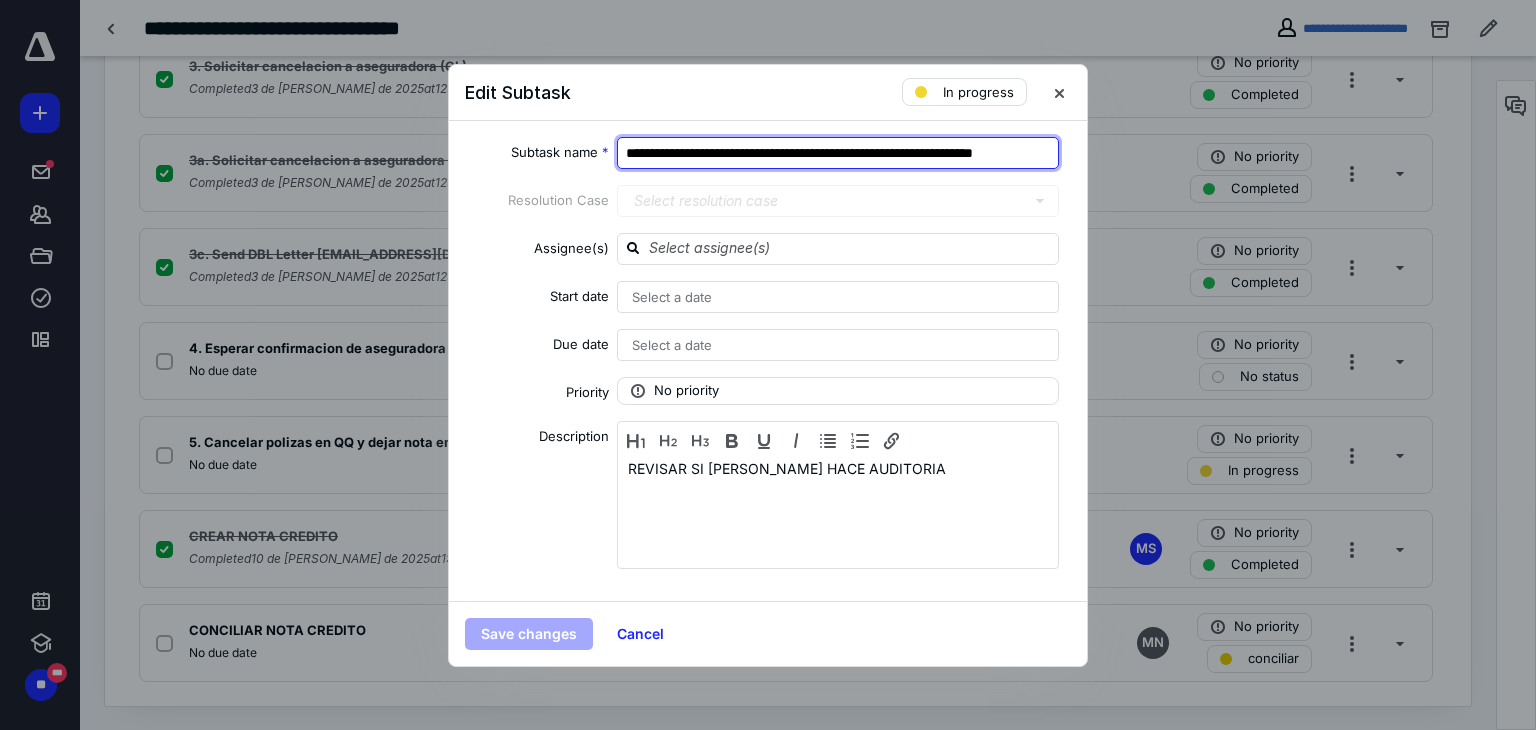 click on "**********" at bounding box center [838, 153] 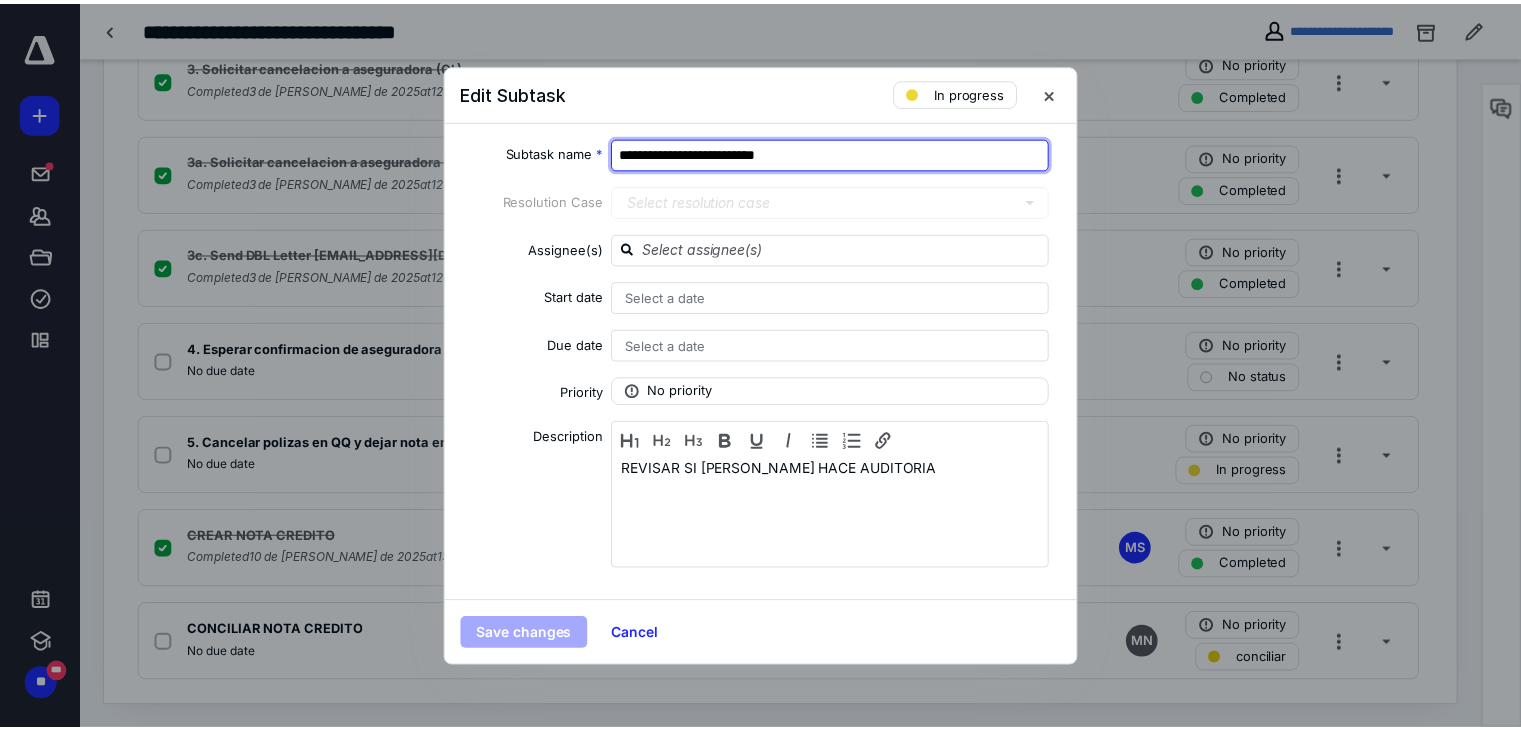 scroll, scrollTop: 0, scrollLeft: 0, axis: both 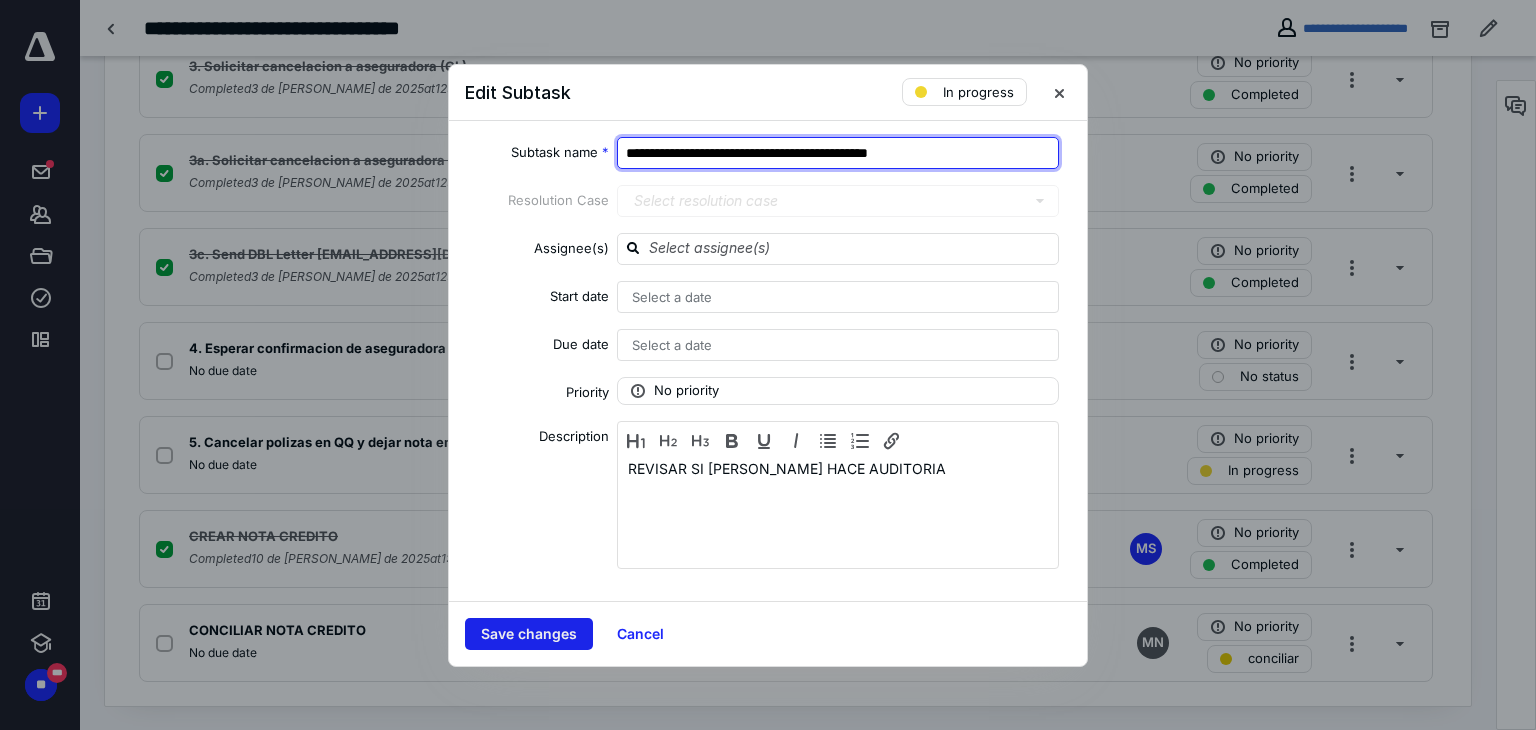 type on "**********" 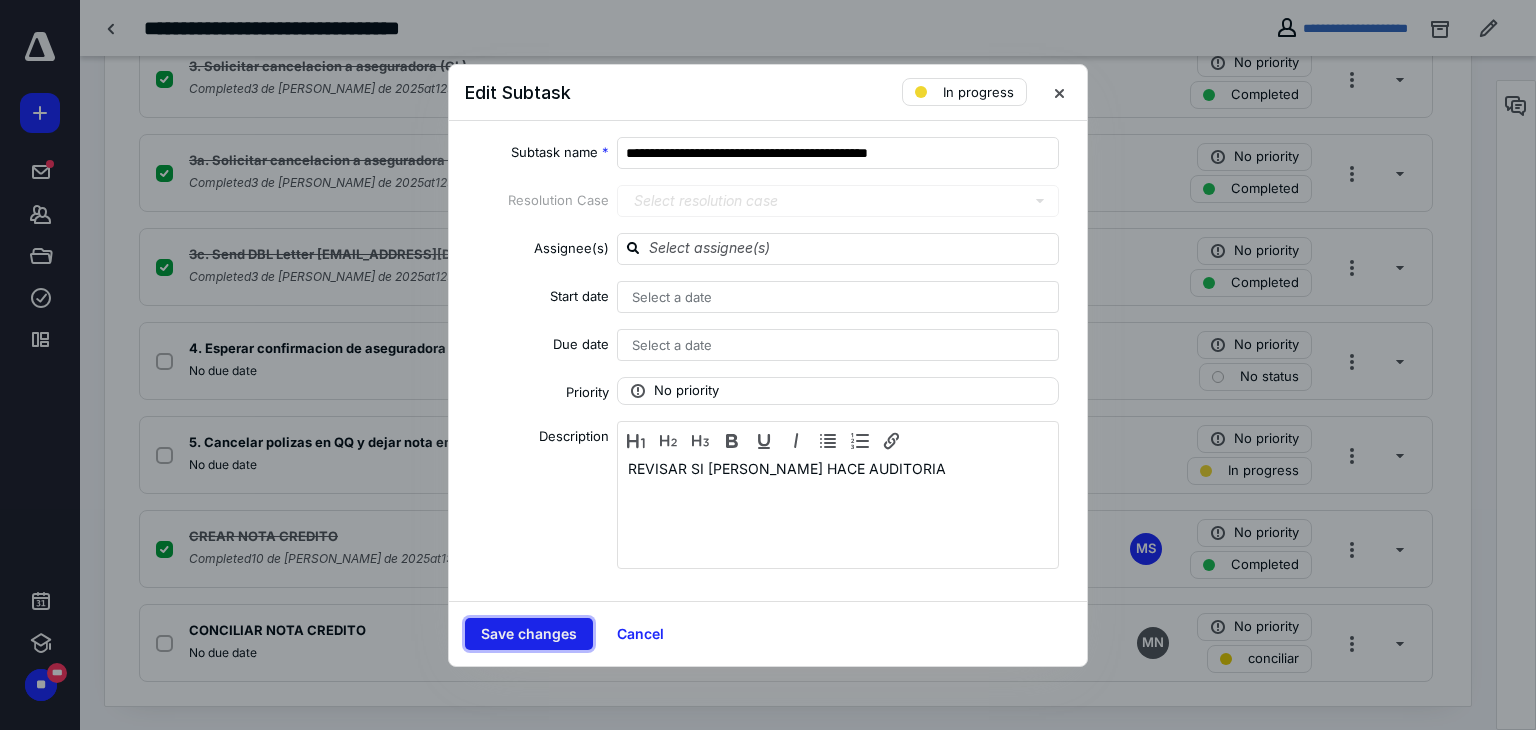 click on "Save changes" at bounding box center [529, 634] 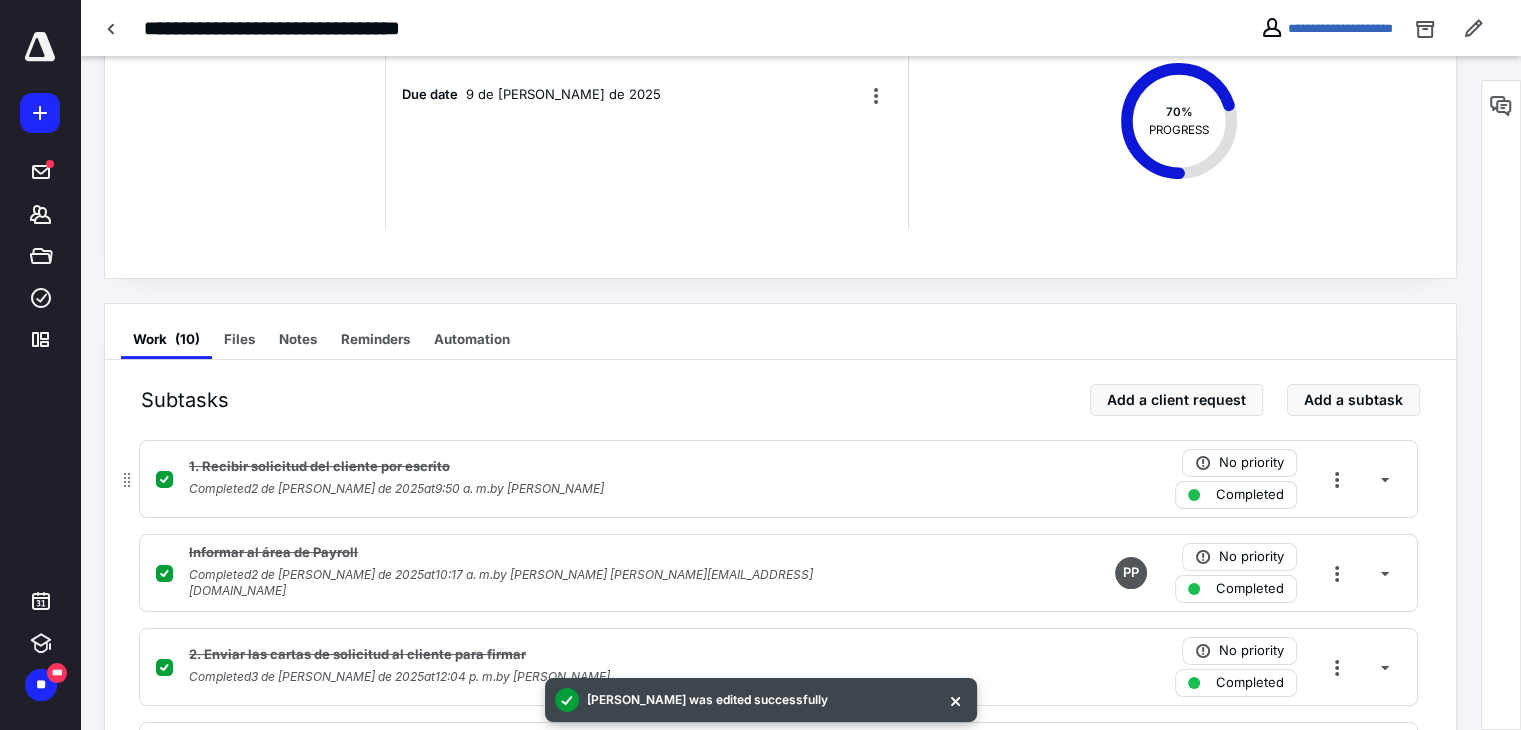 scroll, scrollTop: 0, scrollLeft: 0, axis: both 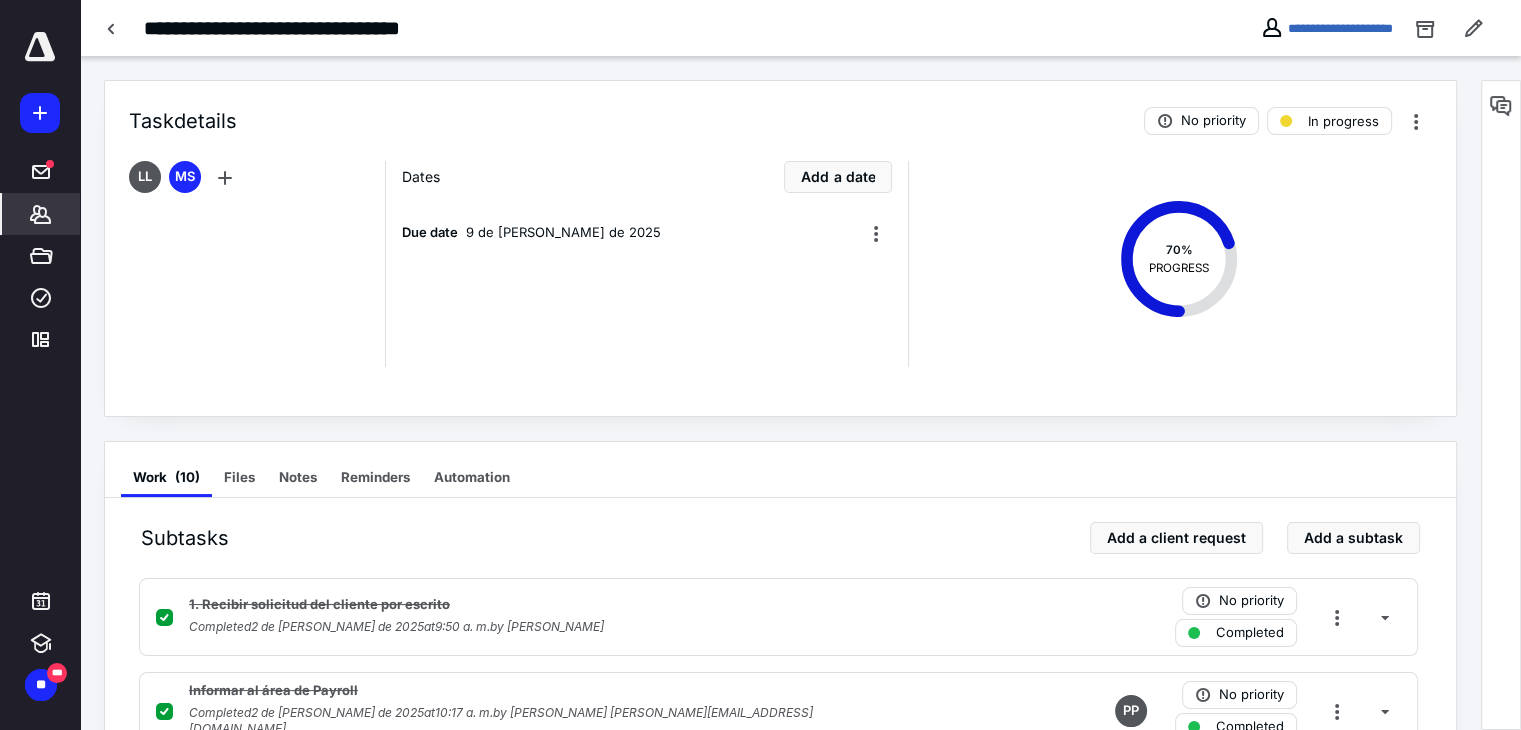 click 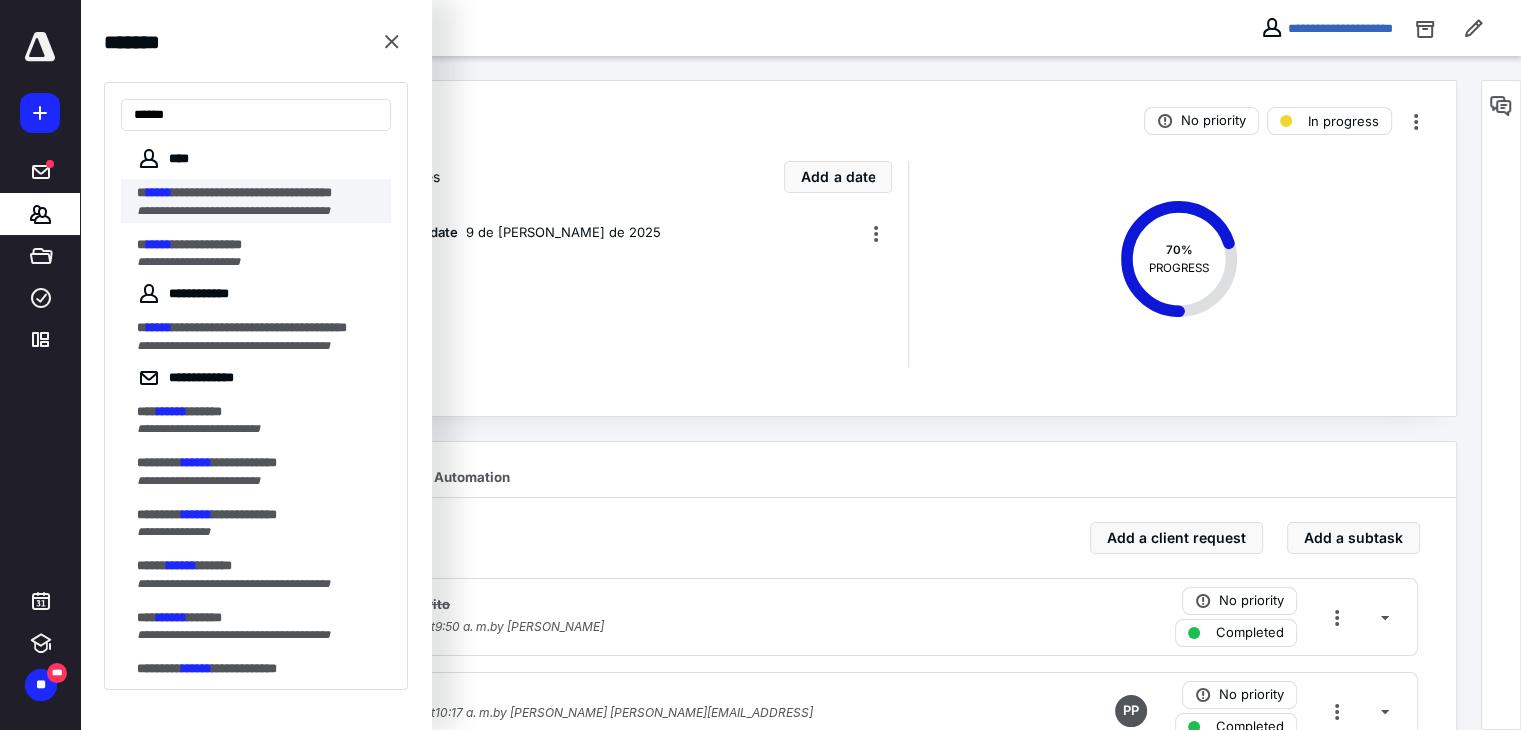 type on "******" 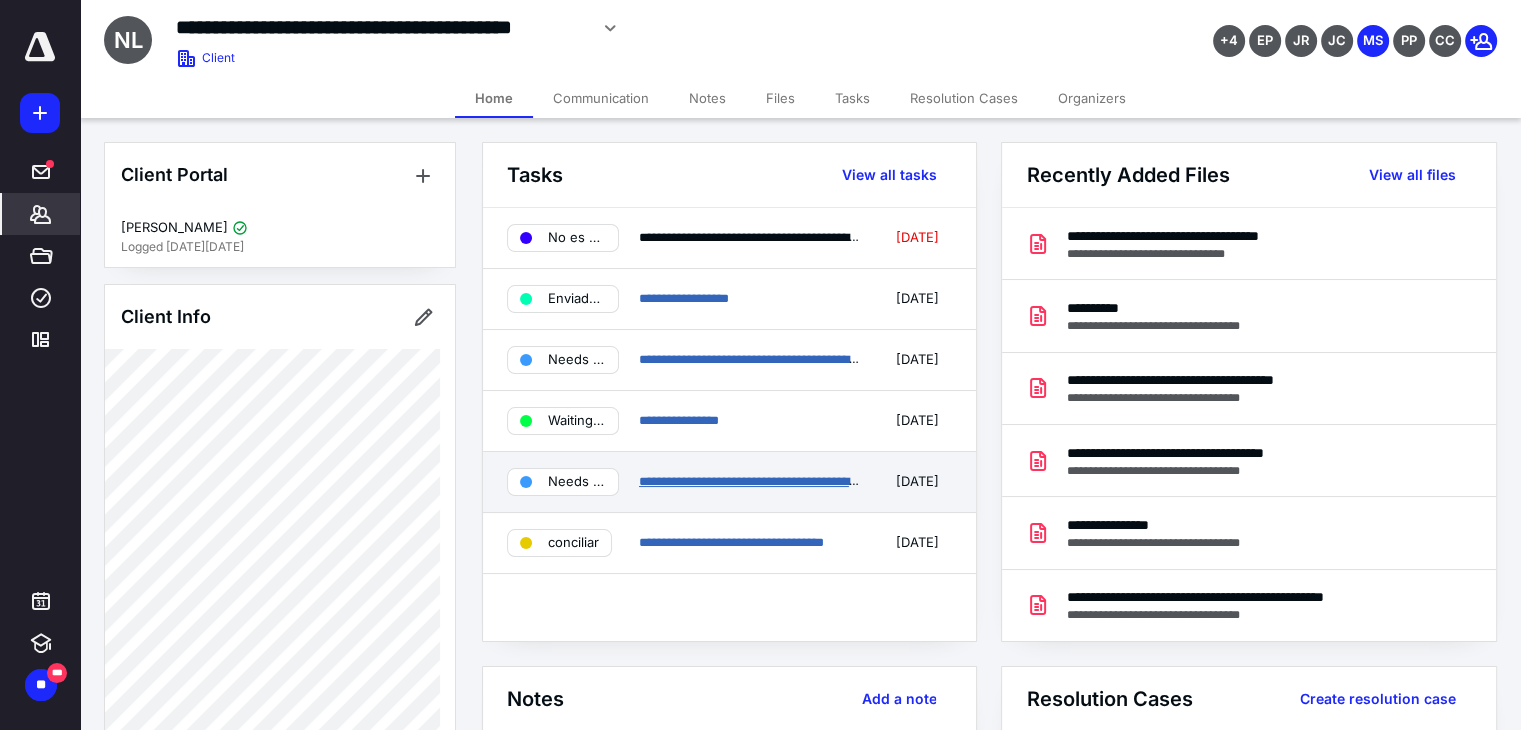click on "**********" at bounding box center (751, 481) 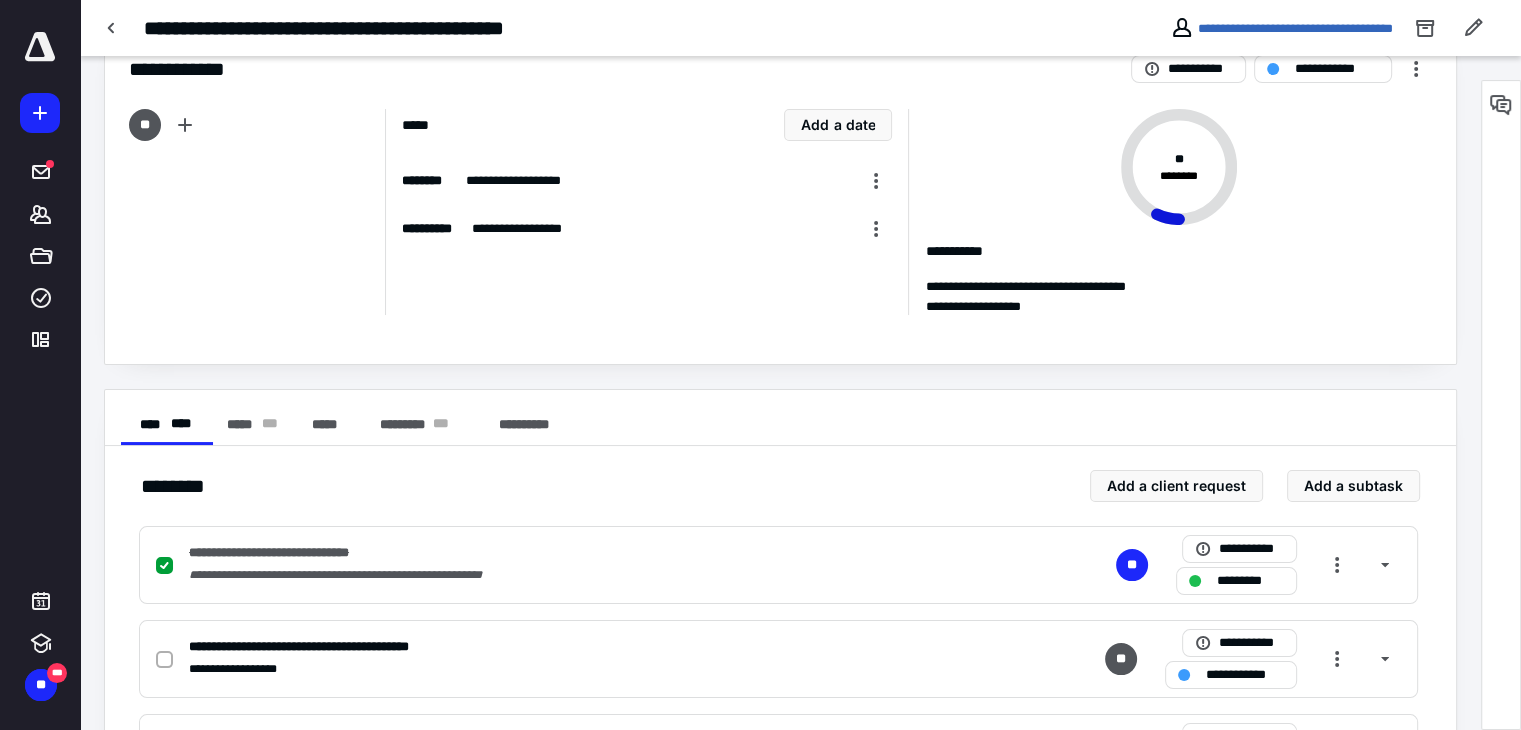 scroll, scrollTop: 0, scrollLeft: 0, axis: both 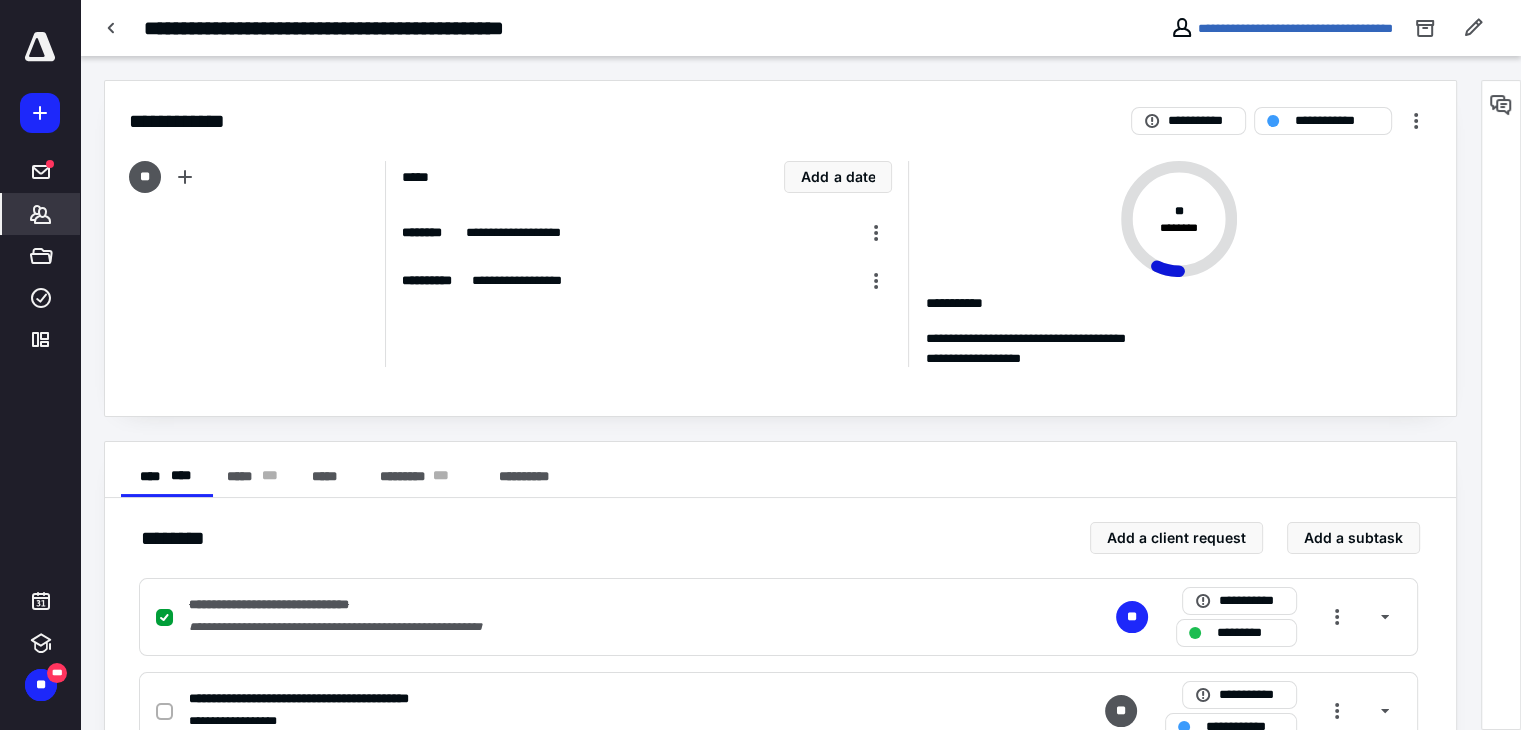 click on "*******" at bounding box center [41, 214] 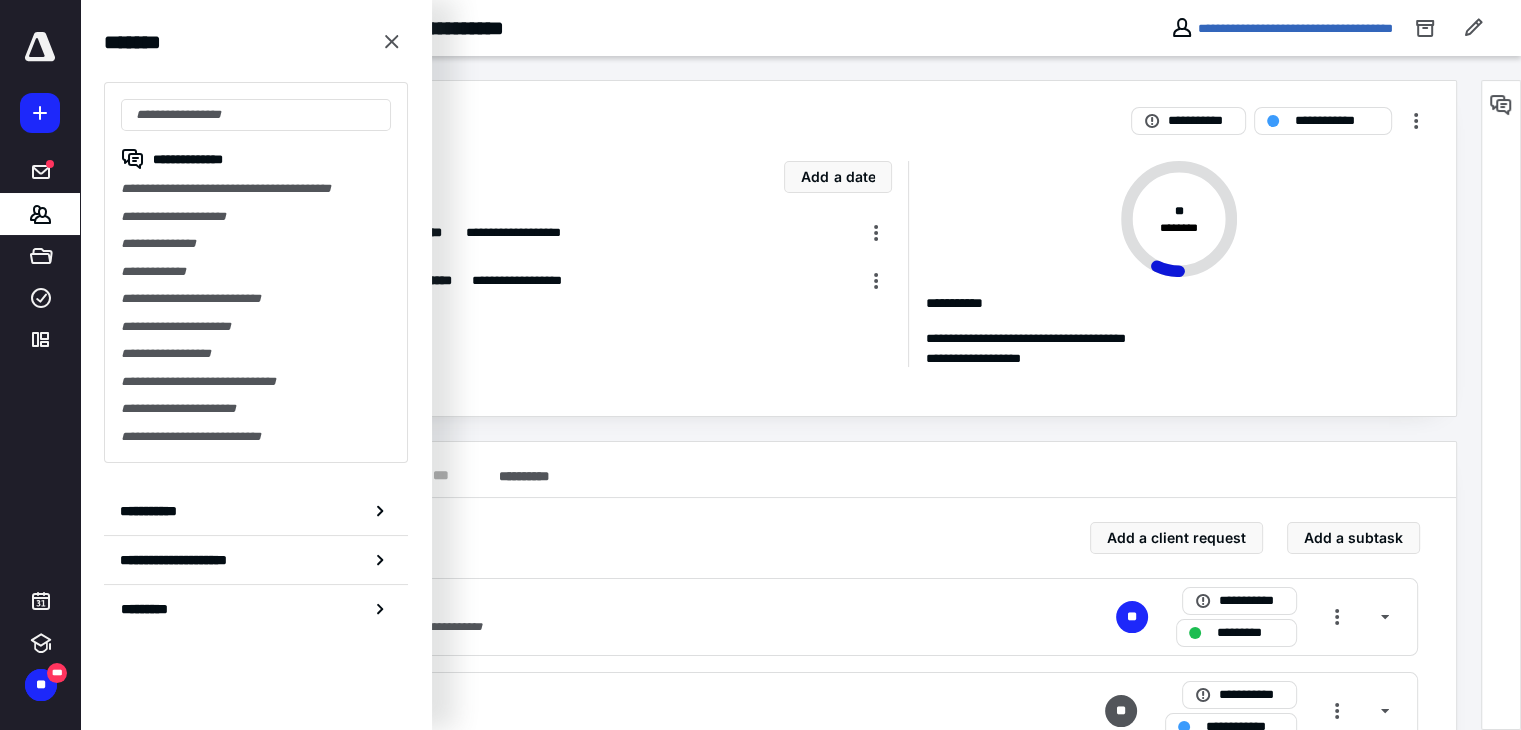 click on "***** Add a date" at bounding box center (647, 177) 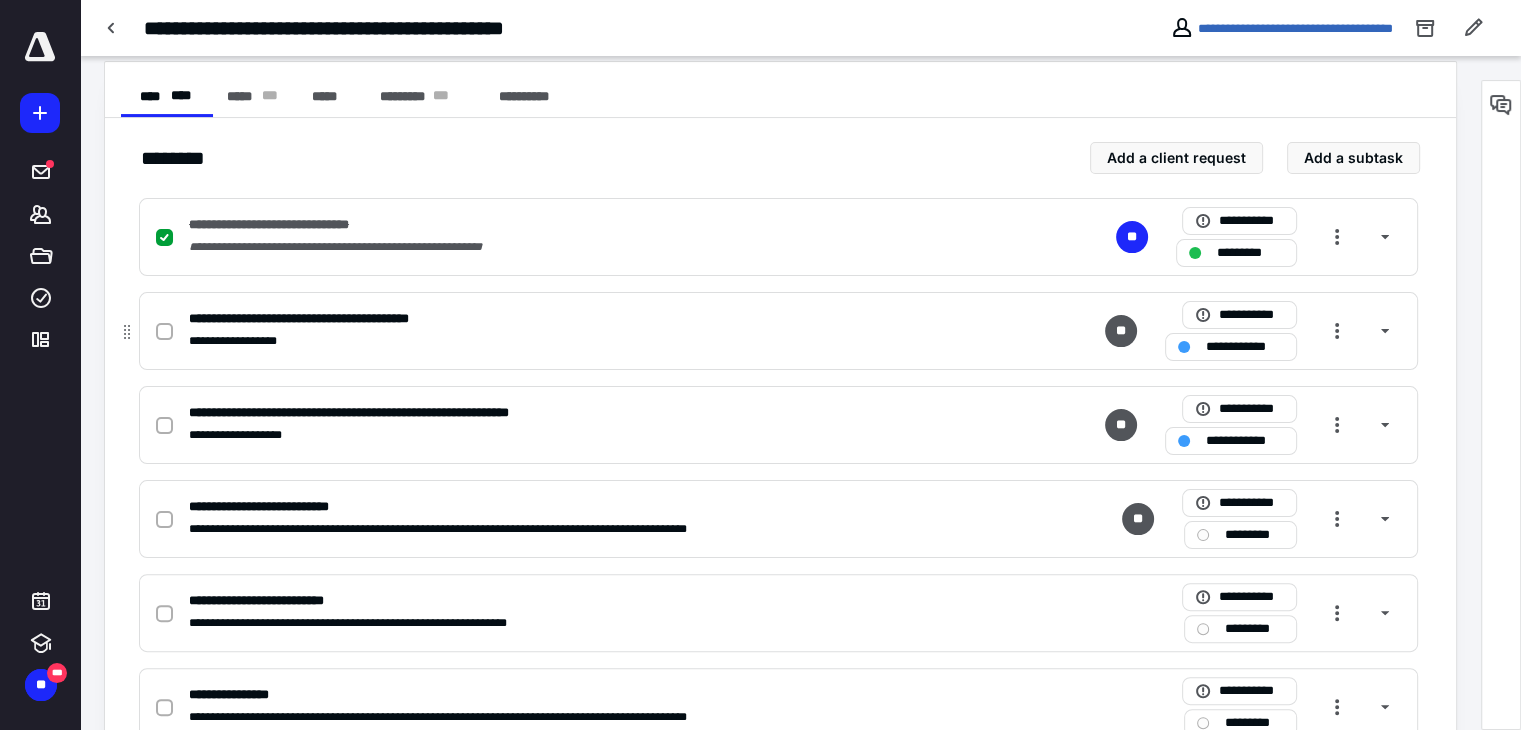 scroll, scrollTop: 400, scrollLeft: 0, axis: vertical 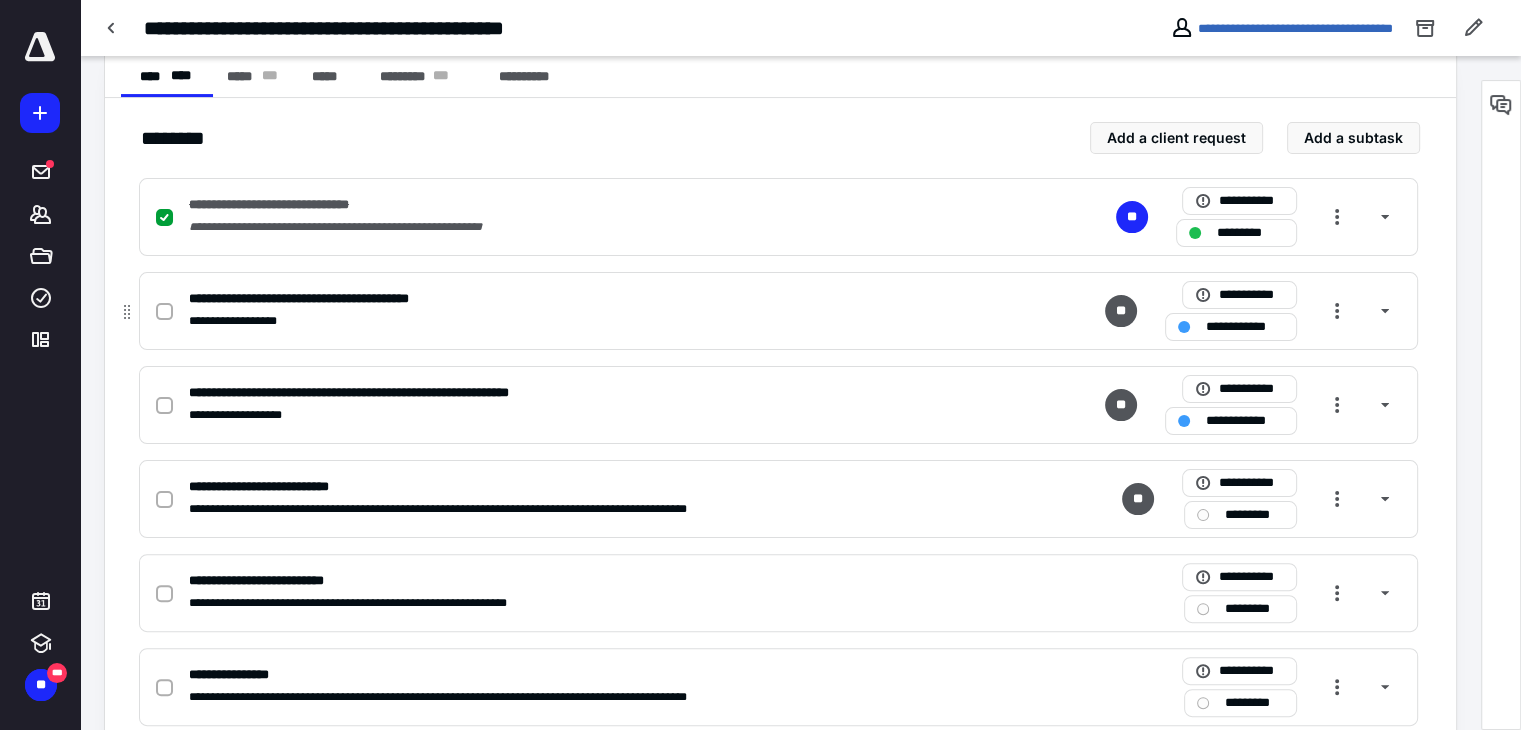 click 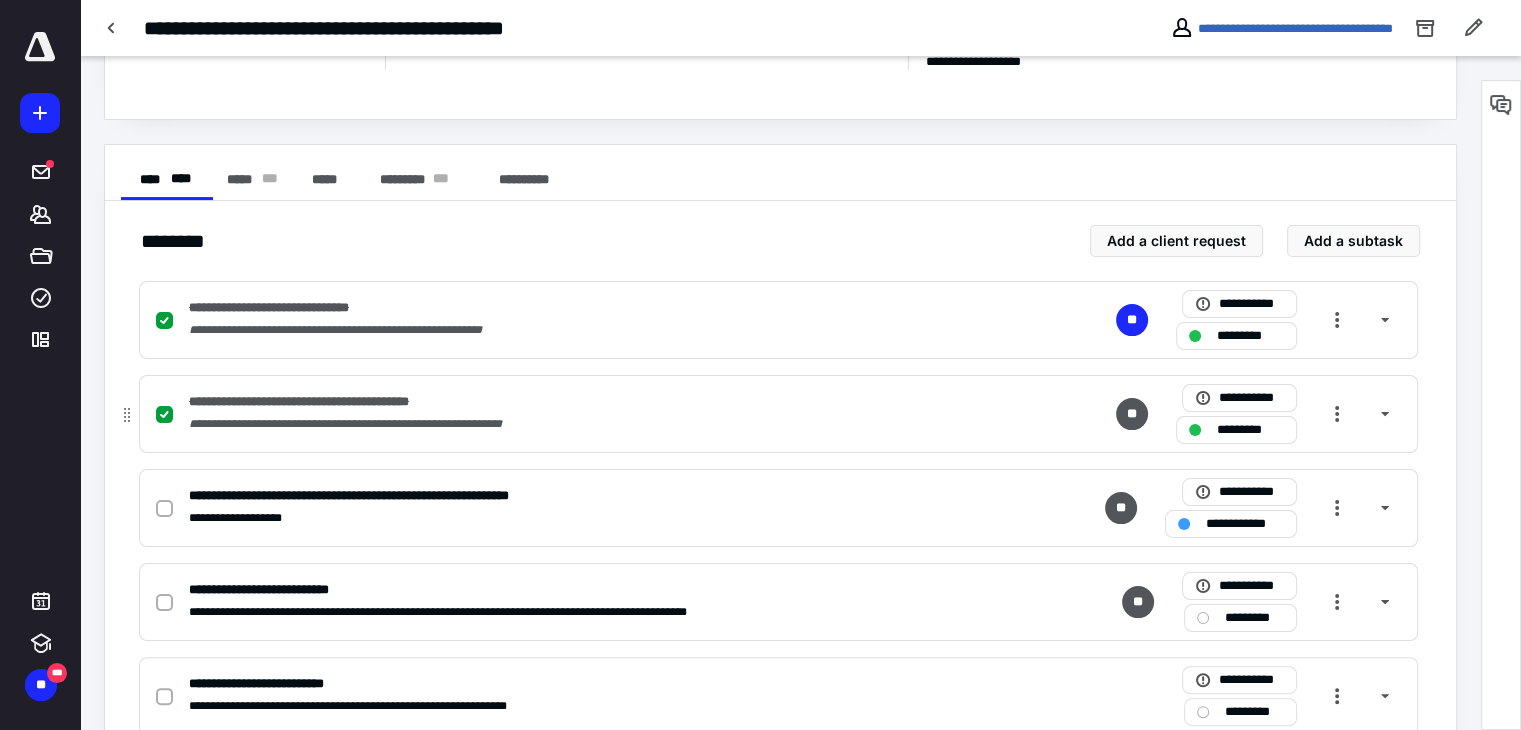 scroll, scrollTop: 296, scrollLeft: 0, axis: vertical 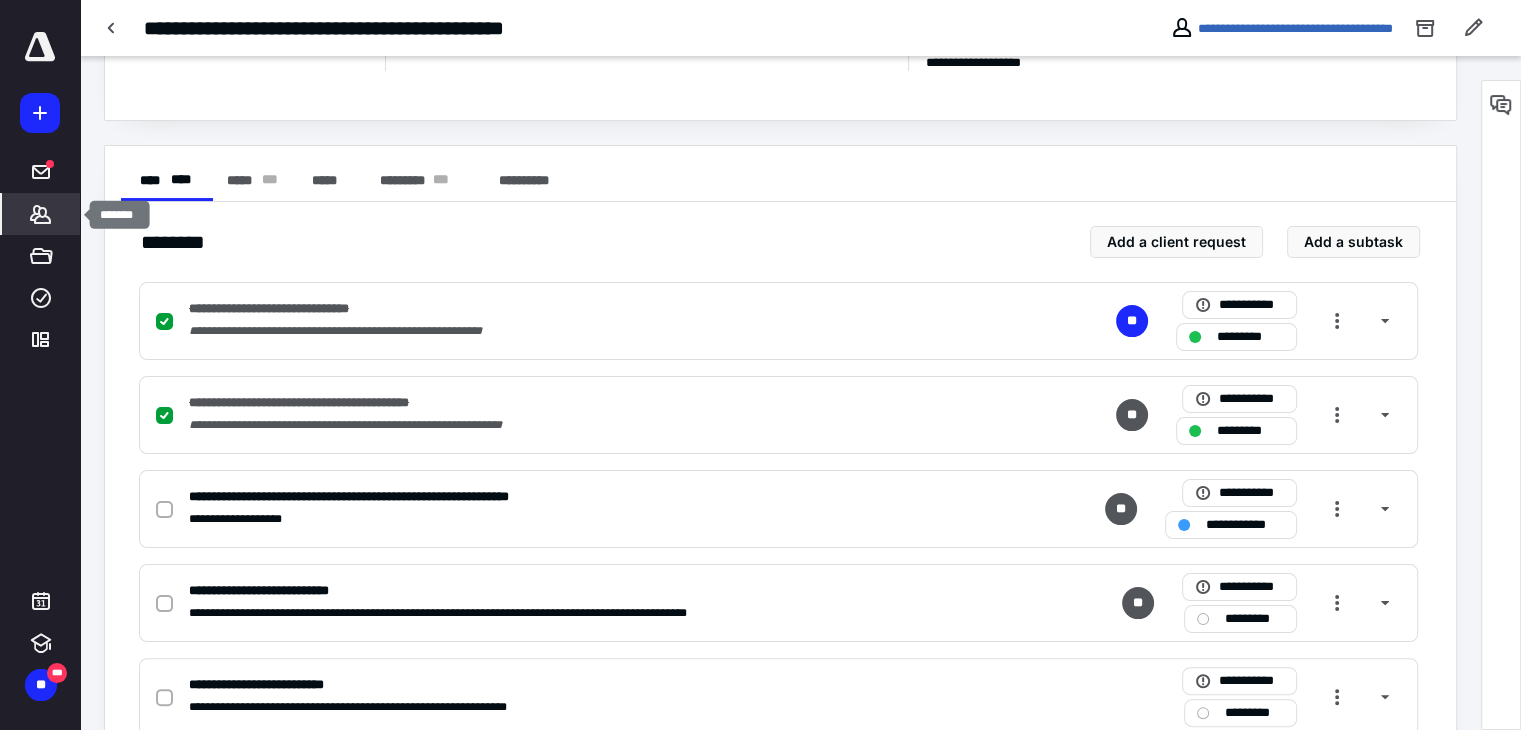 click 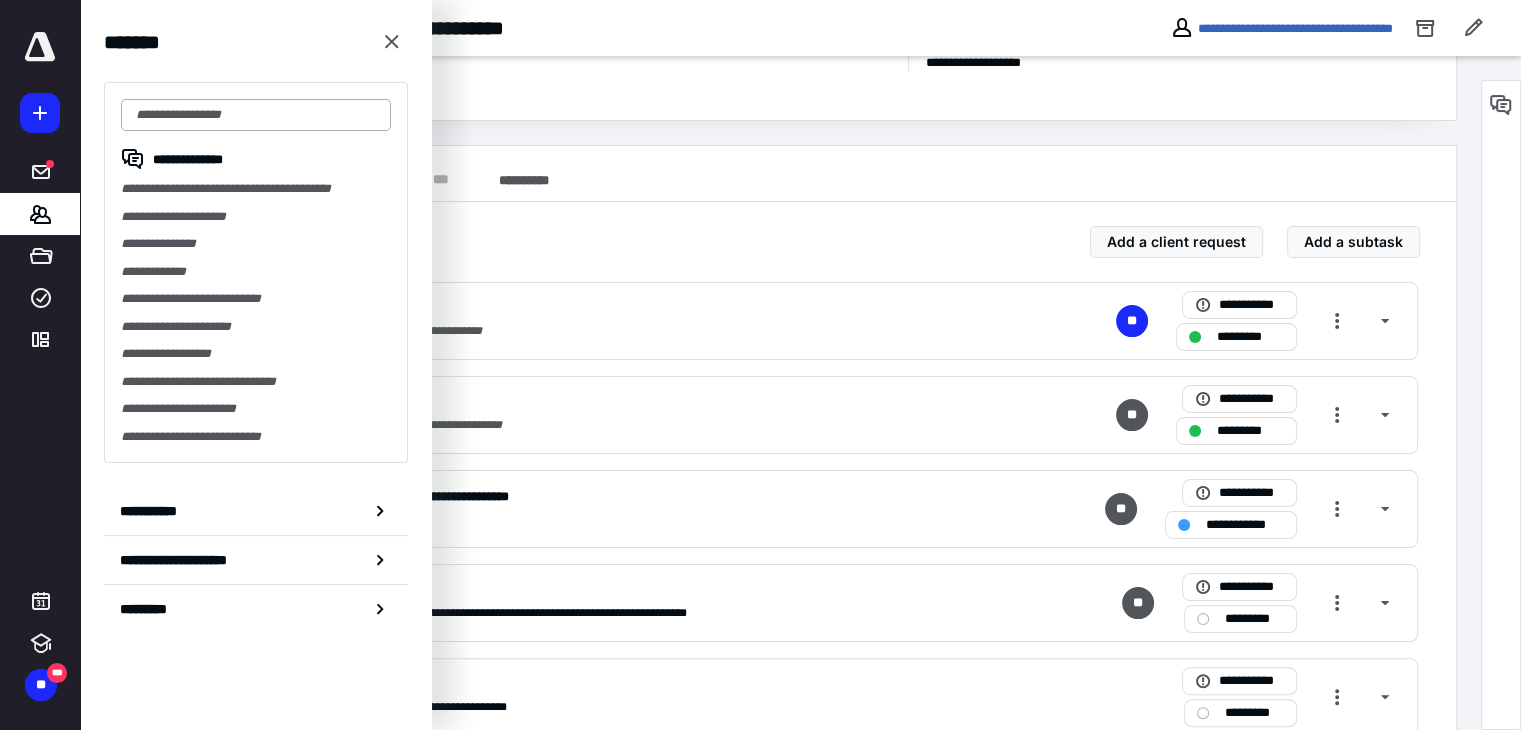 click at bounding box center (256, 115) 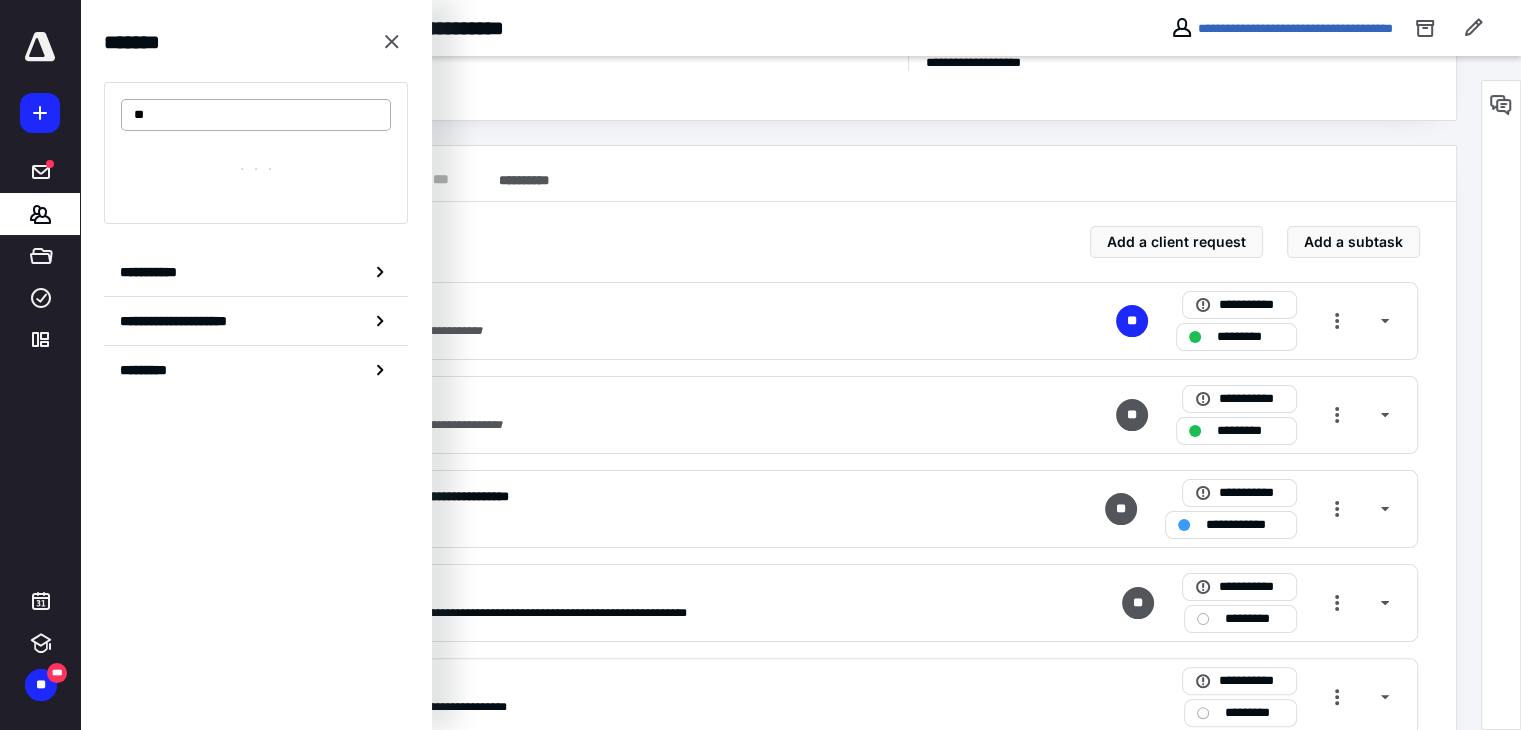 type on "*" 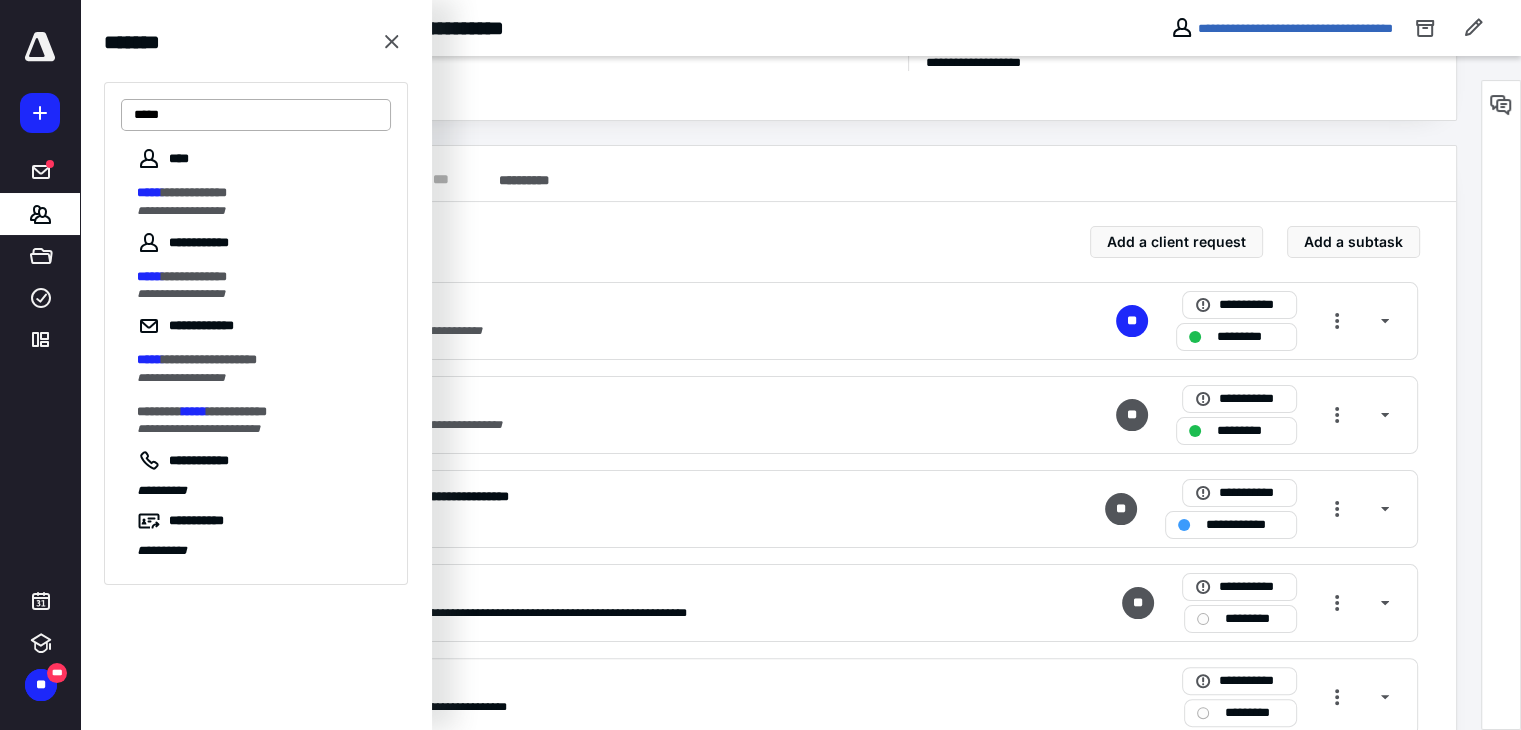 click on "*****" at bounding box center [256, 115] 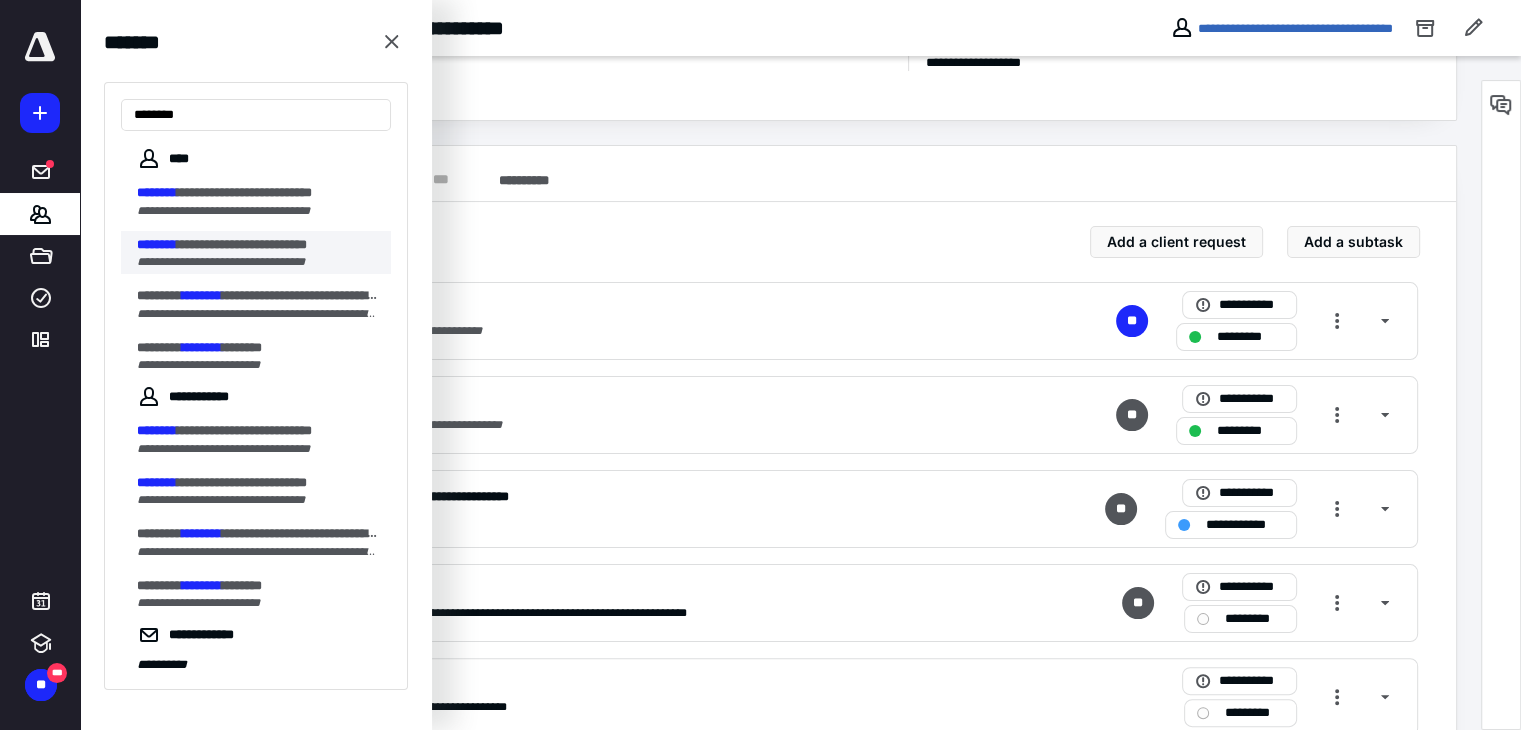 type on "********" 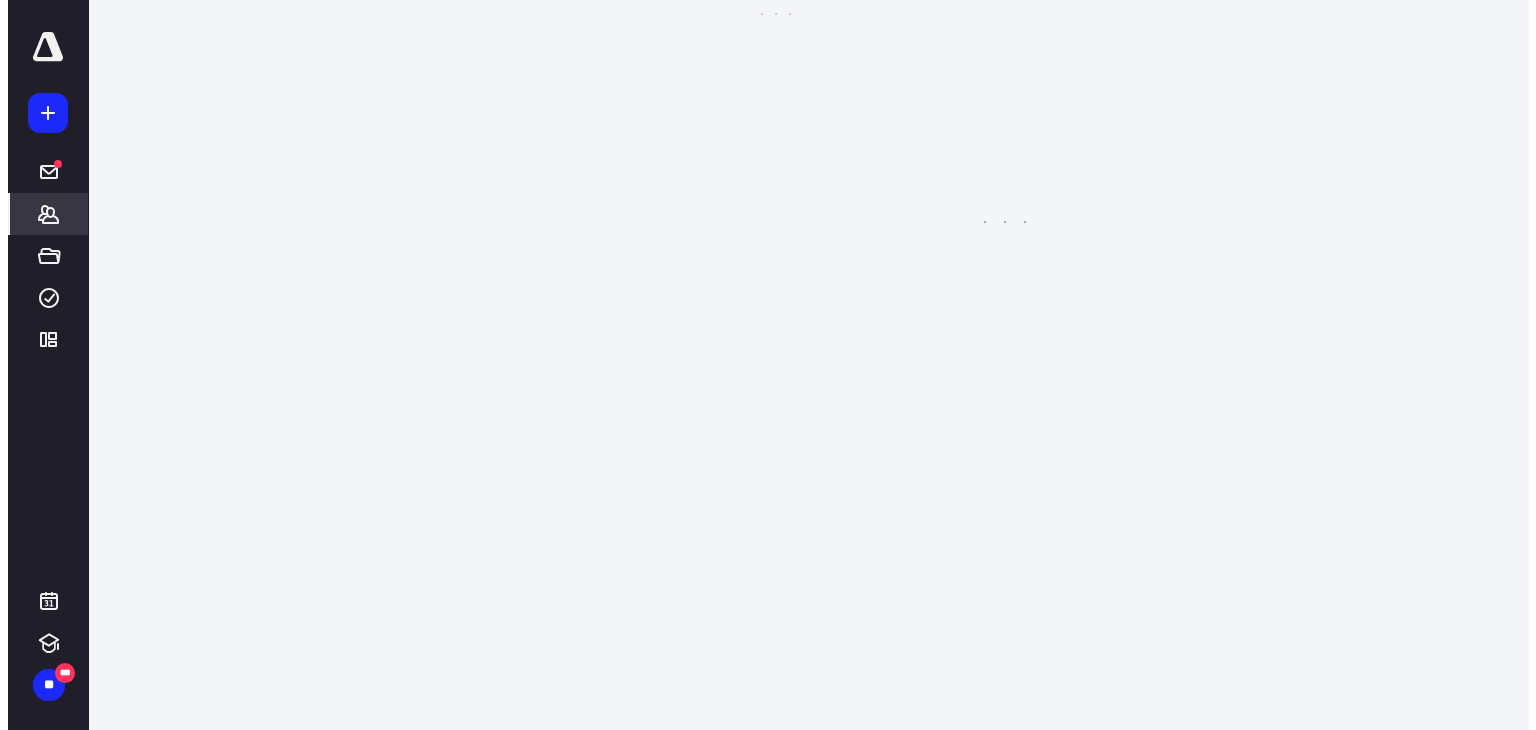 scroll, scrollTop: 0, scrollLeft: 0, axis: both 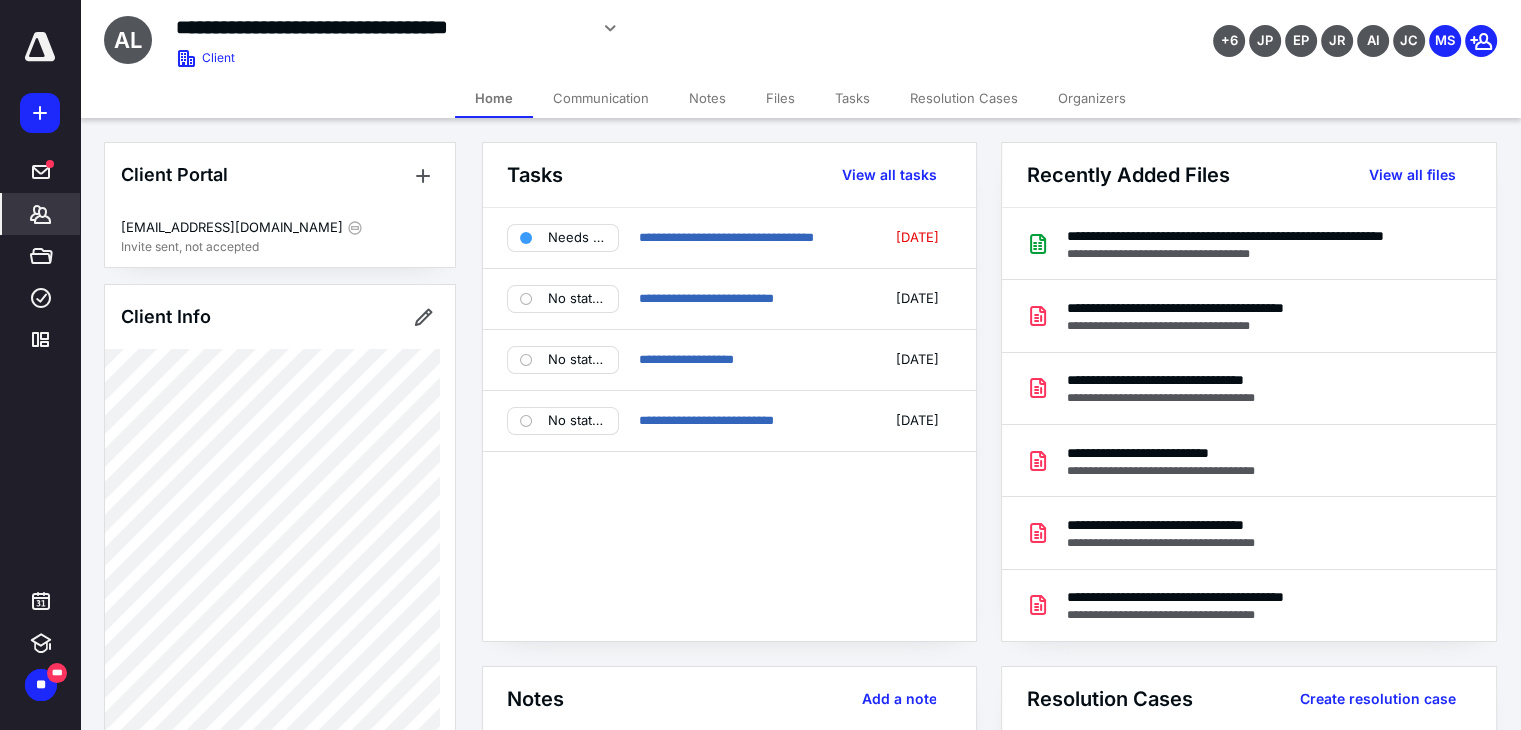 click on "Files" at bounding box center (780, 98) 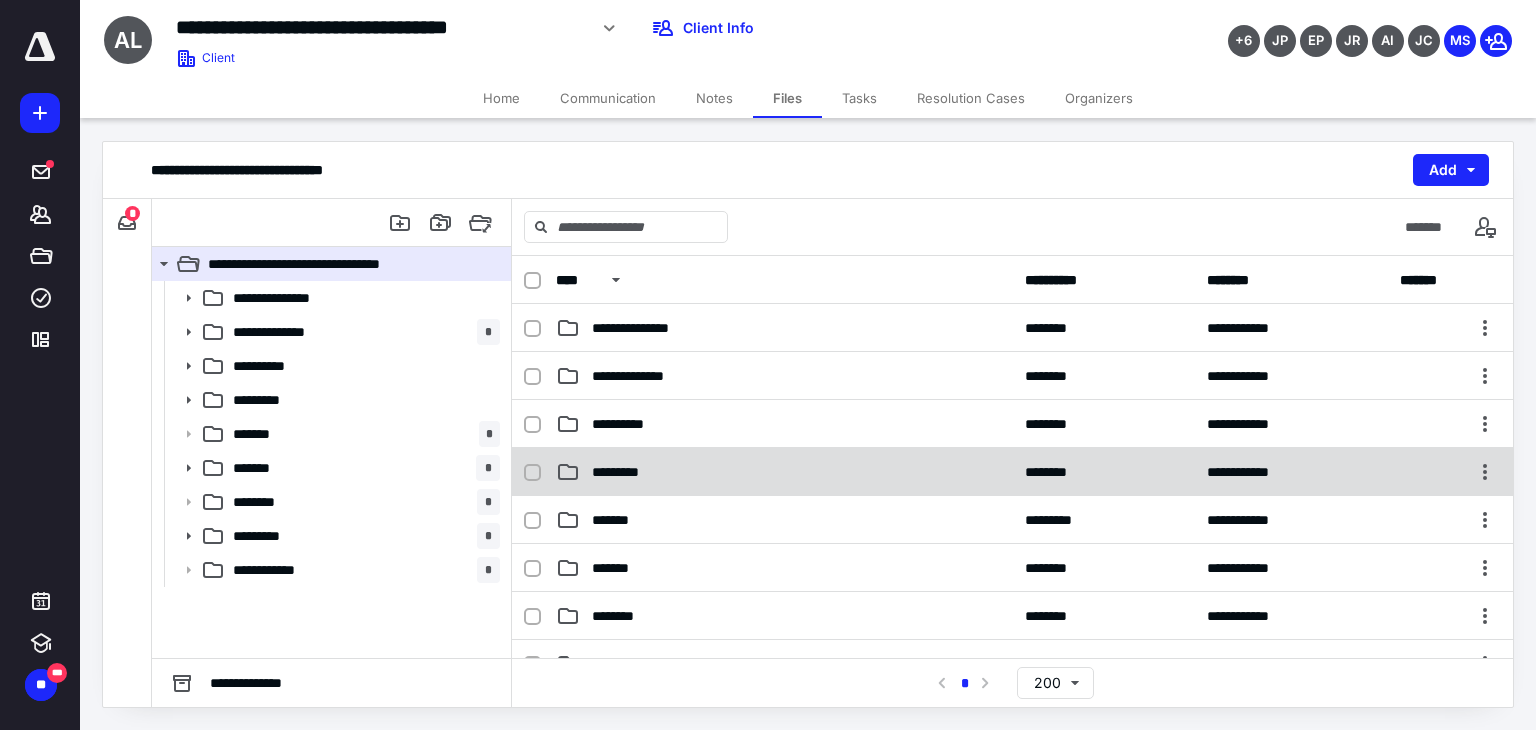 click on "**********" at bounding box center [1012, 472] 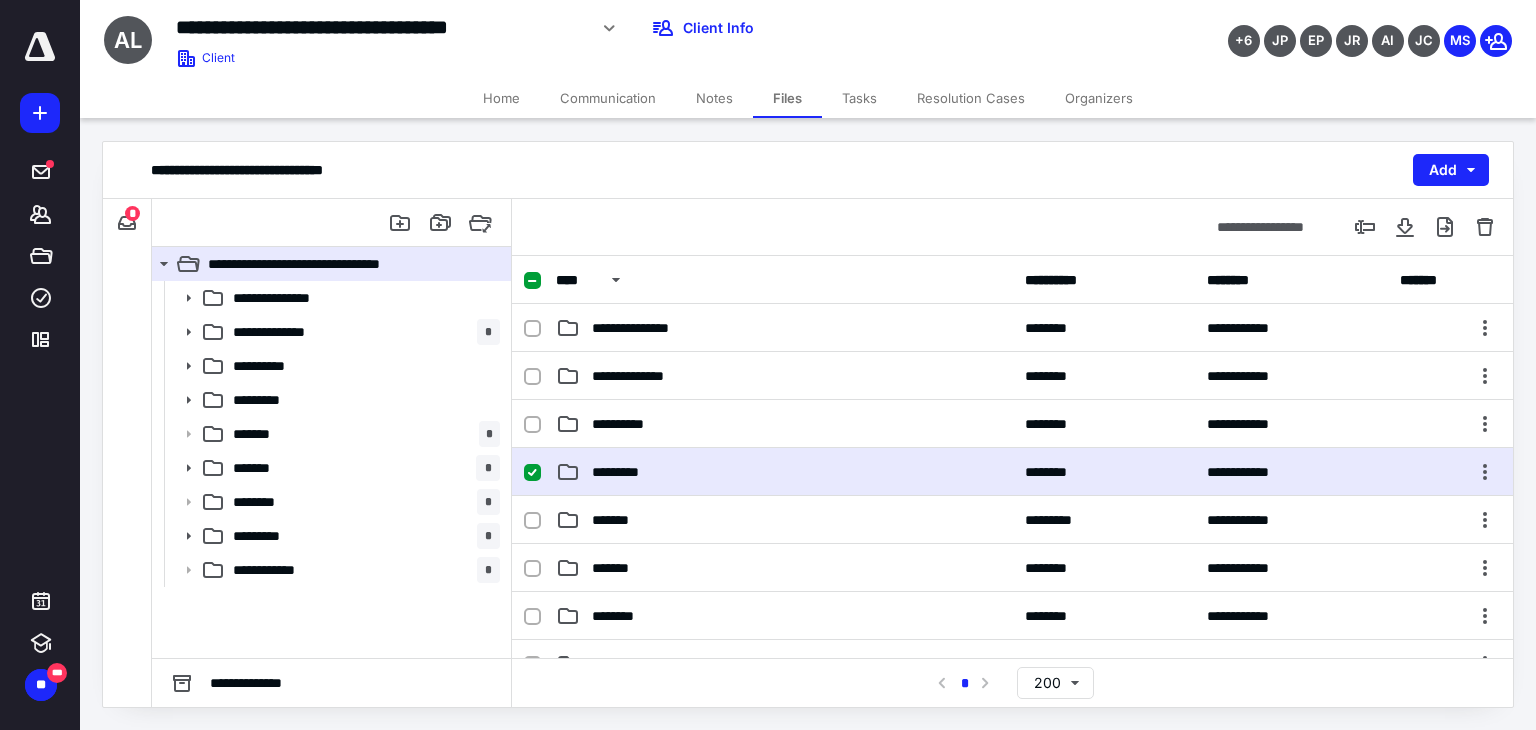 click on "**********" at bounding box center [1012, 472] 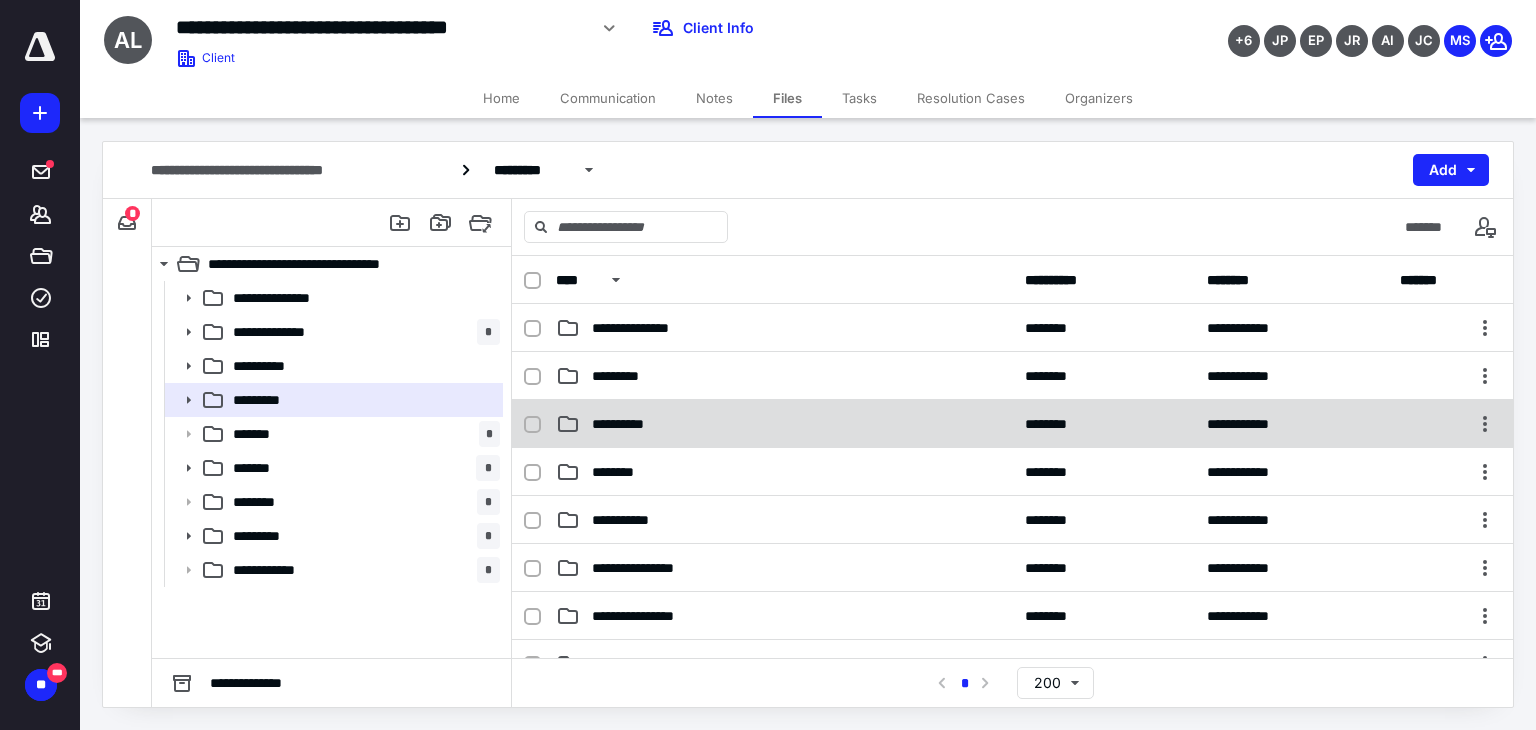 click on "**********" at bounding box center [784, 424] 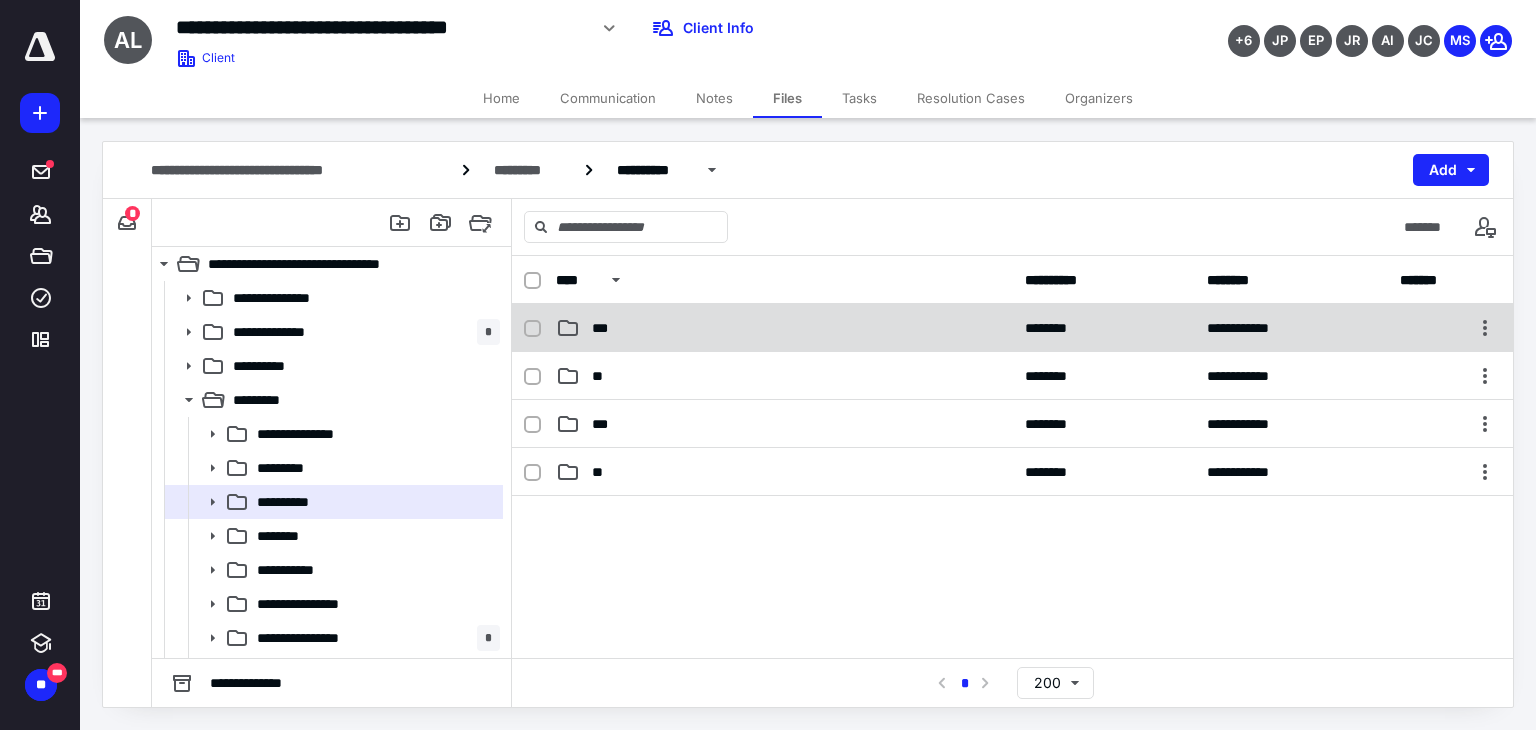 click on "**********" at bounding box center [1012, 328] 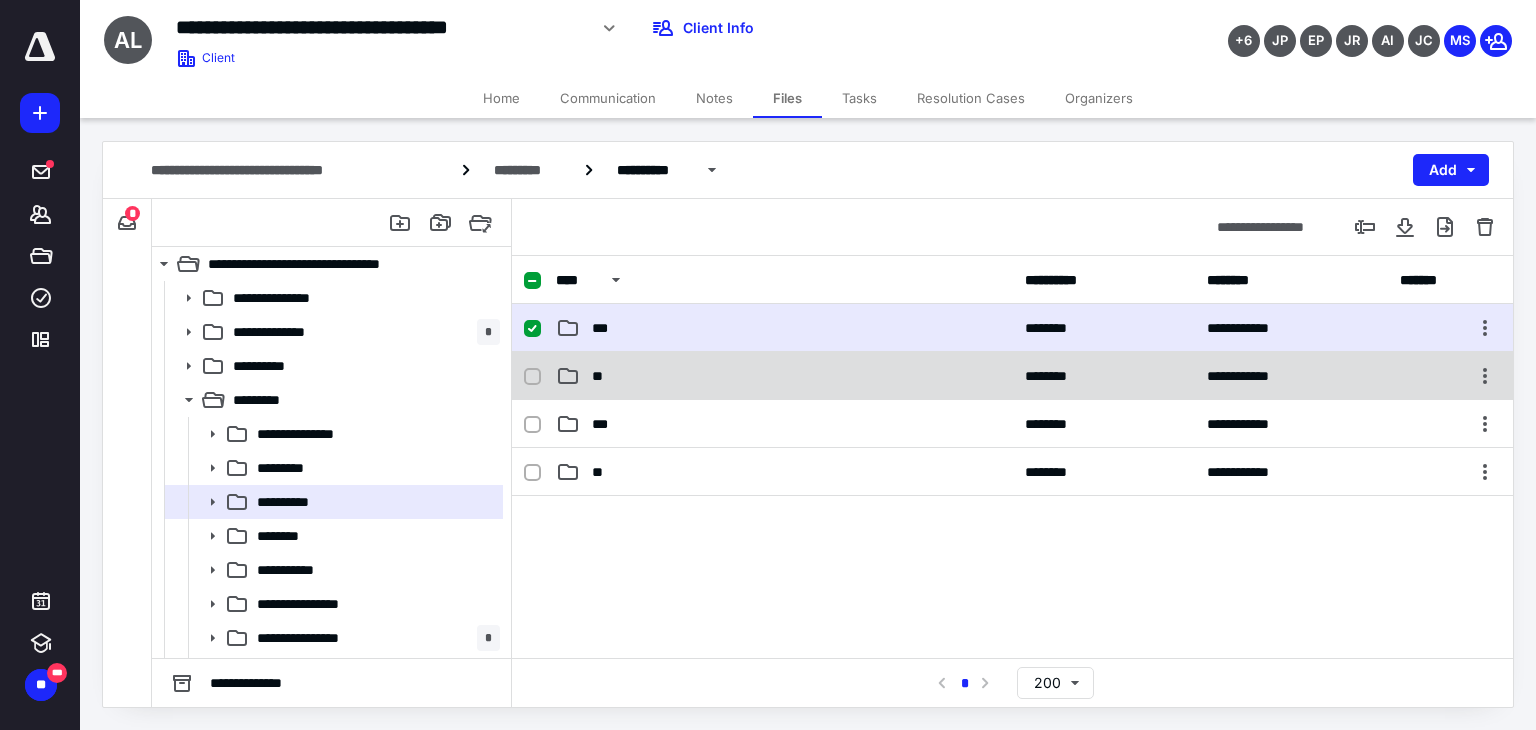 click on "**" at bounding box center (784, 376) 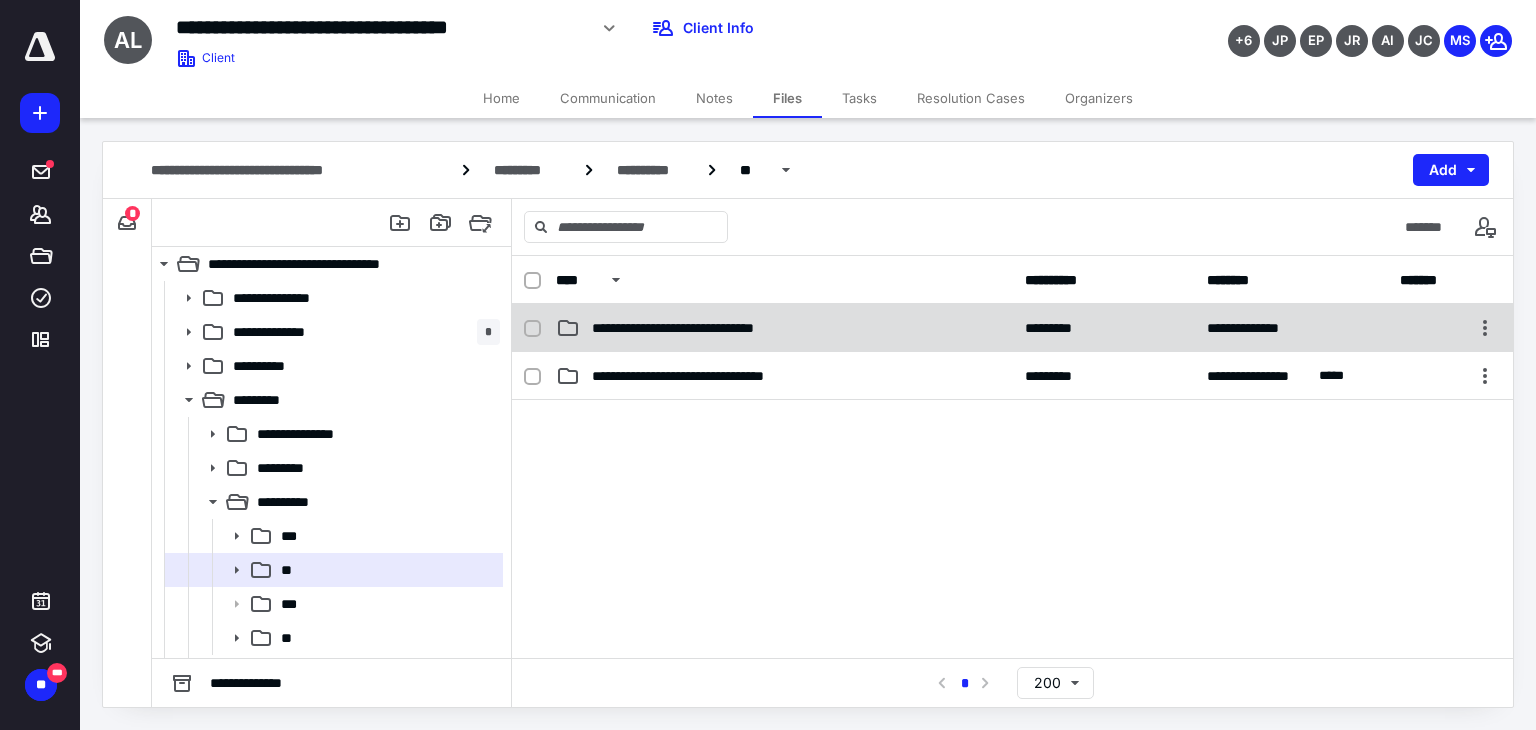 click on "**********" at bounding box center [1012, 328] 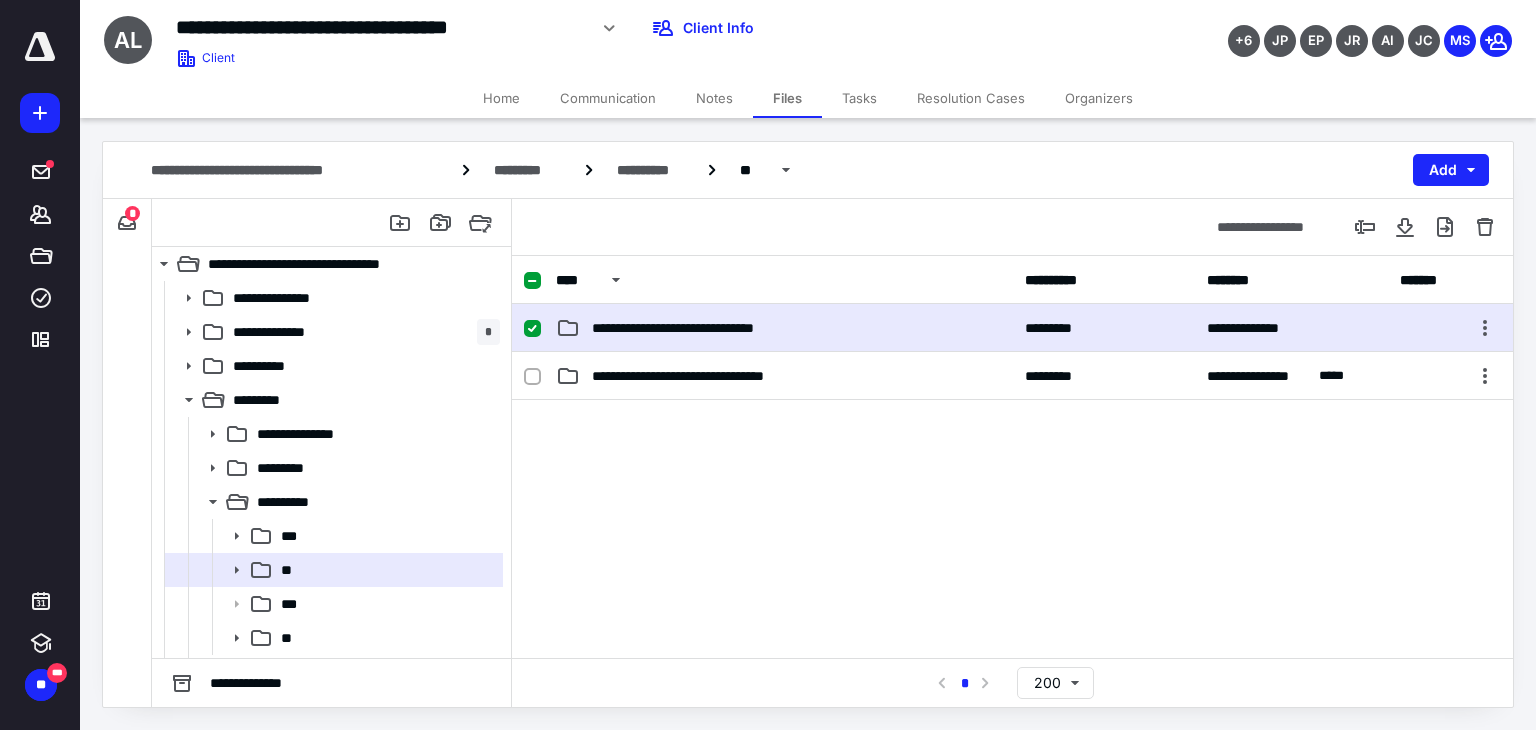 click on "**********" at bounding box center (1012, 328) 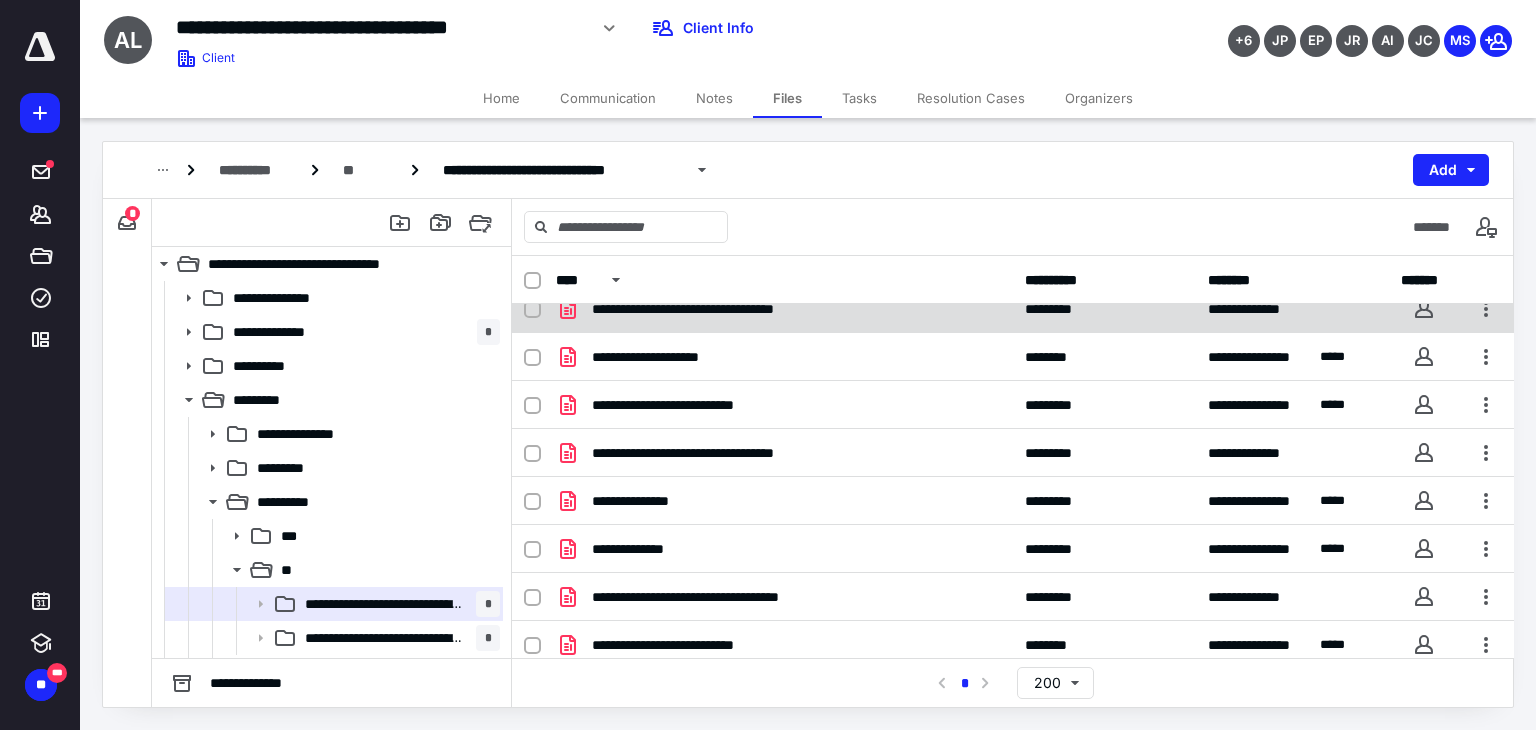 scroll, scrollTop: 28, scrollLeft: 0, axis: vertical 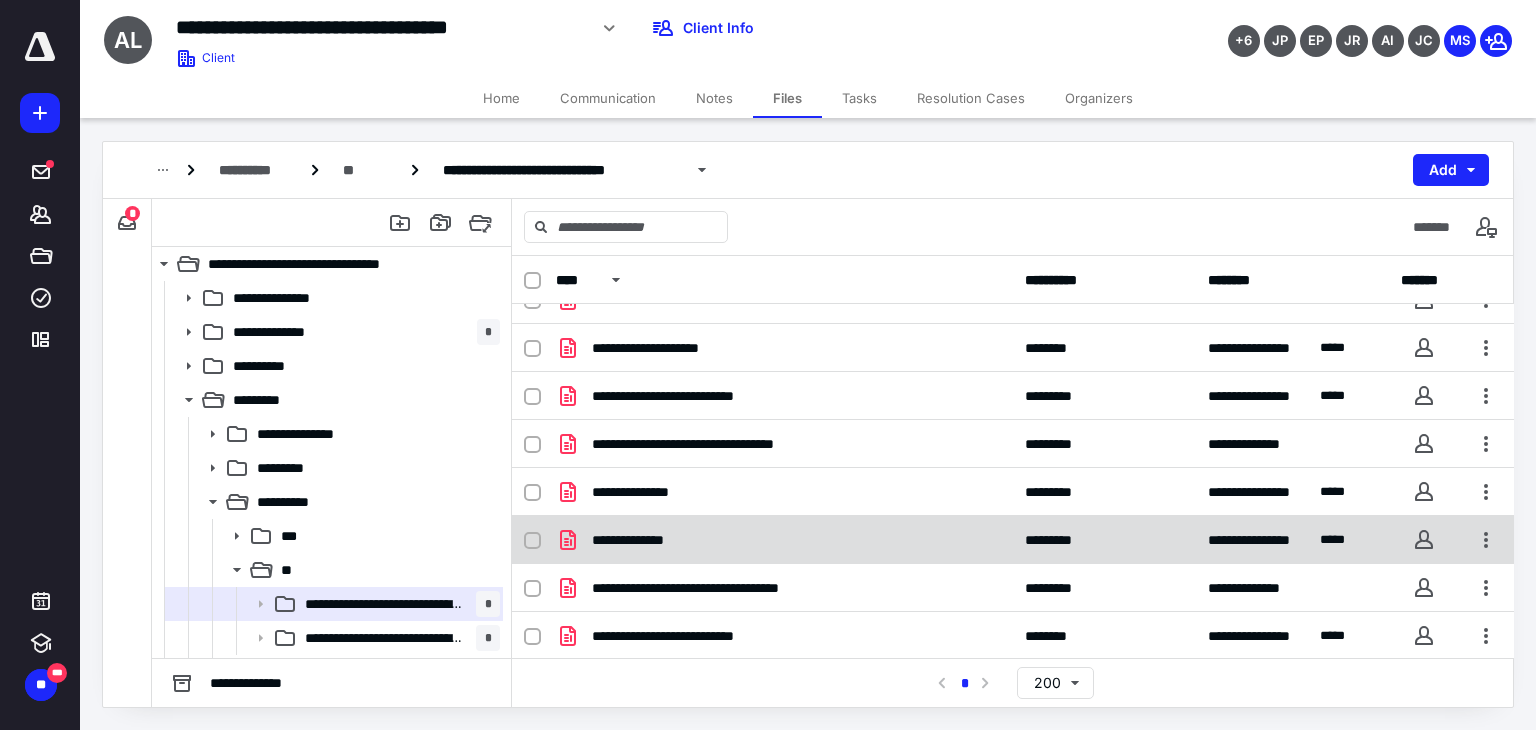 click on "**********" at bounding box center [784, 540] 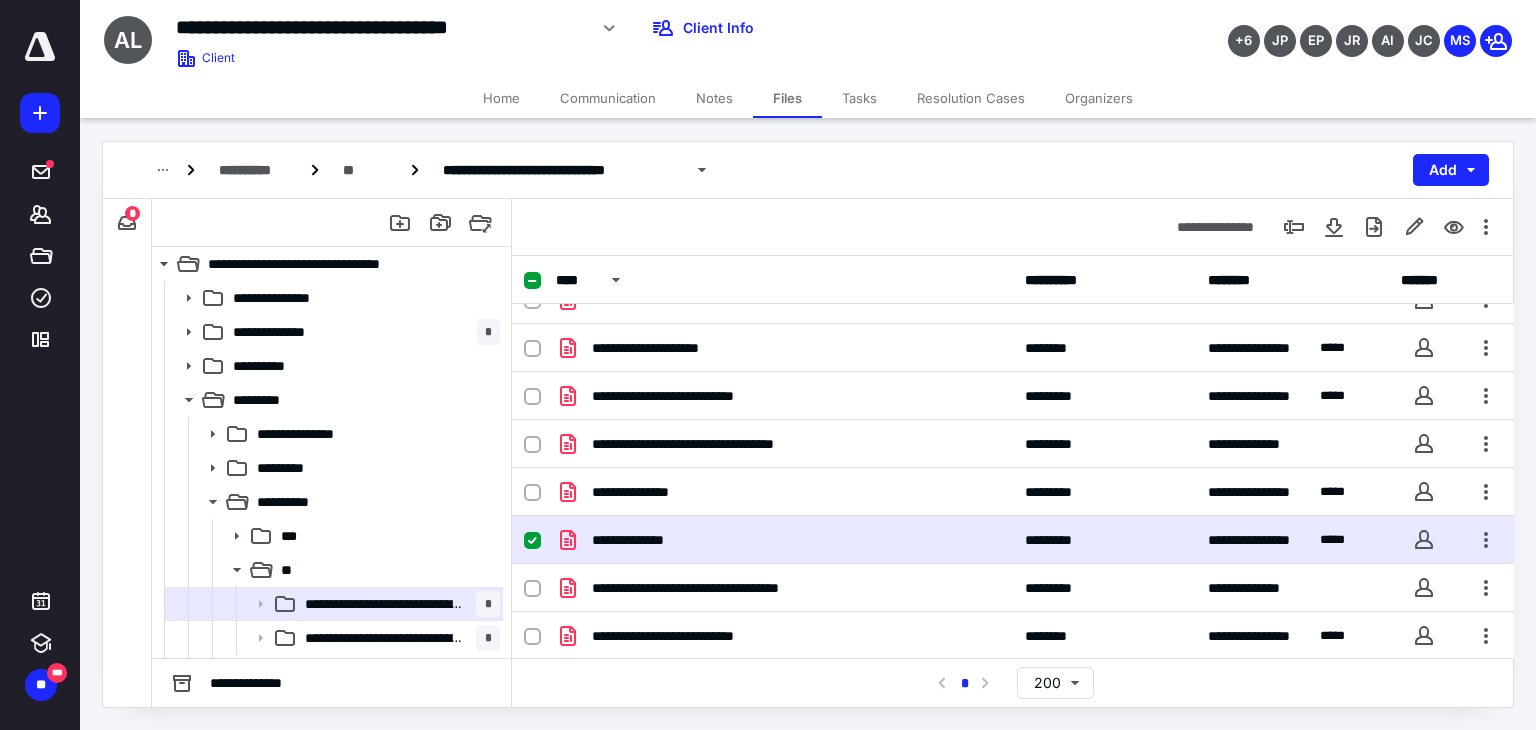 click on "**********" at bounding box center (784, 540) 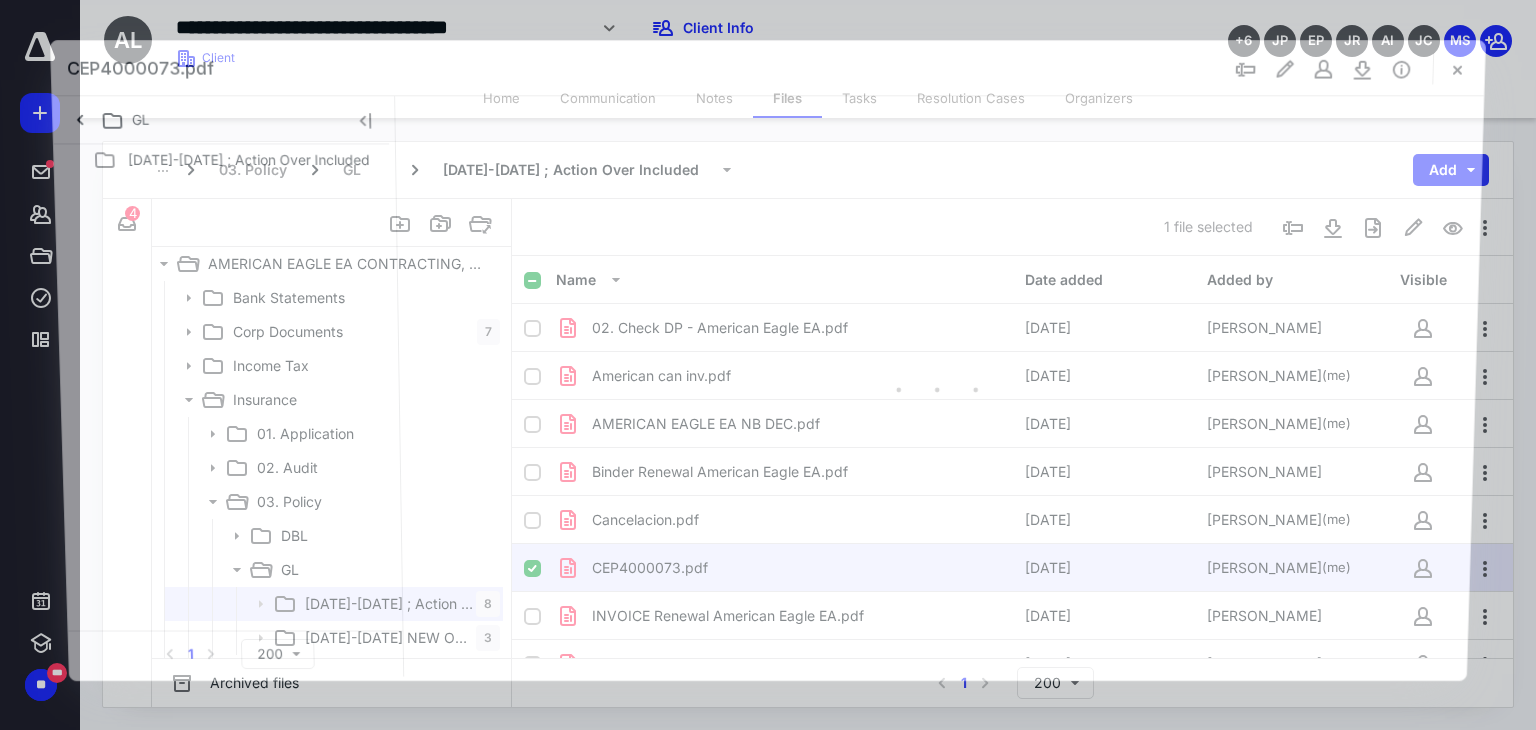 scroll, scrollTop: 28, scrollLeft: 0, axis: vertical 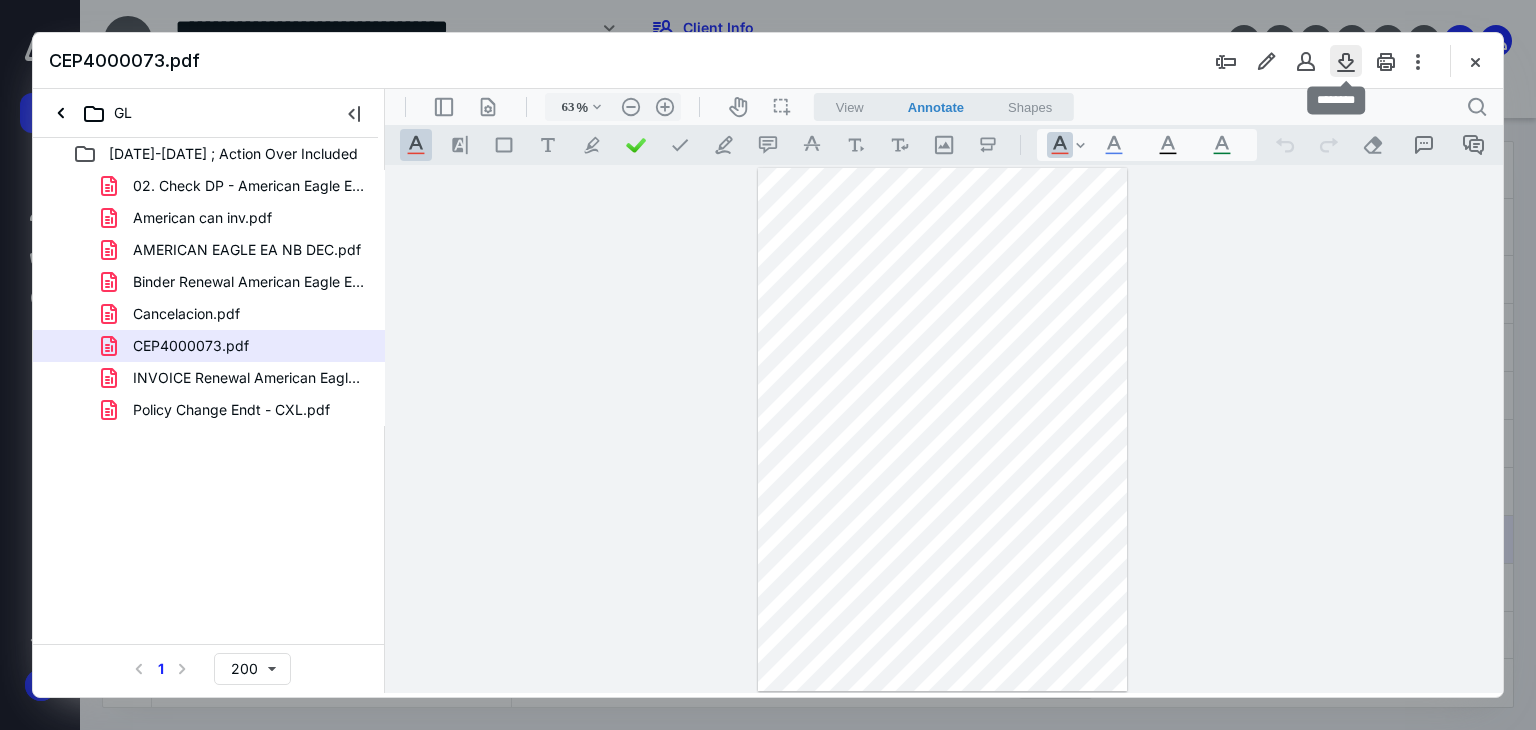 click at bounding box center [1346, 61] 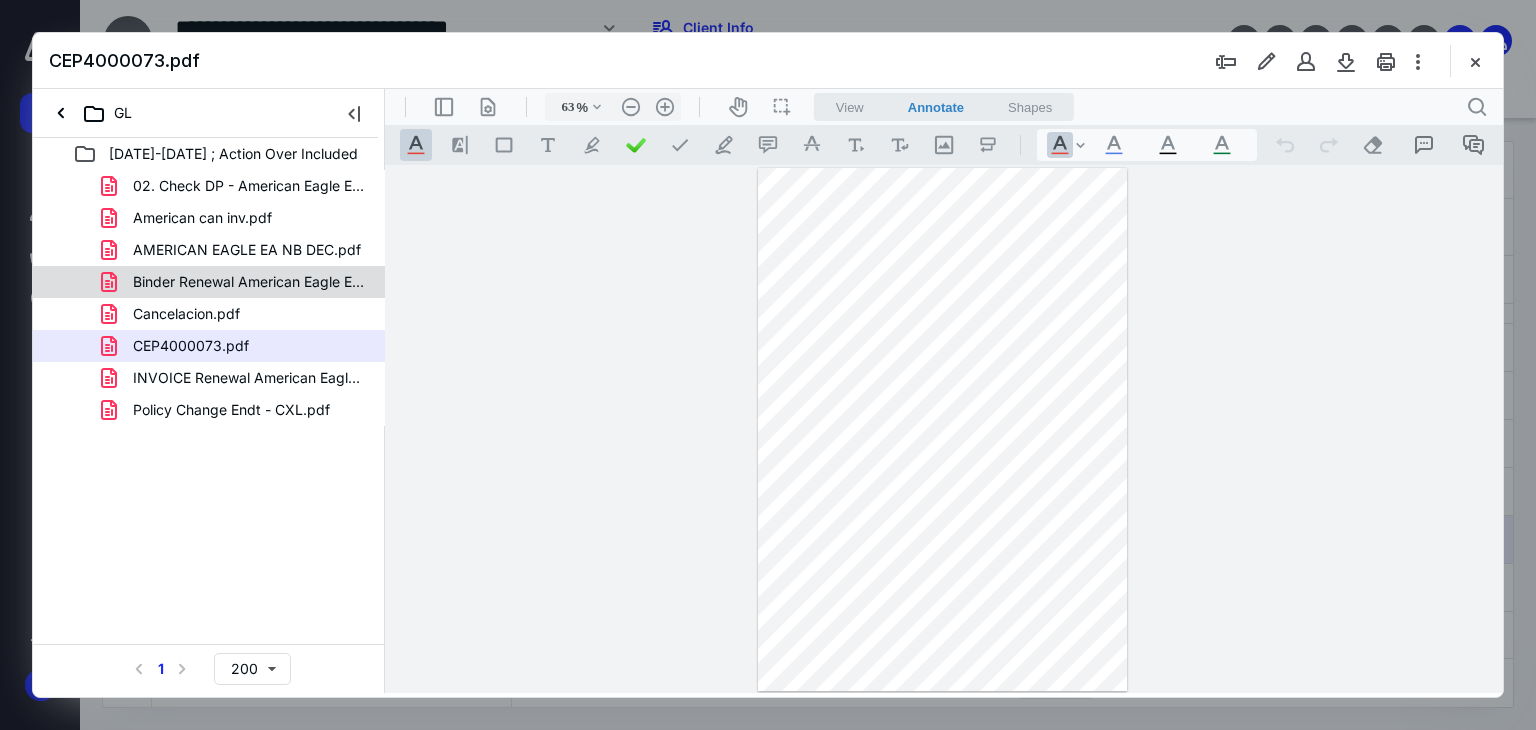 click on "Binder Renewal American Eagle EA.pdf" at bounding box center [209, 282] 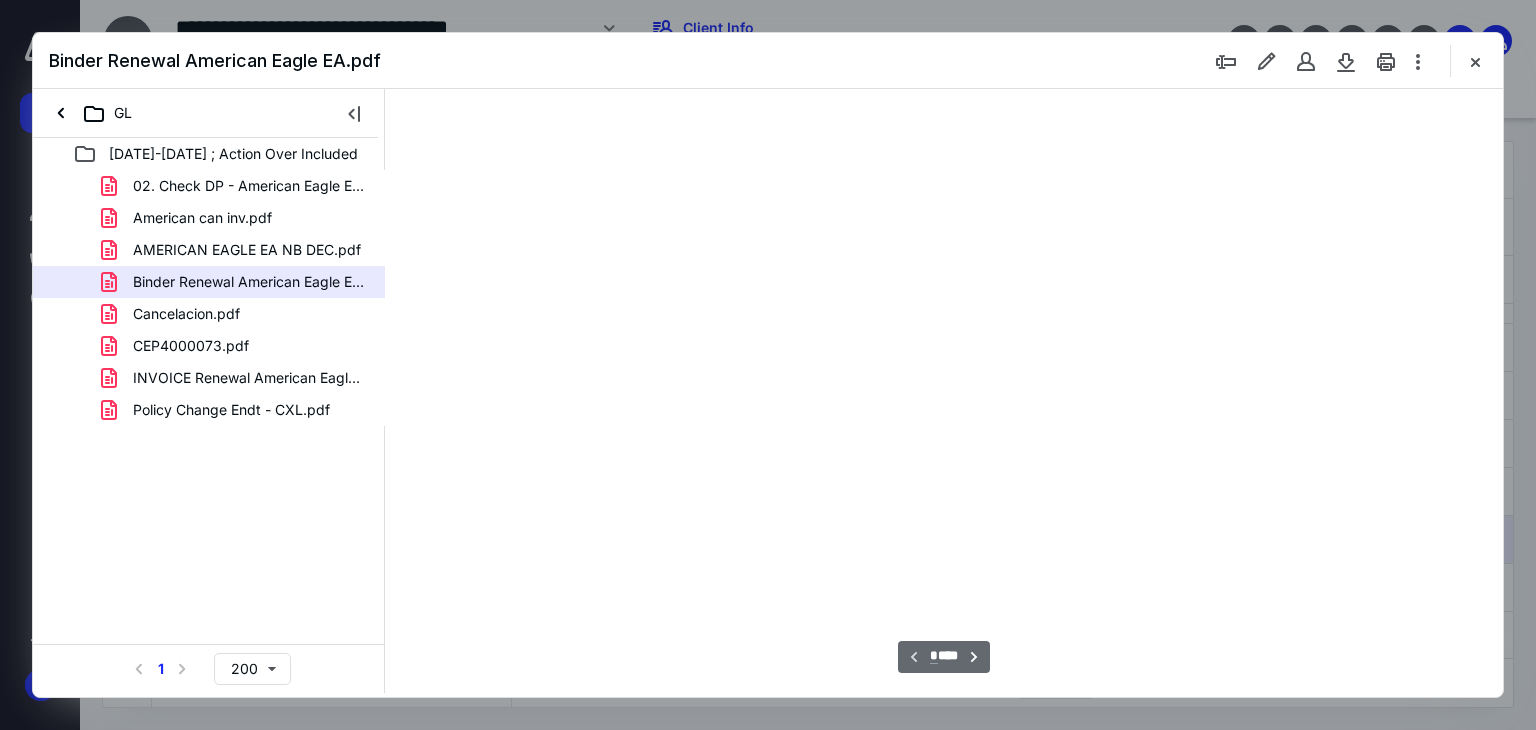 scroll, scrollTop: 79, scrollLeft: 0, axis: vertical 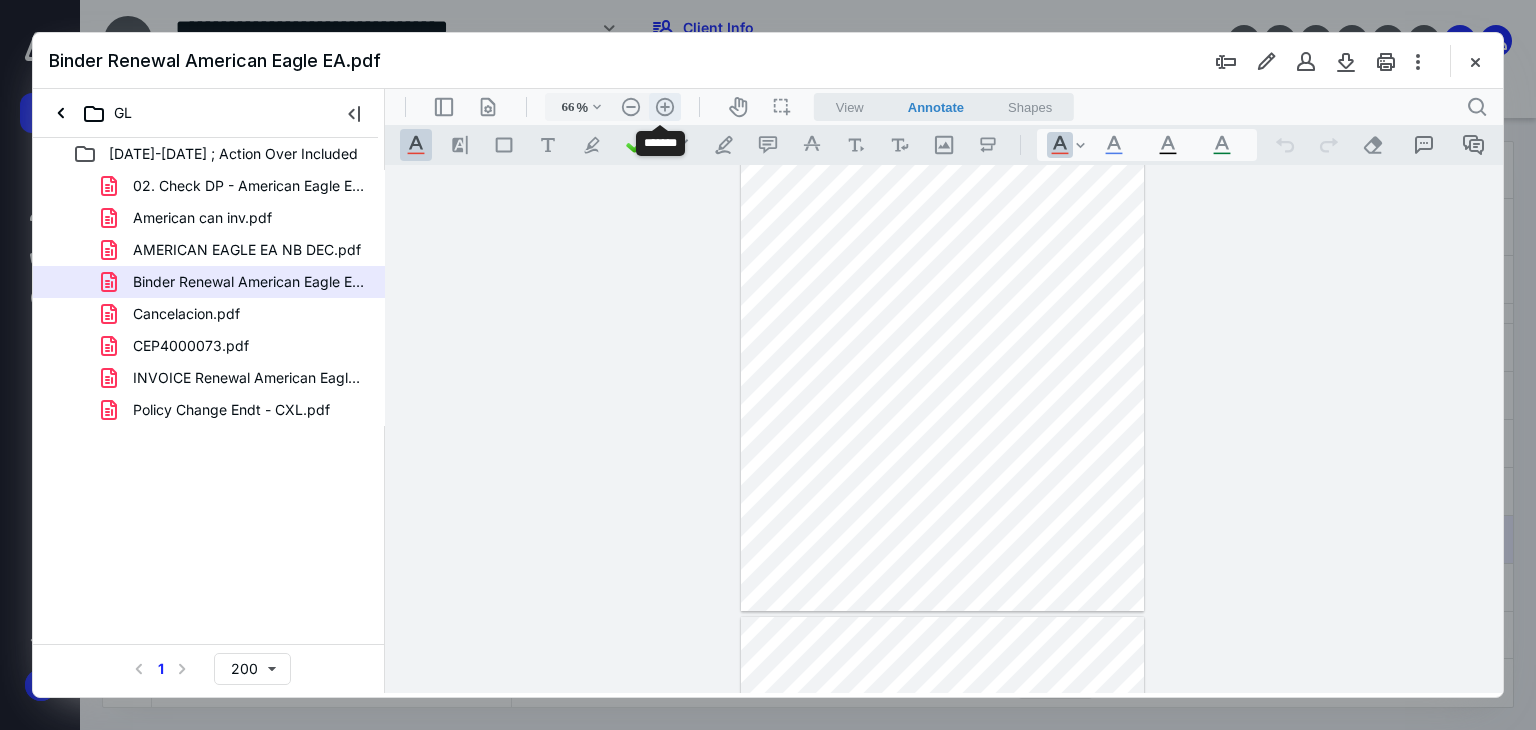 click on ".cls-1{fill:#abb0c4;} icon - header - zoom - in - line" at bounding box center [665, 107] 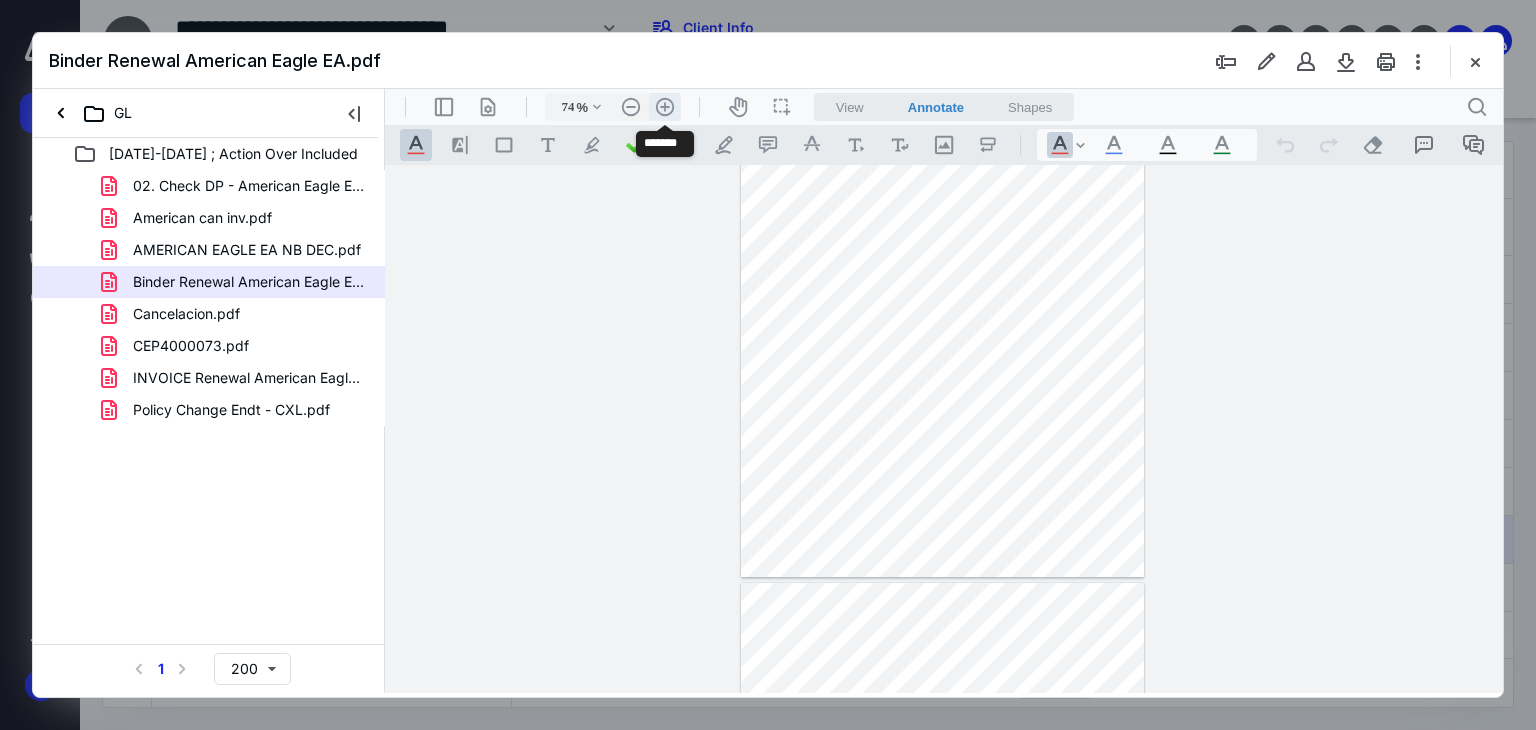 click on ".cls-1{fill:#abb0c4;} icon - header - zoom - in - line" at bounding box center [665, 107] 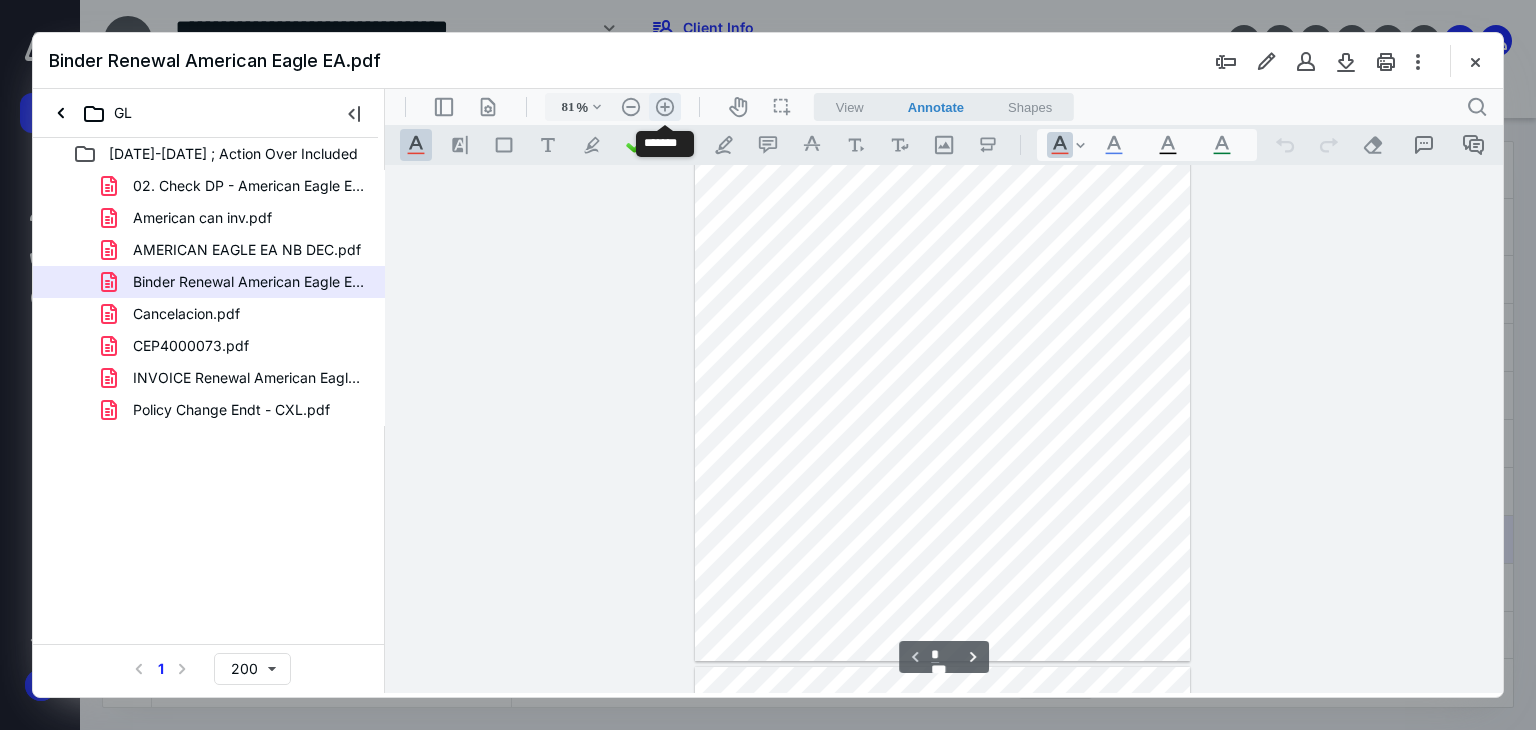 click on ".cls-1{fill:#abb0c4;} icon - header - zoom - in - line" at bounding box center (665, 107) 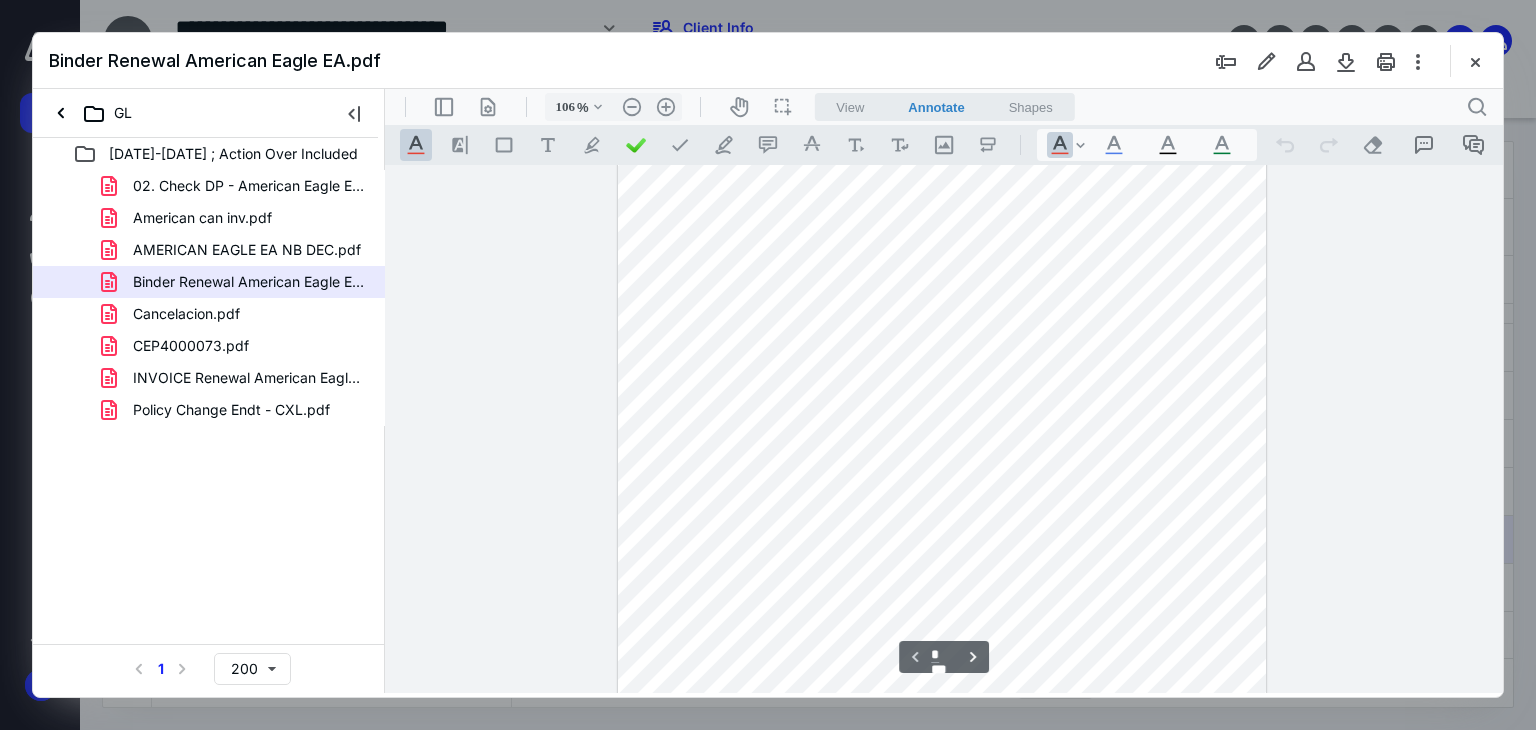 scroll, scrollTop: 0, scrollLeft: 0, axis: both 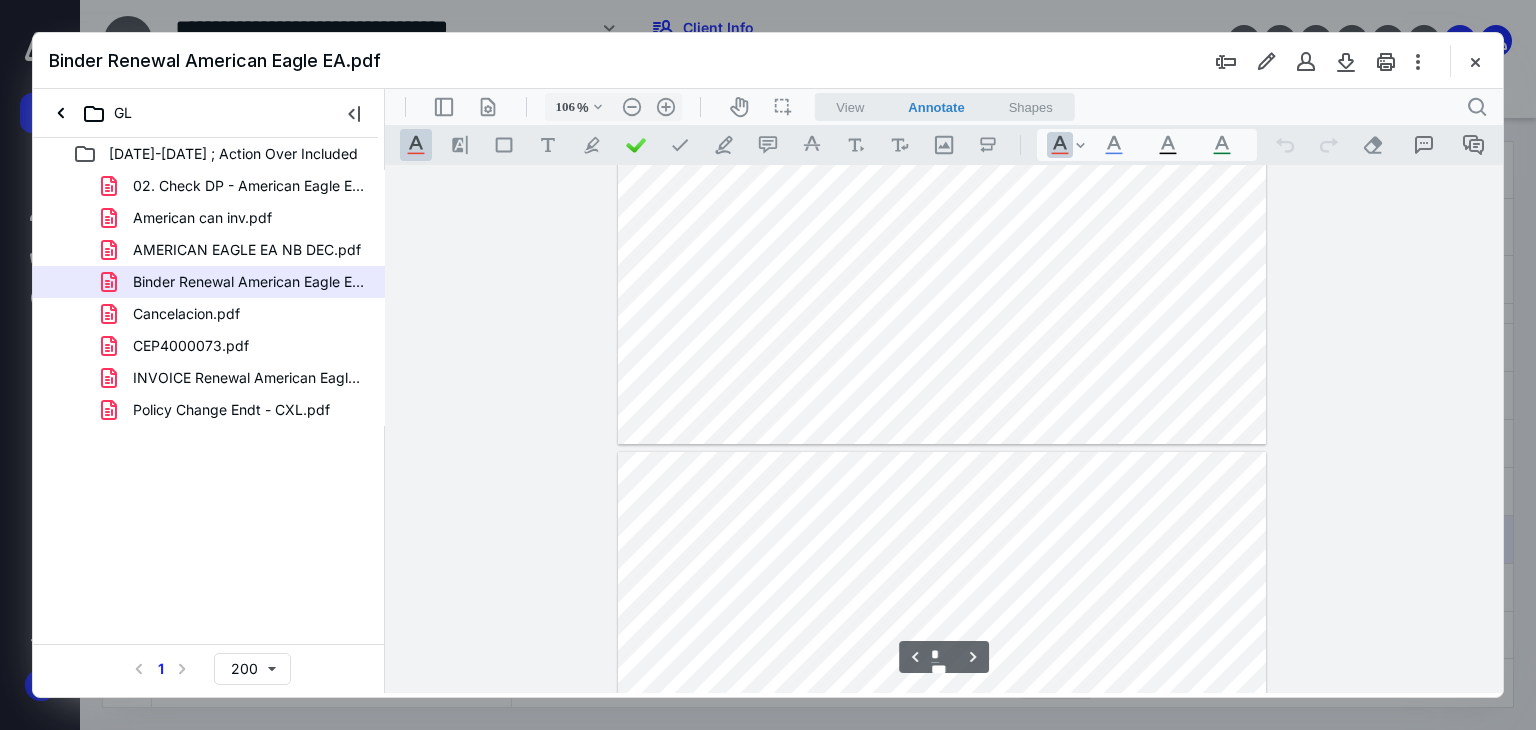 type on "*" 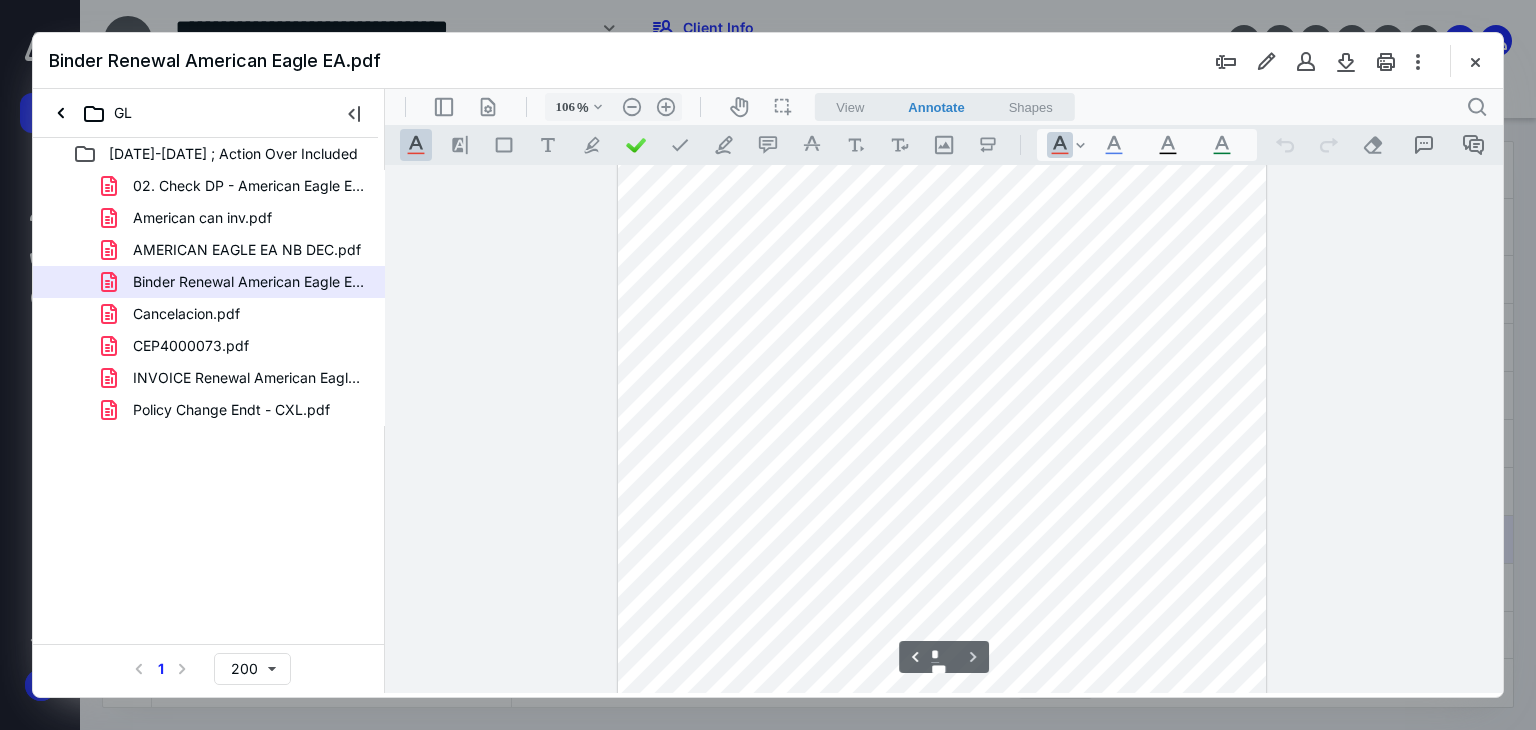 scroll, scrollTop: 2560, scrollLeft: 0, axis: vertical 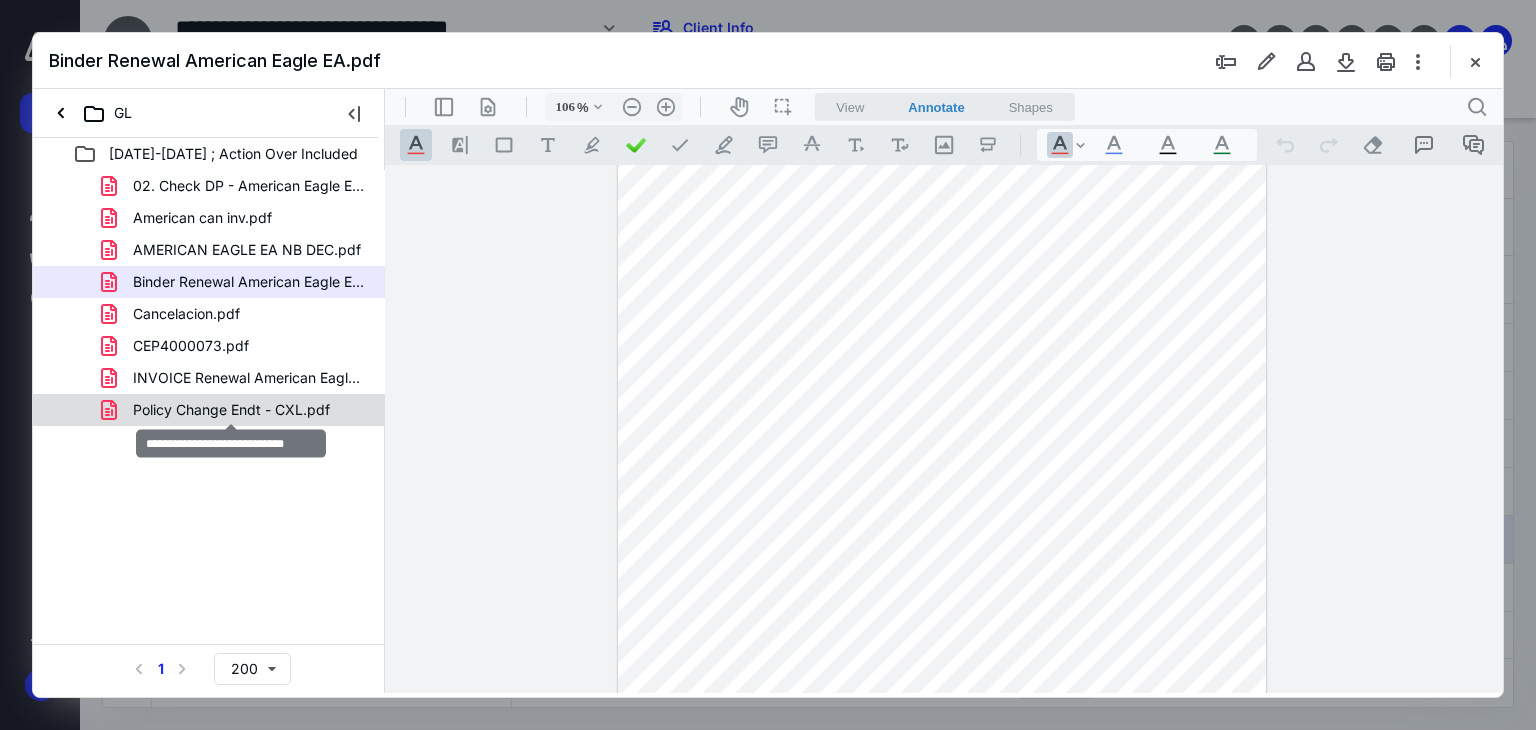 click on "Policy Change Endt - CXL.pdf" at bounding box center [231, 410] 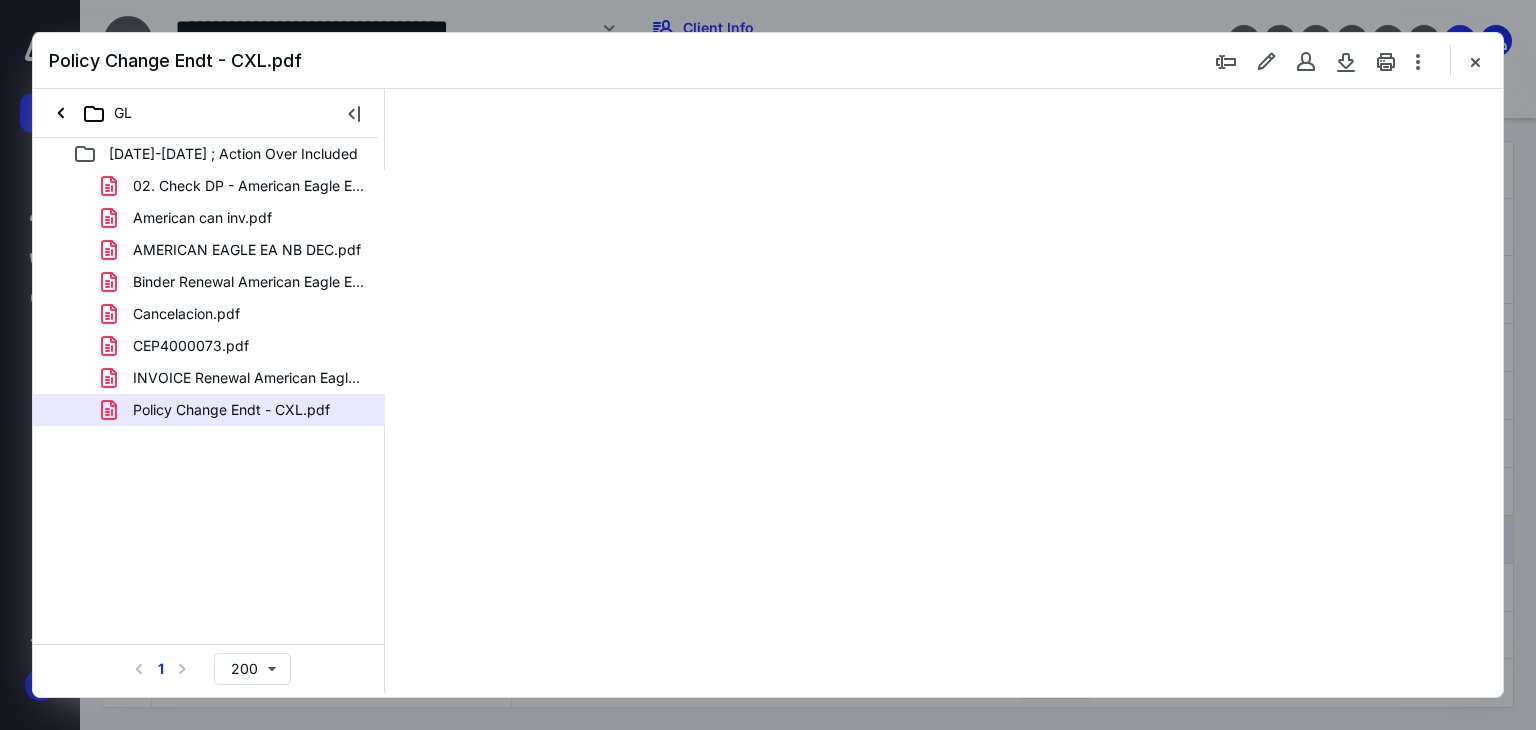 scroll, scrollTop: 0, scrollLeft: 0, axis: both 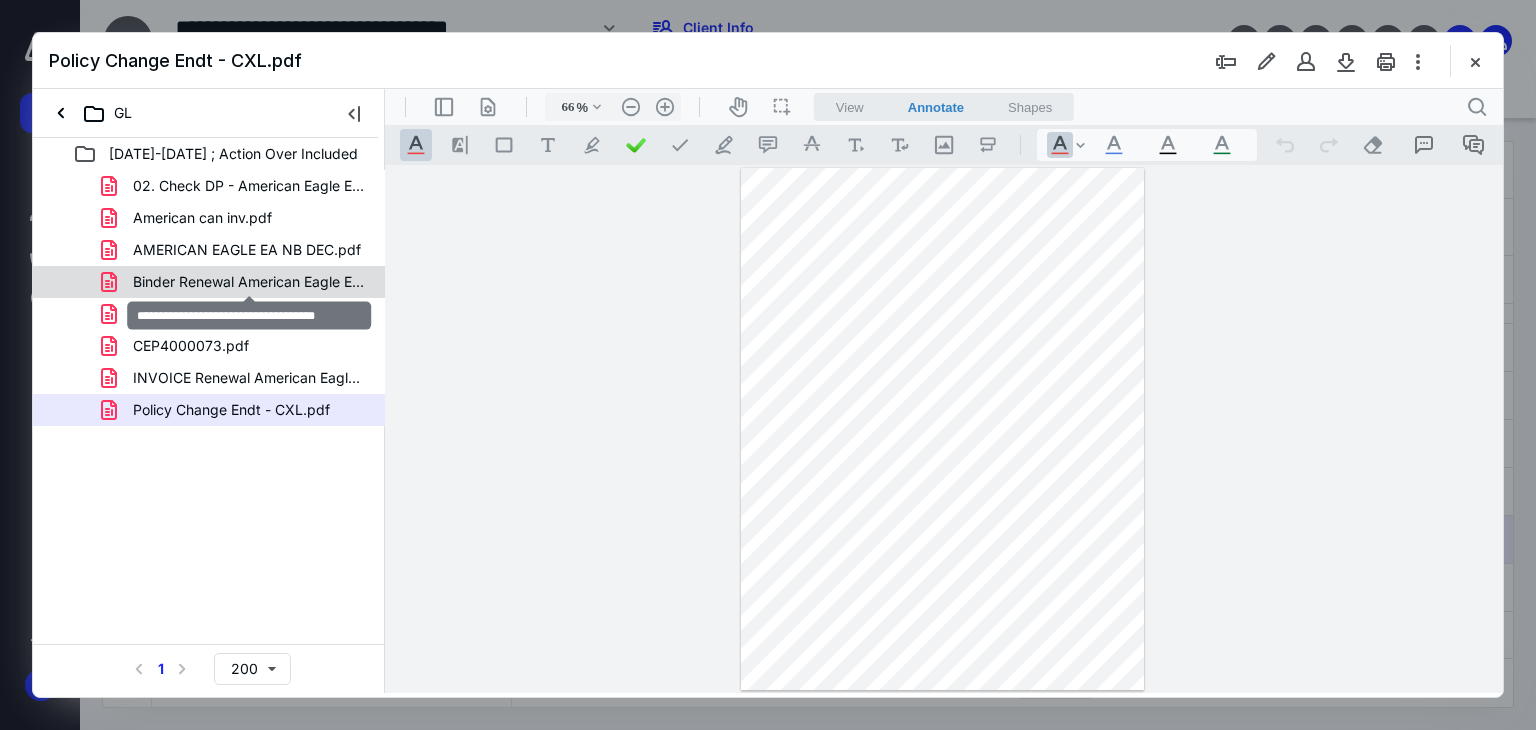 click on "Binder Renewal American Eagle EA.pdf" at bounding box center (249, 282) 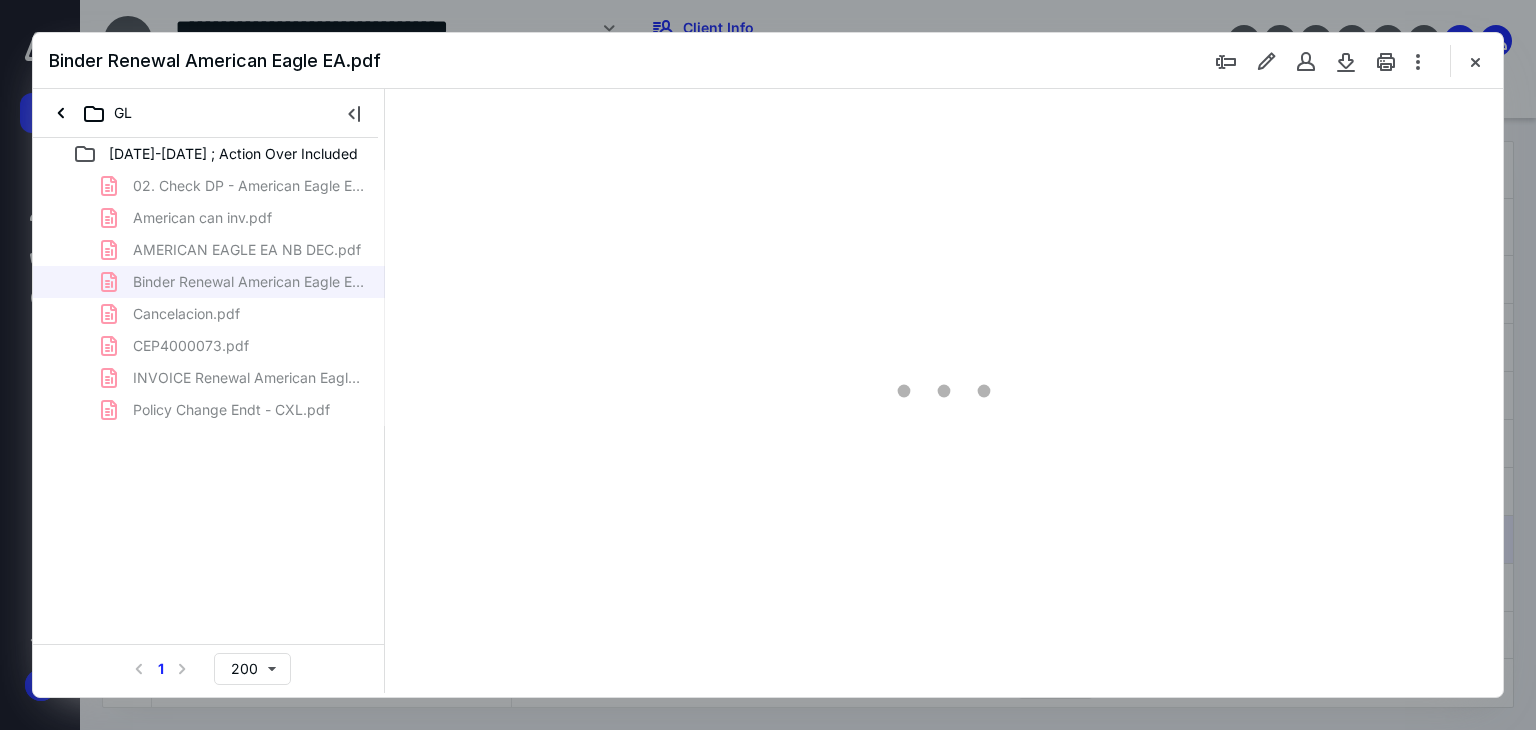 scroll, scrollTop: 79, scrollLeft: 0, axis: vertical 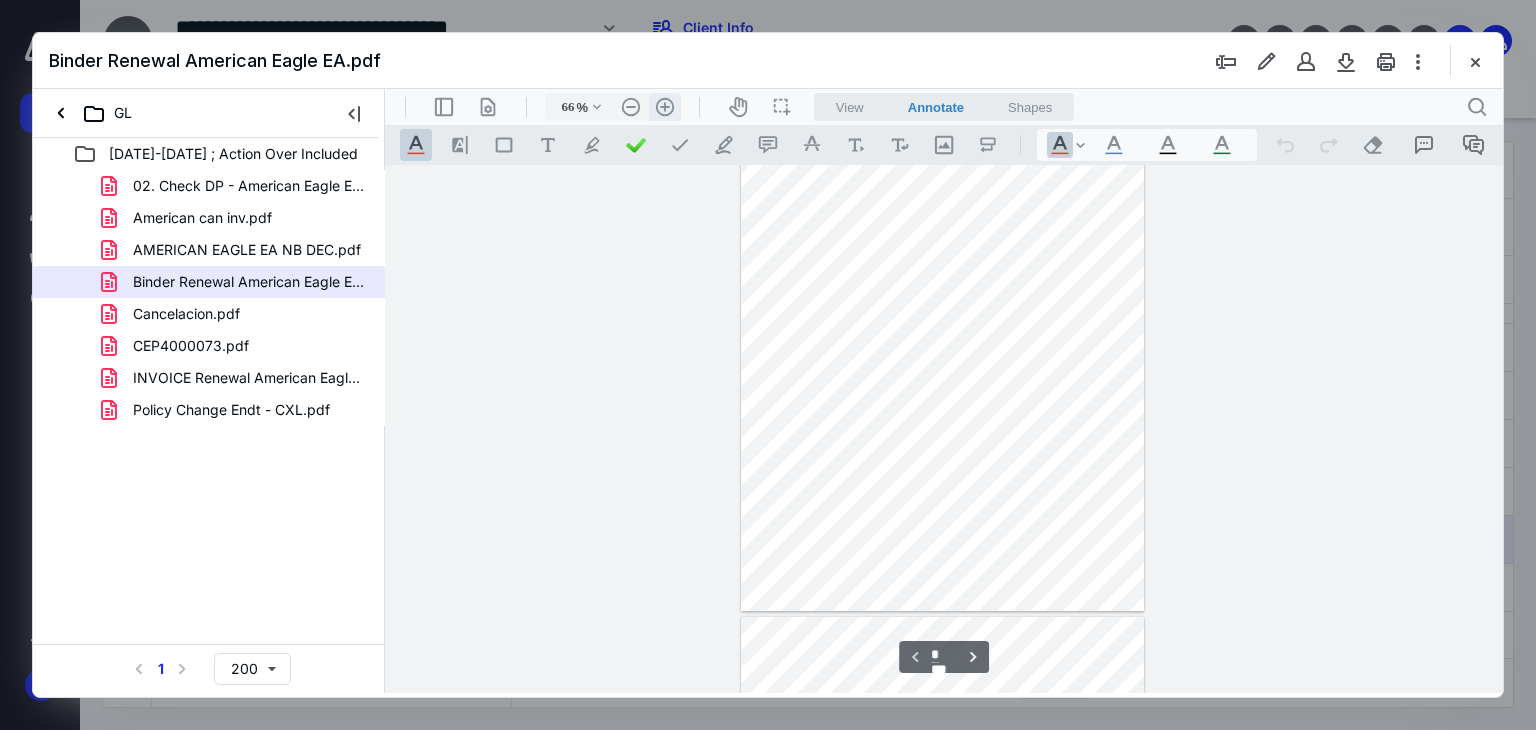 click on ".cls-1{fill:#abb0c4;} icon - header - zoom - in - line" at bounding box center (665, 107) 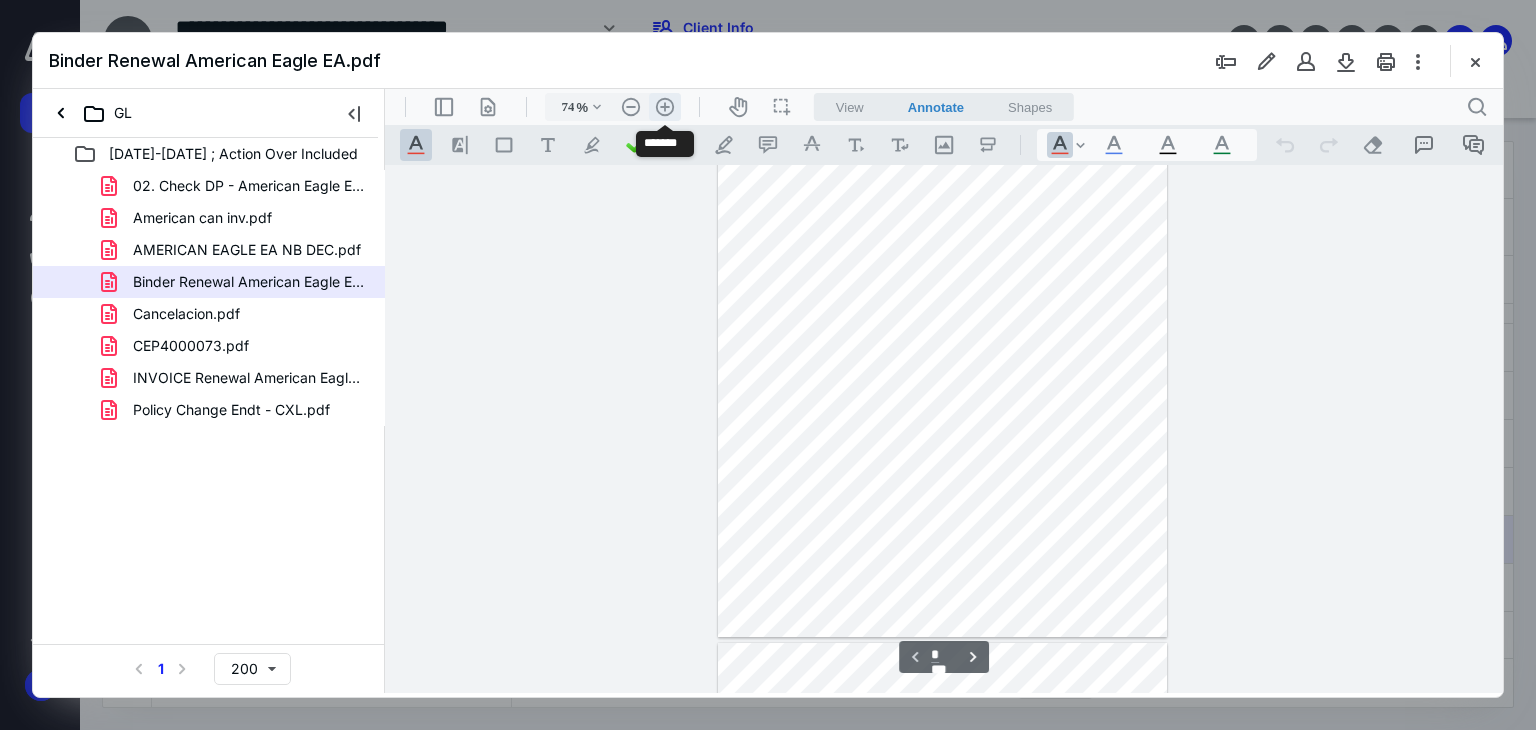 click on ".cls-1{fill:#abb0c4;} icon - header - zoom - in - line" at bounding box center [665, 107] 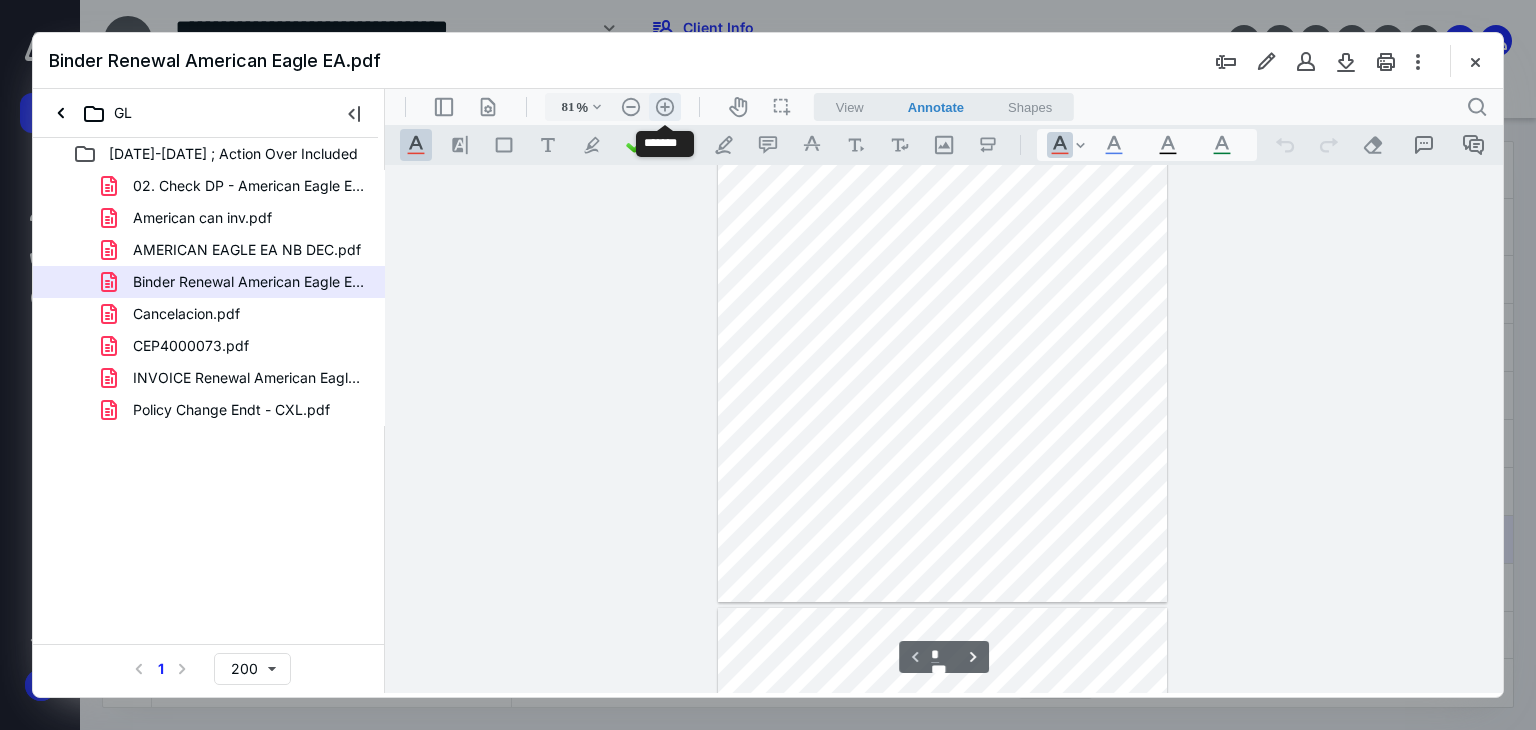 click on ".cls-1{fill:#abb0c4;} icon - header - zoom - in - line" at bounding box center (665, 107) 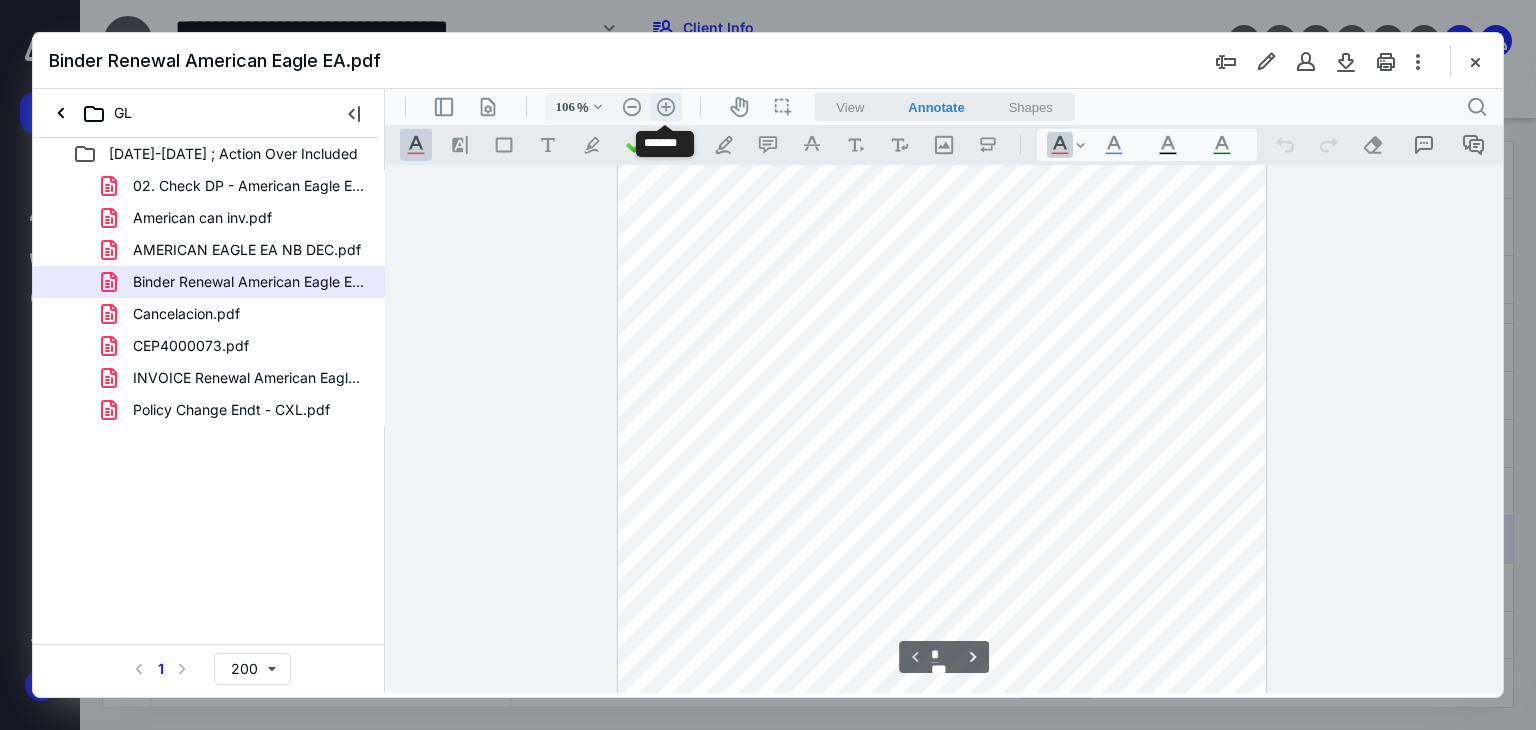 scroll, scrollTop: 263, scrollLeft: 0, axis: vertical 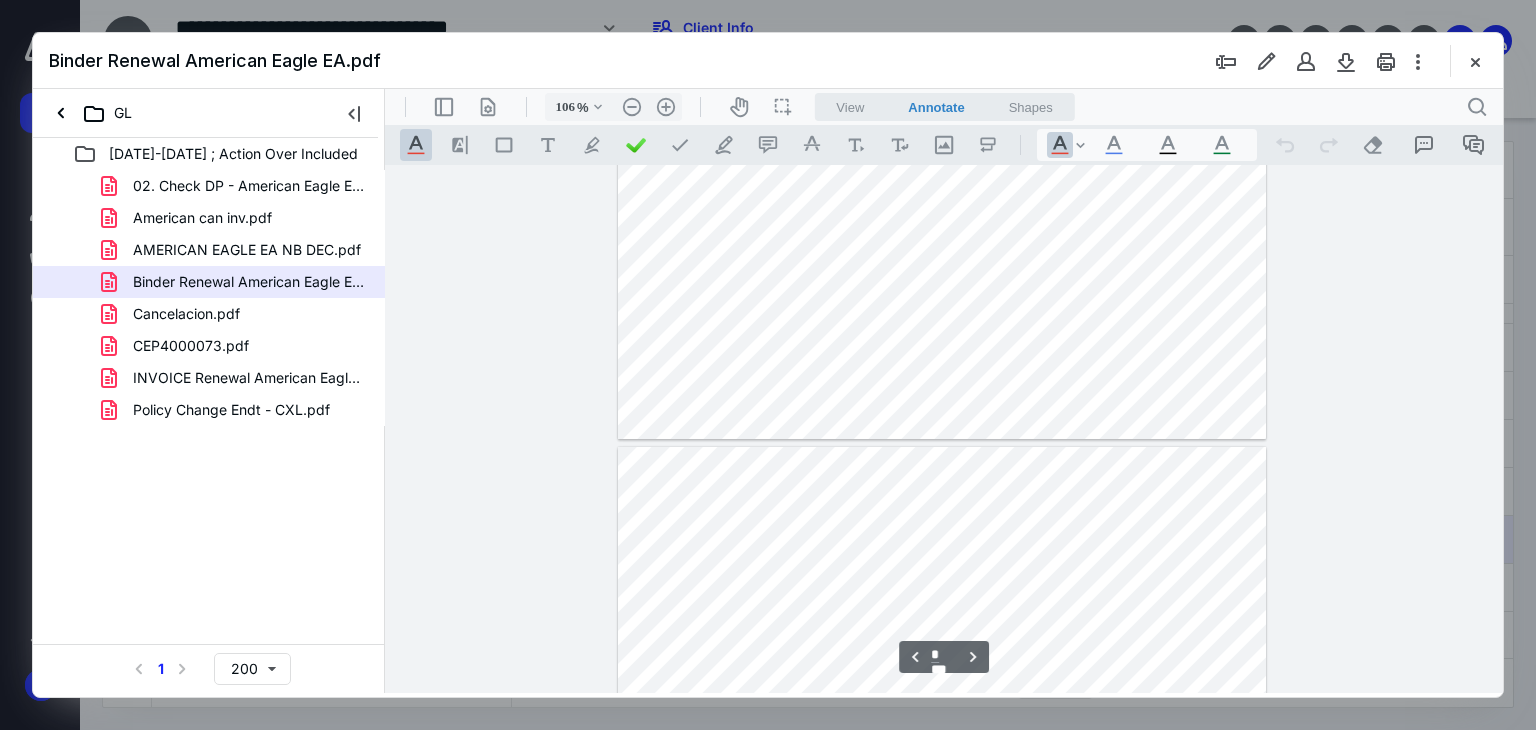 type on "*" 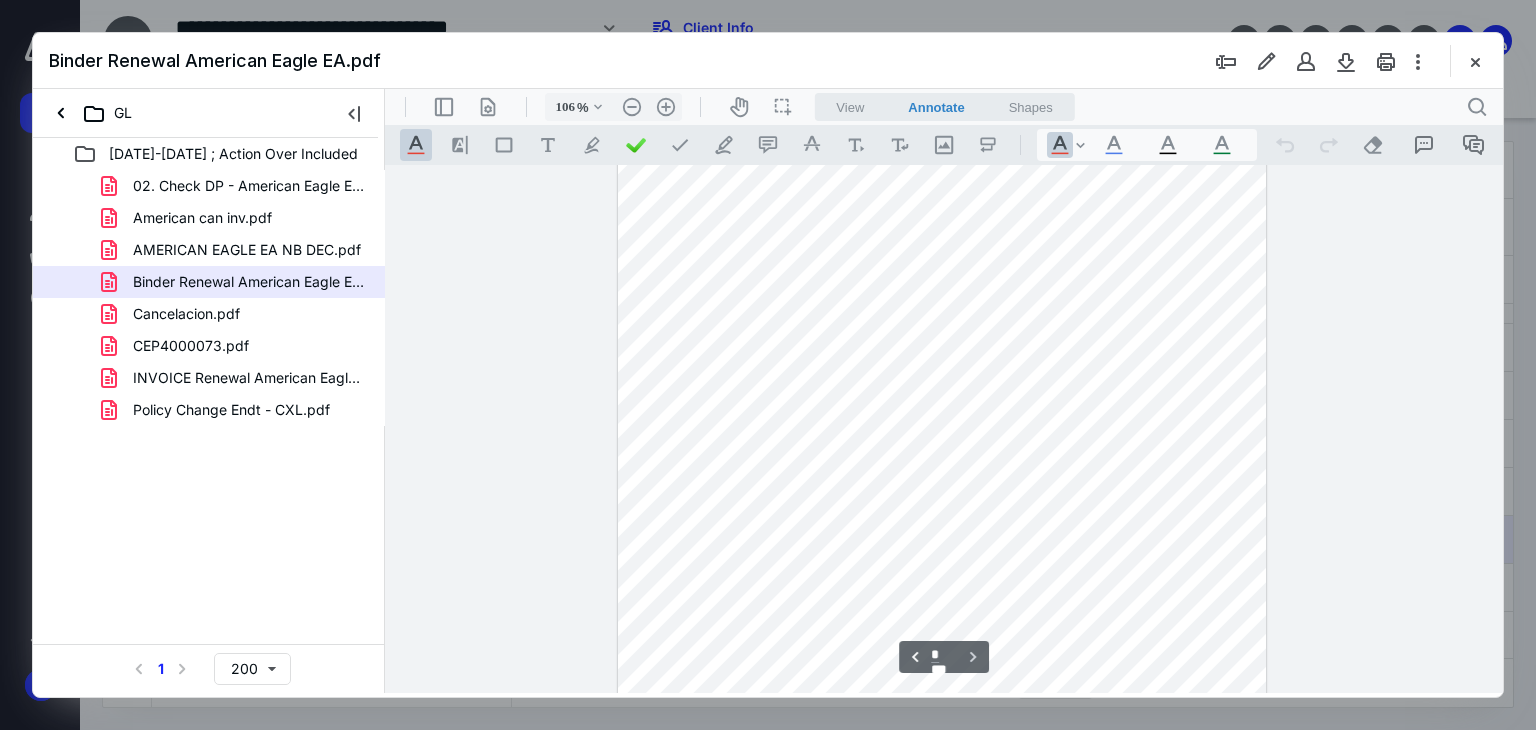 scroll, scrollTop: 2860, scrollLeft: 0, axis: vertical 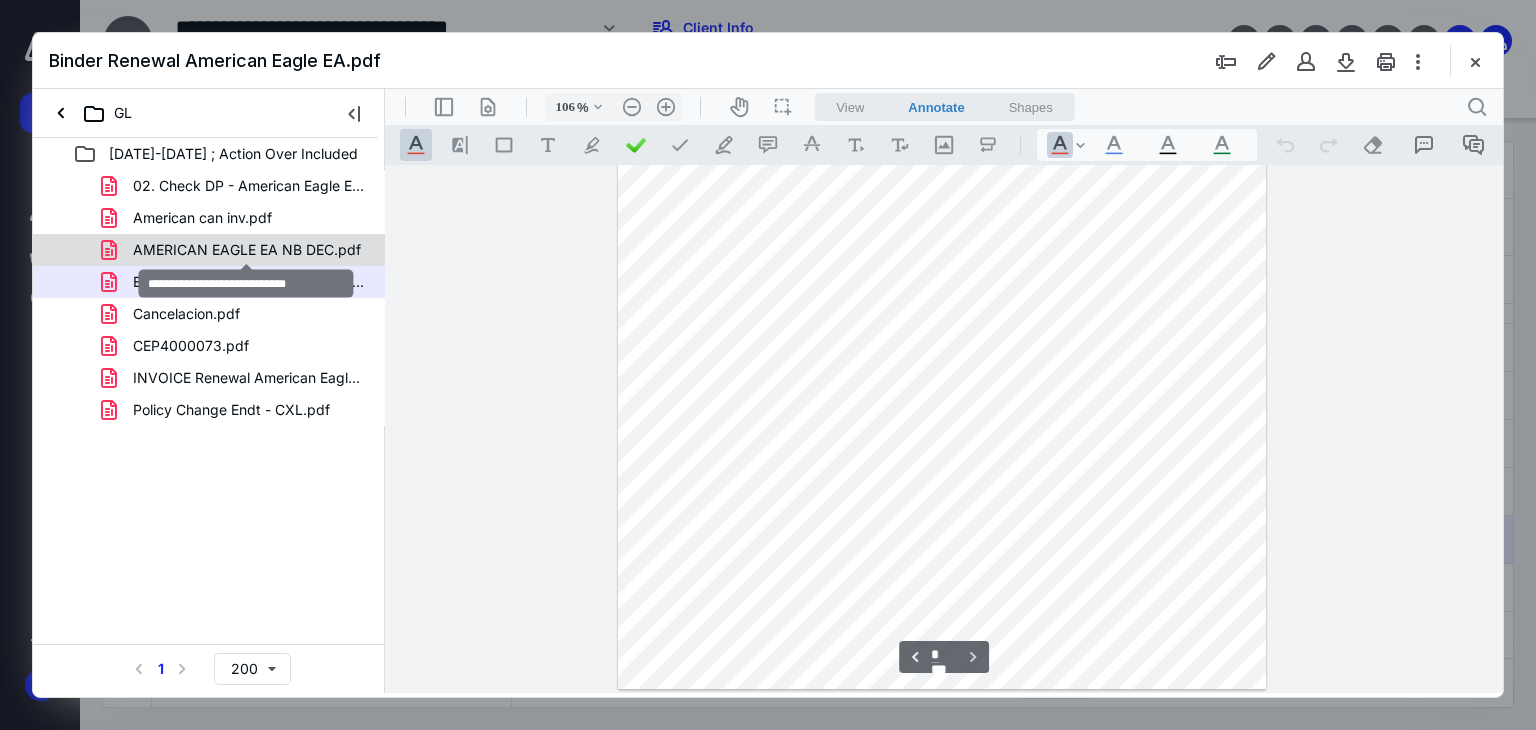 click on "AMERICAN EAGLE EA NB DEC.pdf" at bounding box center [247, 250] 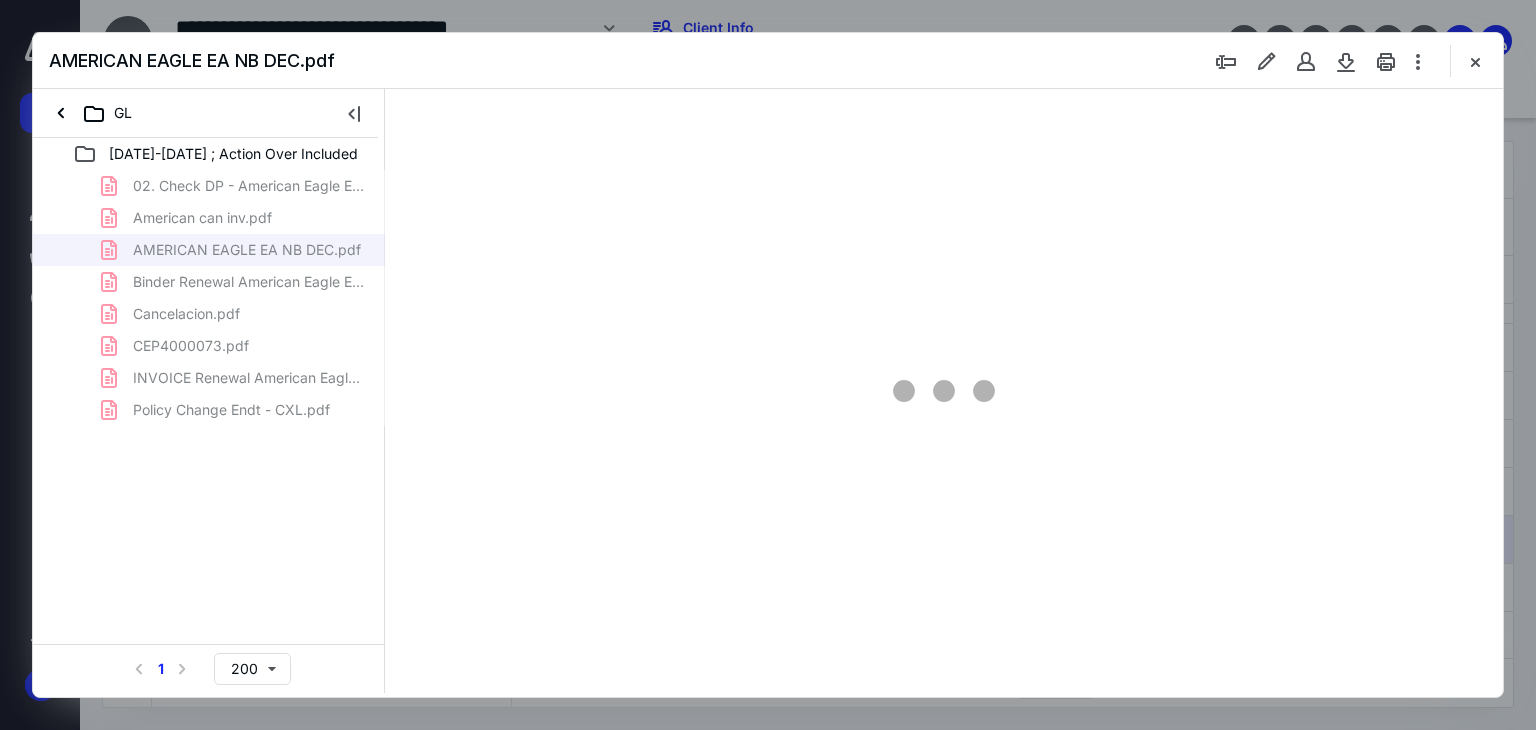 type on "66" 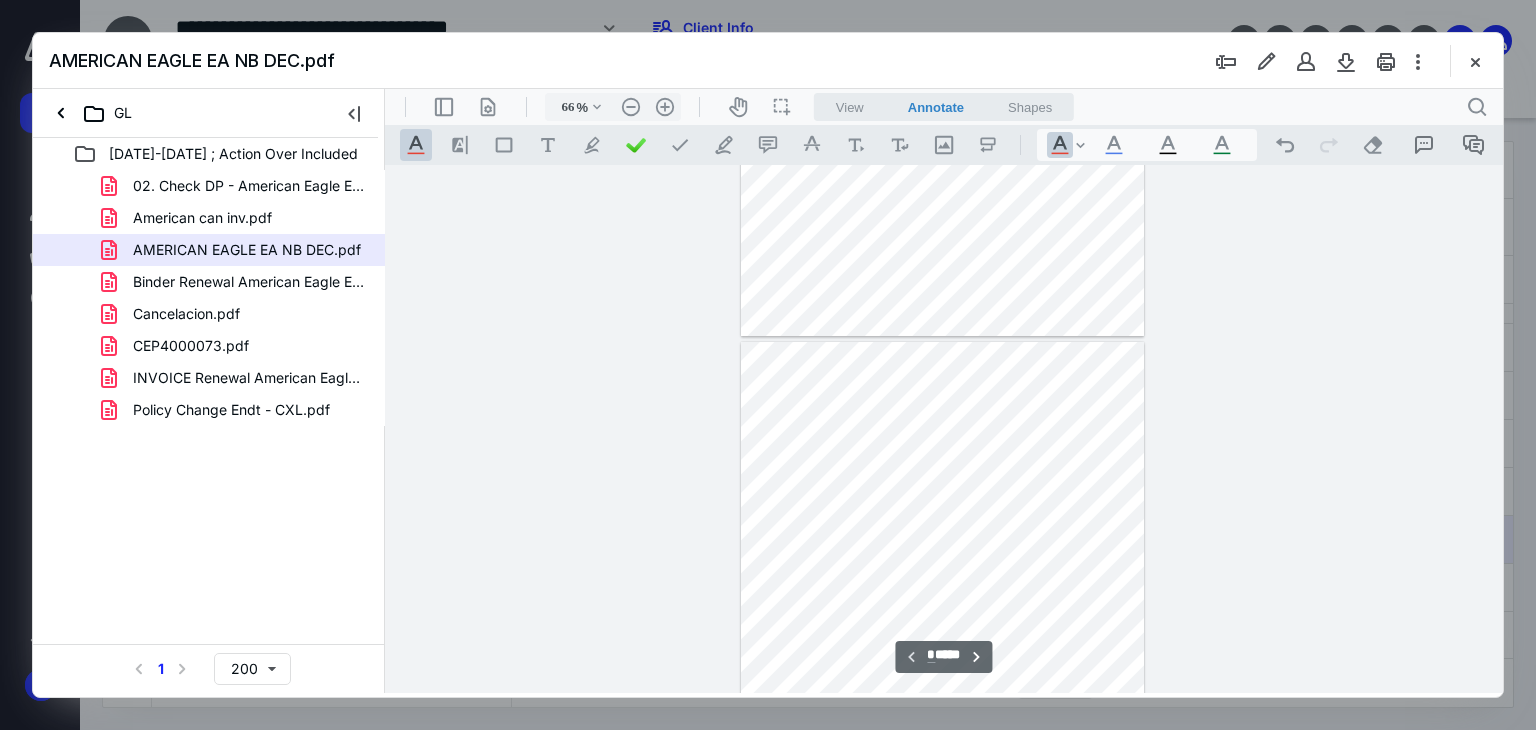 type on "*" 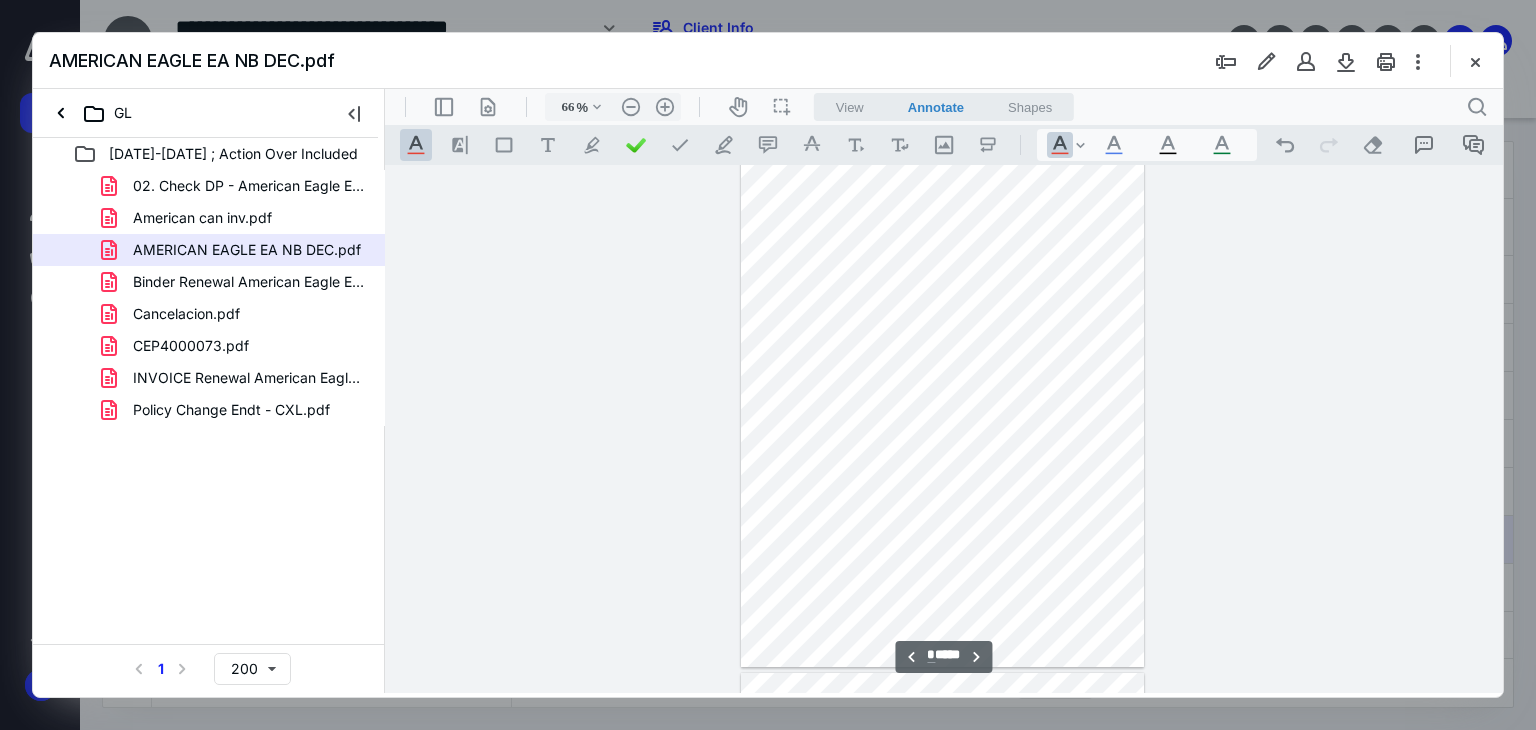 scroll, scrollTop: 579, scrollLeft: 0, axis: vertical 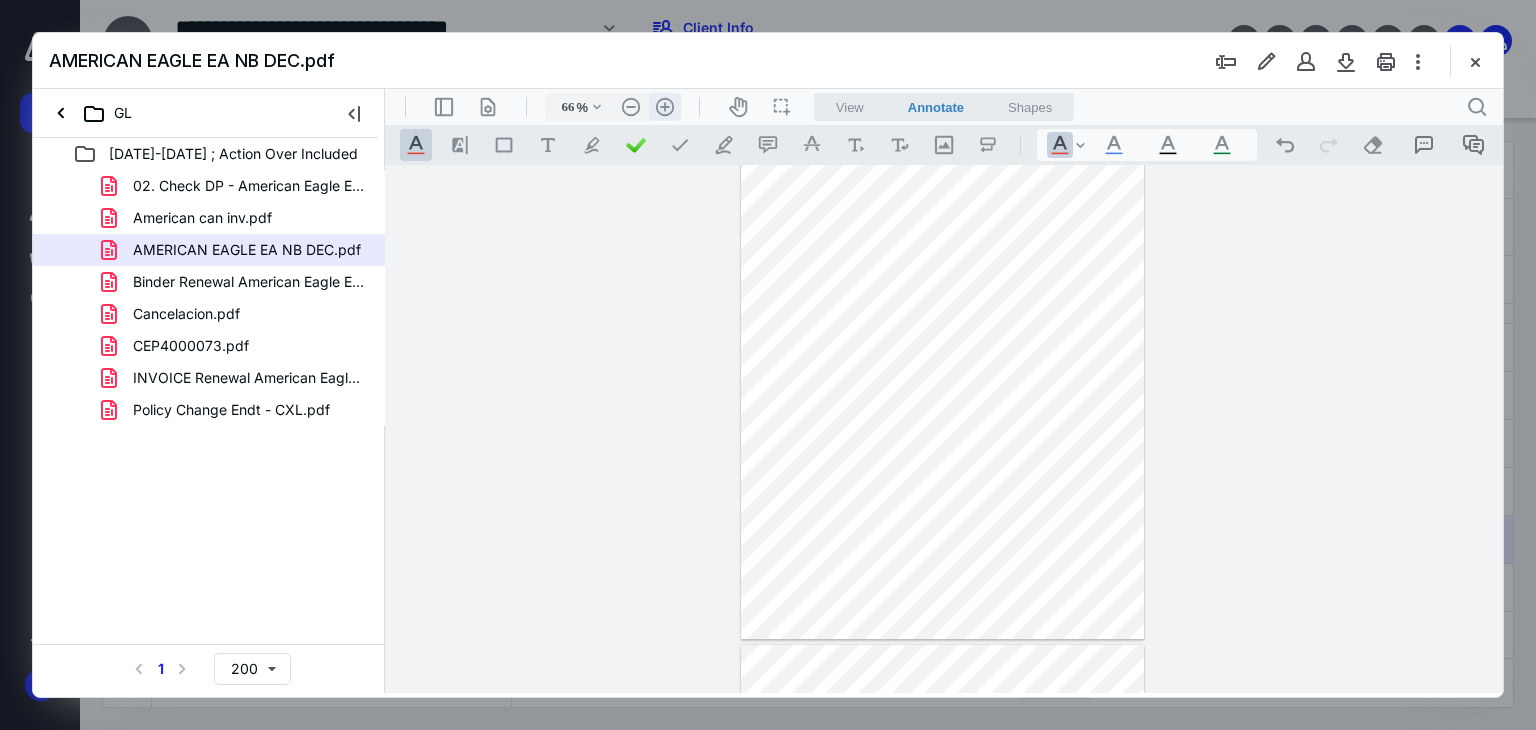 click on ".cls-1{fill:#abb0c4;} icon - header - zoom - in - line" at bounding box center (665, 107) 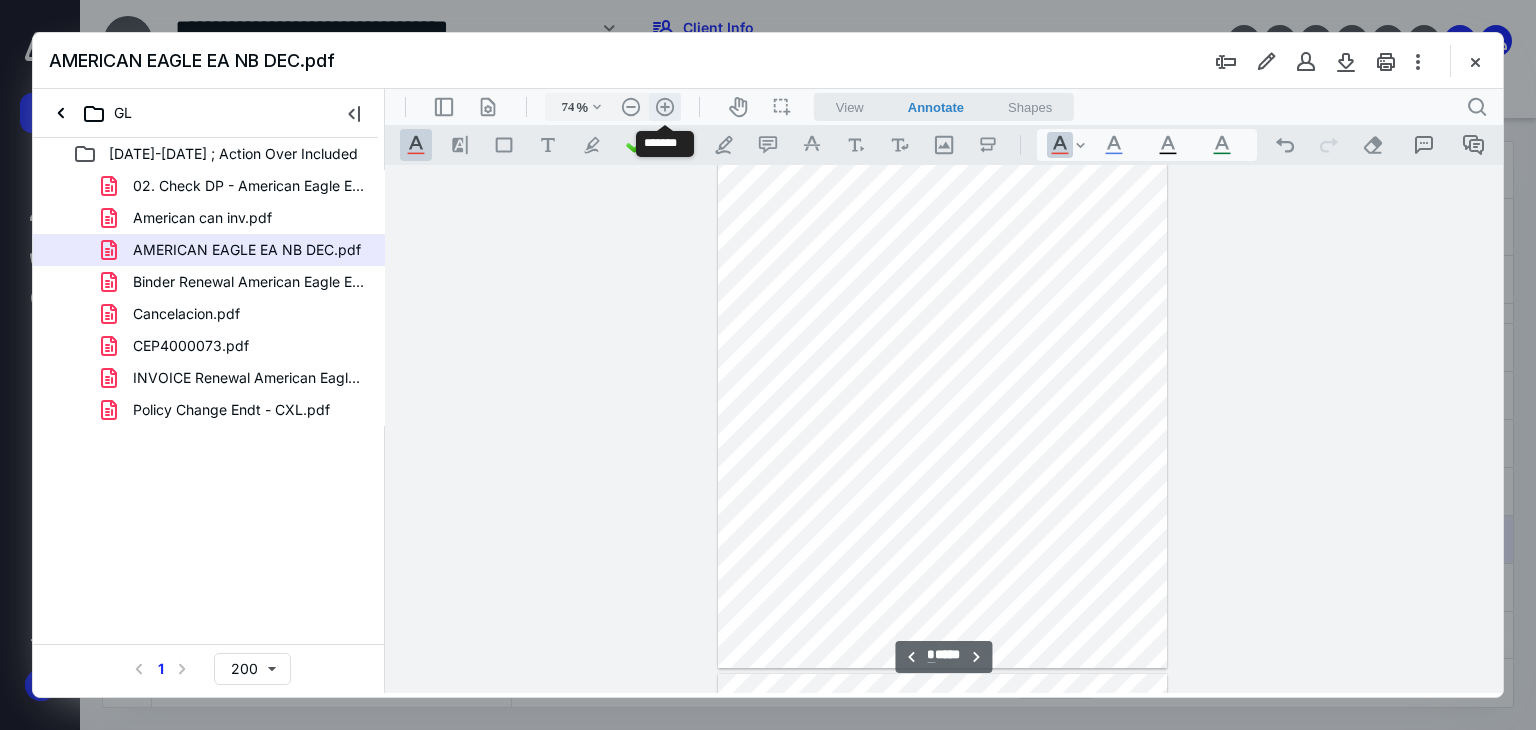 click on ".cls-1{fill:#abb0c4;} icon - header - zoom - in - line" at bounding box center [665, 107] 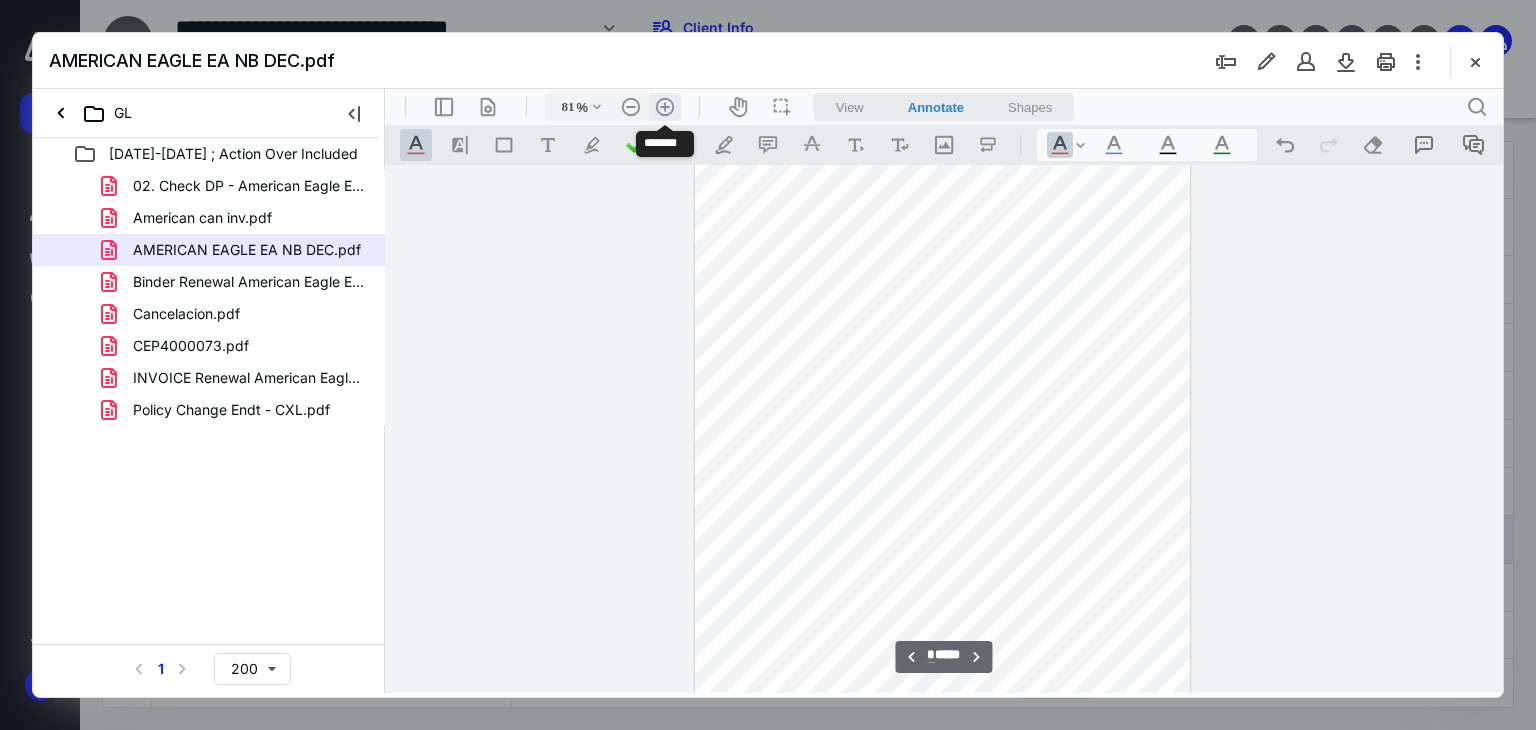click on ".cls-1{fill:#abb0c4;} icon - header - zoom - in - line" at bounding box center (665, 107) 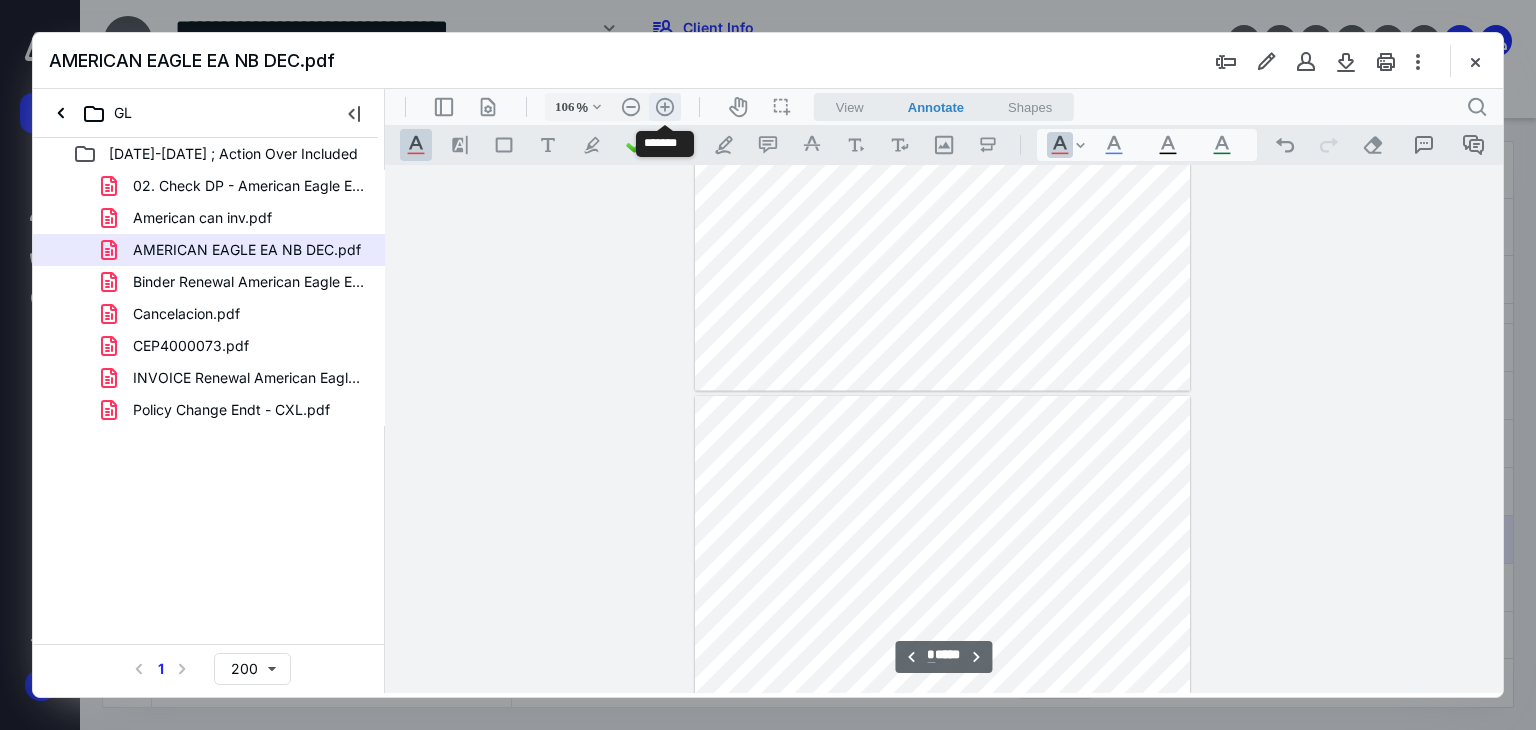 click on ".cls-1{fill:#abb0c4;} icon - header - zoom - in - line" at bounding box center [665, 107] 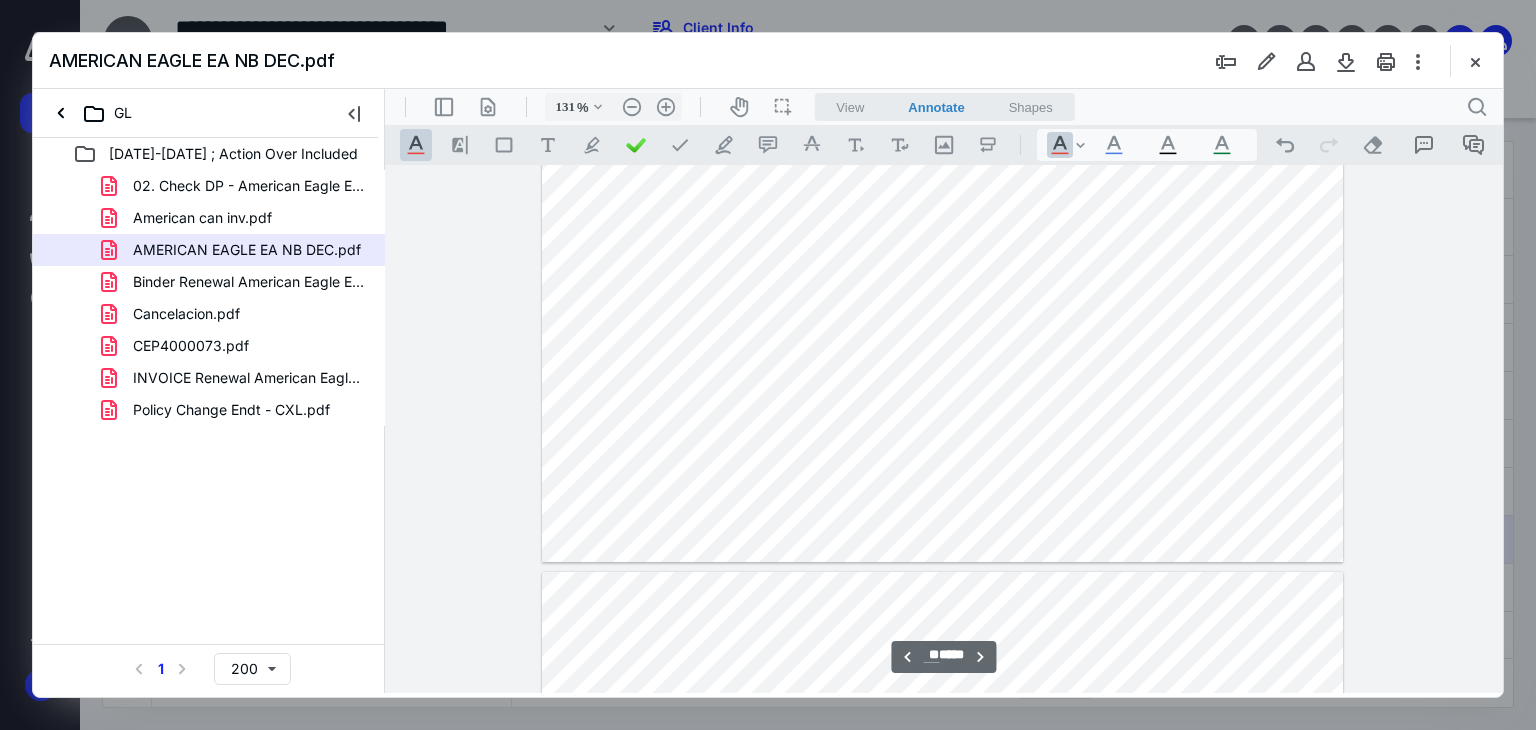 scroll, scrollTop: 21371, scrollLeft: 0, axis: vertical 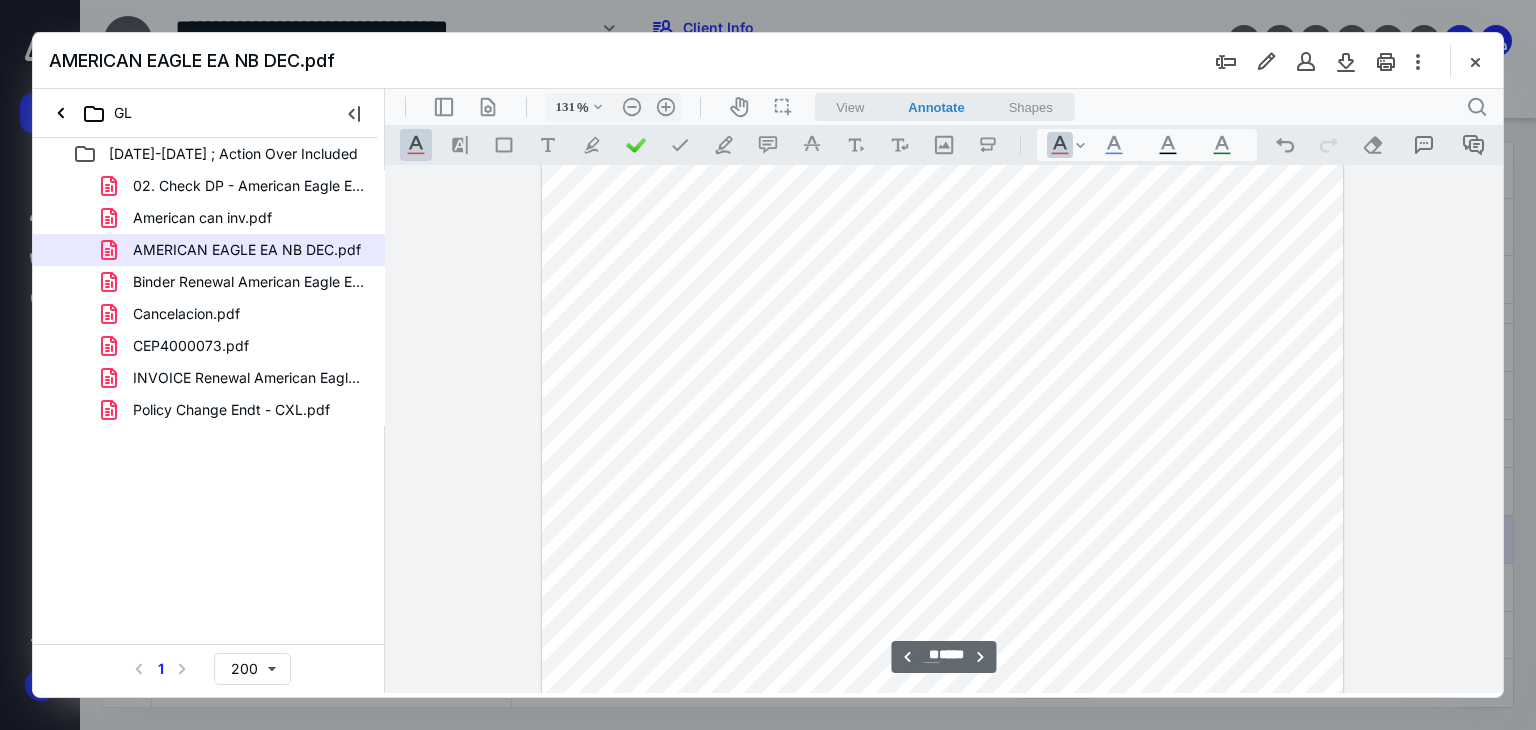 drag, startPoint x: 1500, startPoint y: 318, endPoint x: 1888, endPoint y: 330, distance: 388.18552 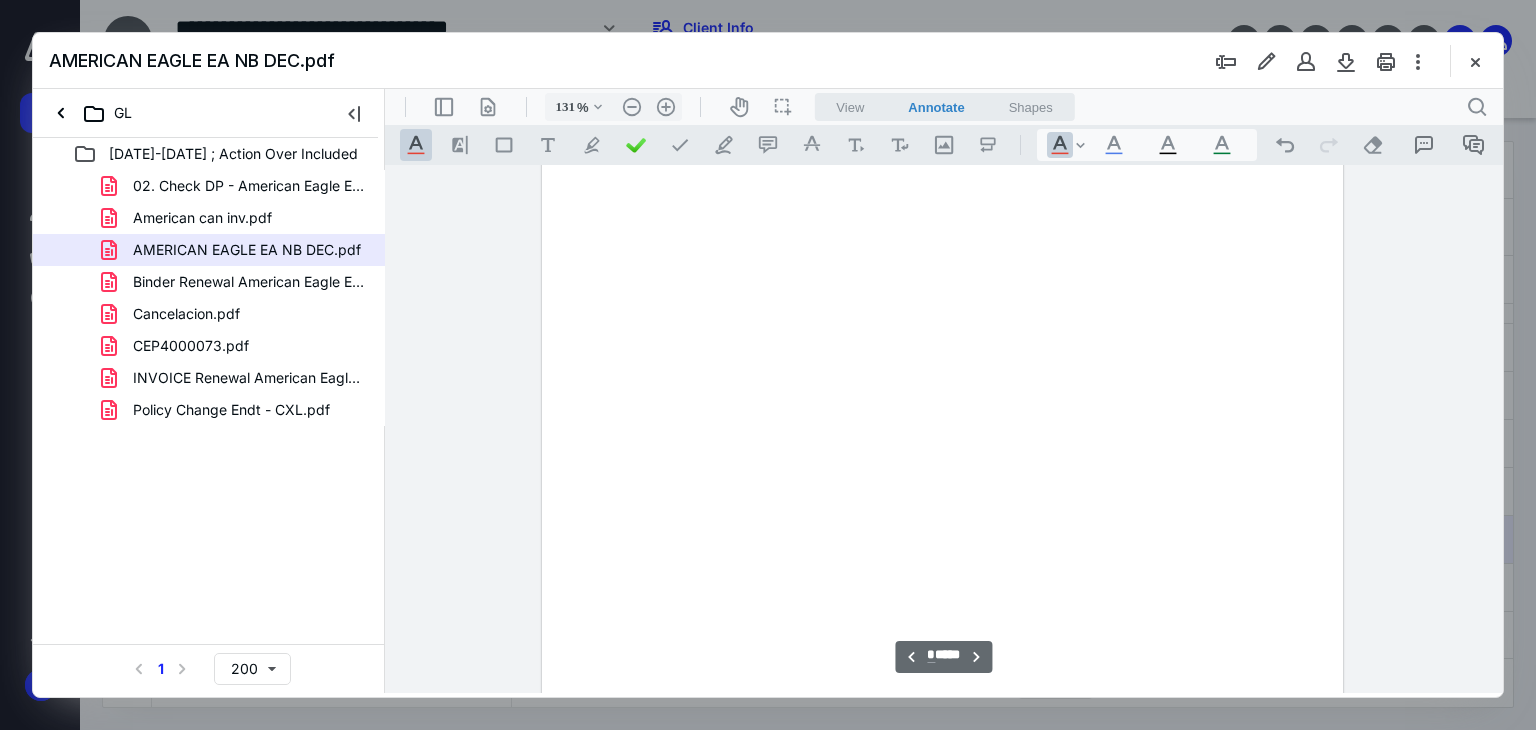scroll, scrollTop: 0, scrollLeft: 0, axis: both 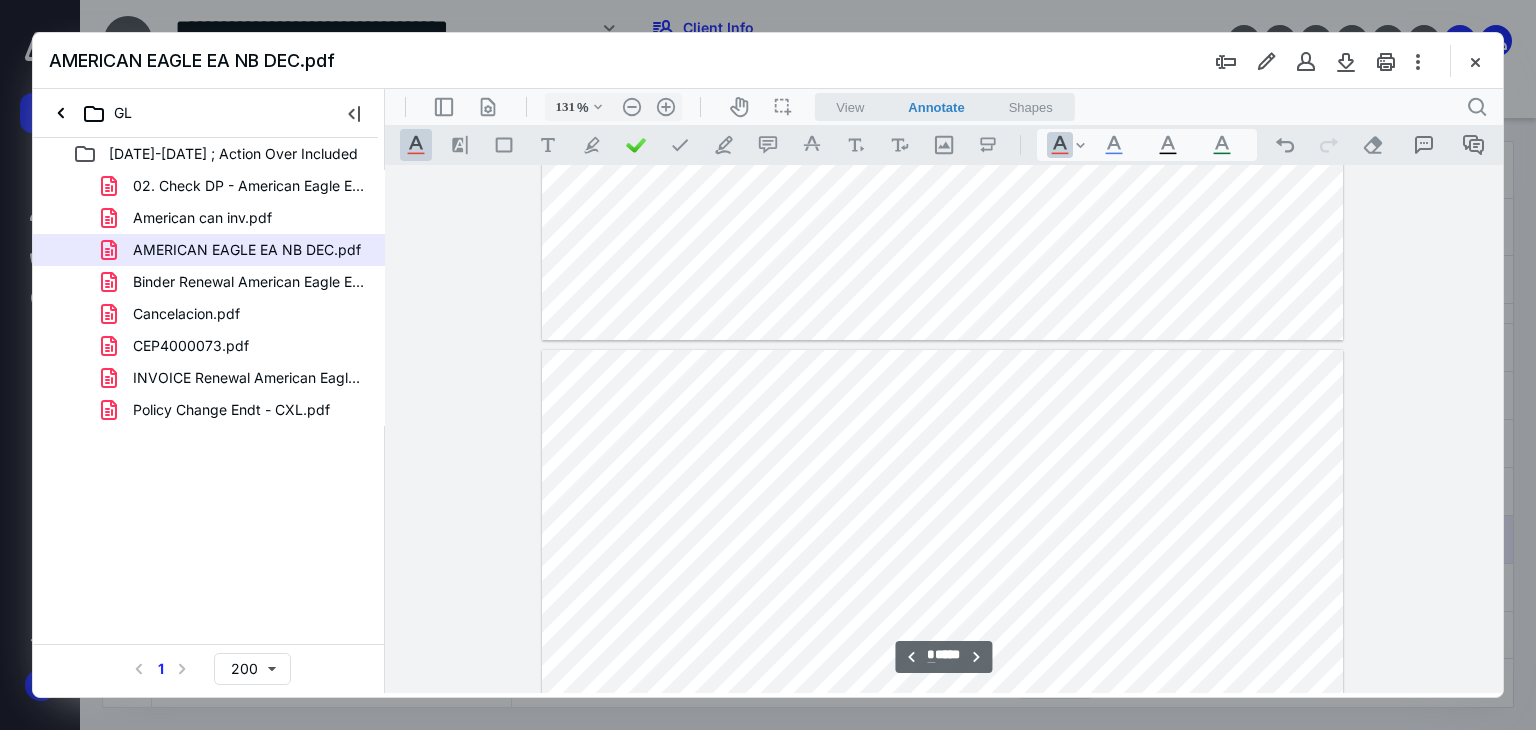 type on "*" 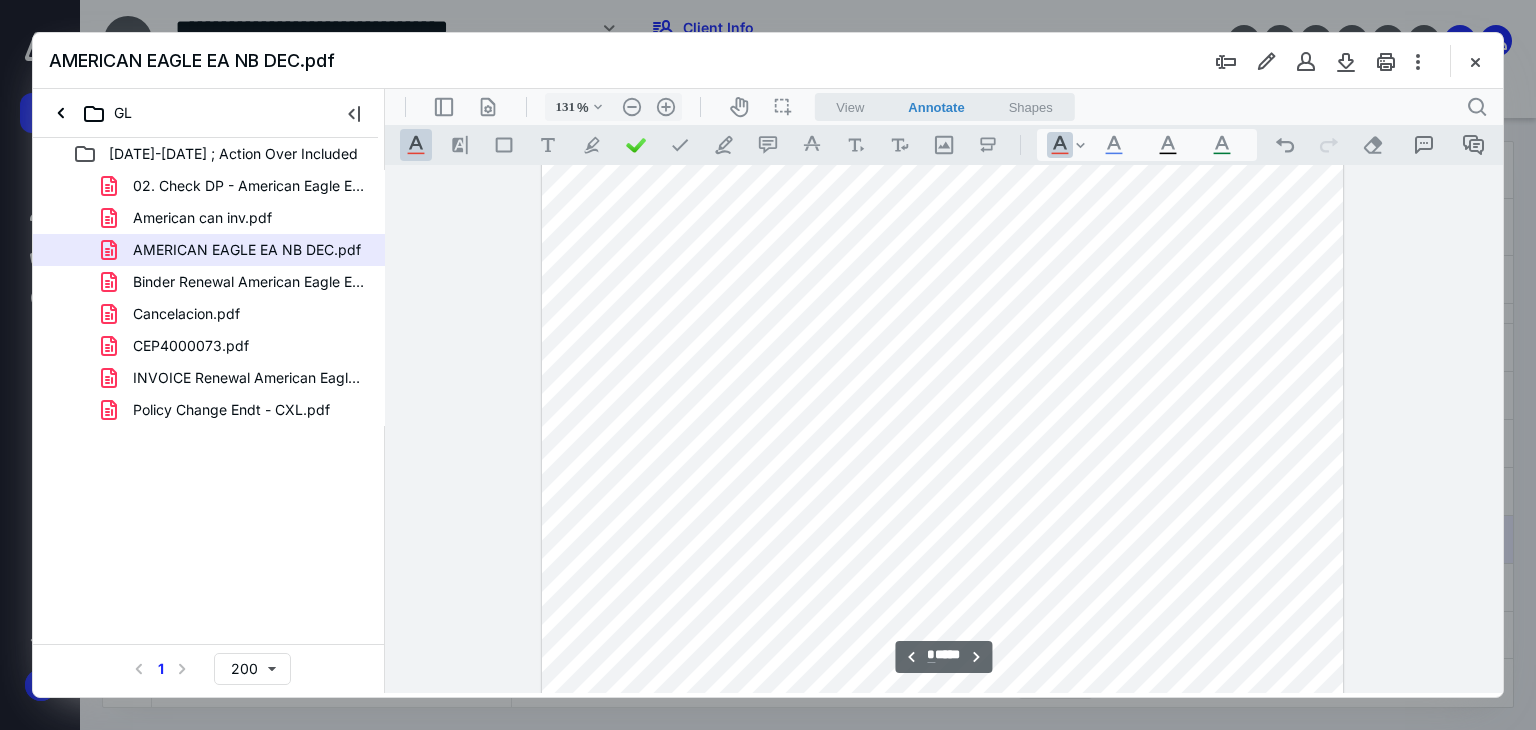 scroll, scrollTop: 6634, scrollLeft: 0, axis: vertical 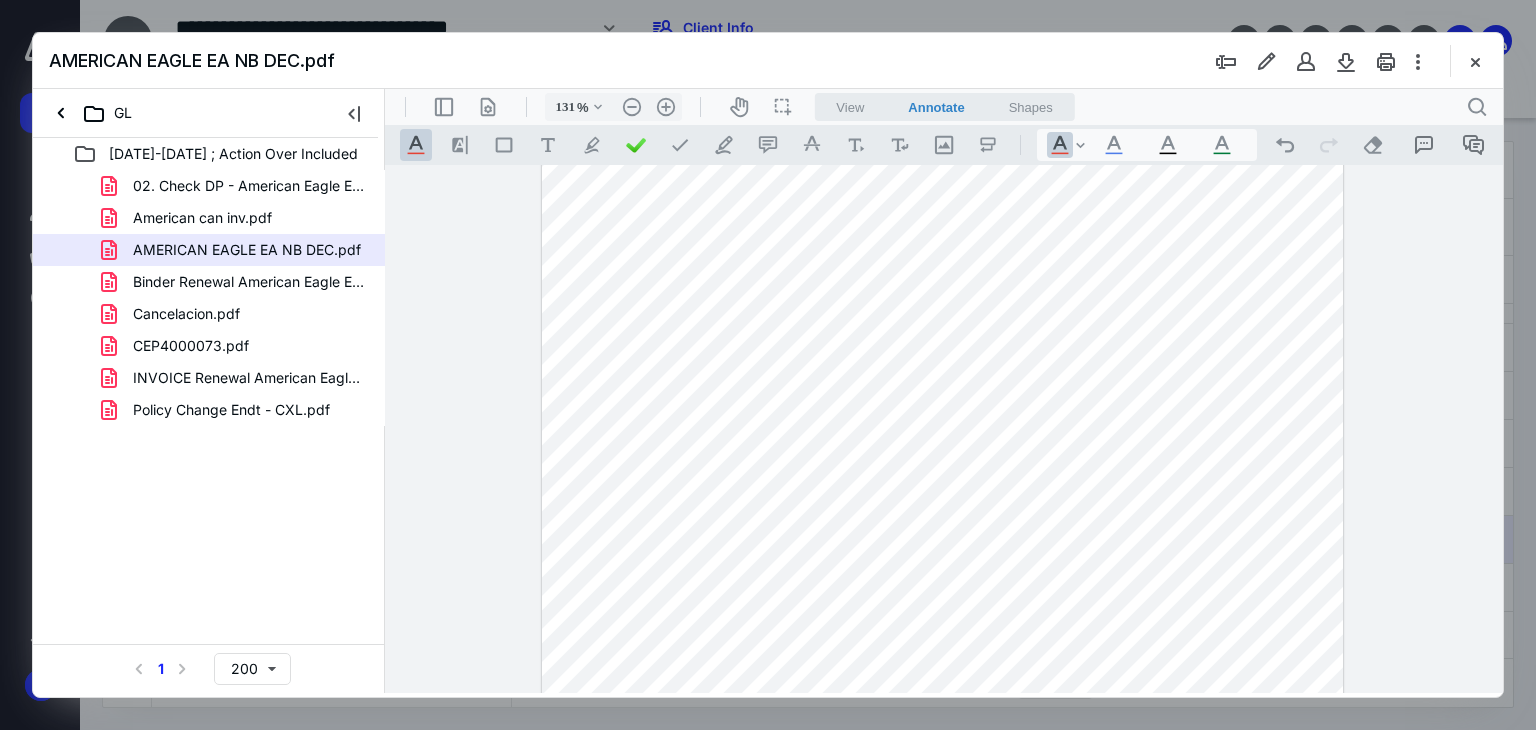 click on "**********" at bounding box center [944, 429] 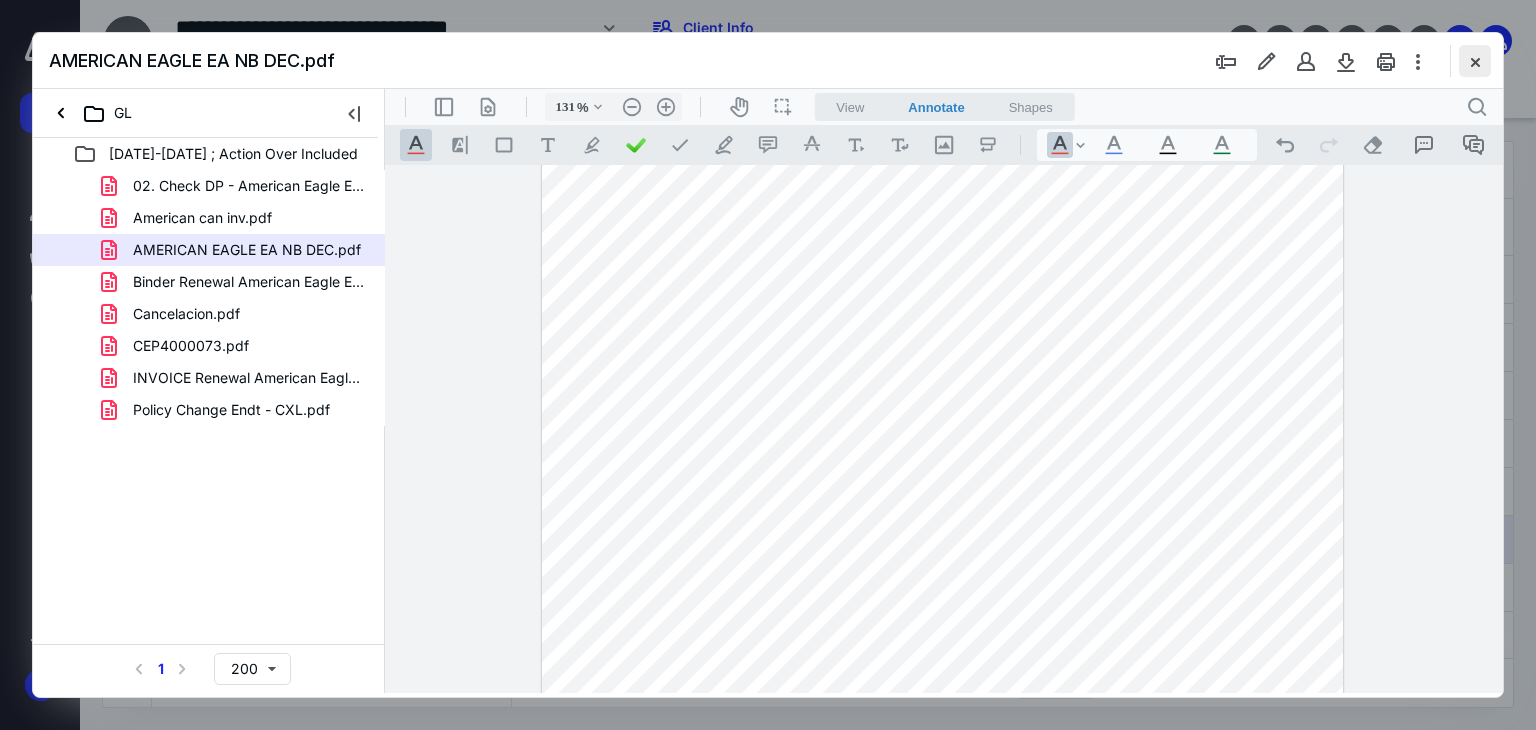 click at bounding box center (1475, 61) 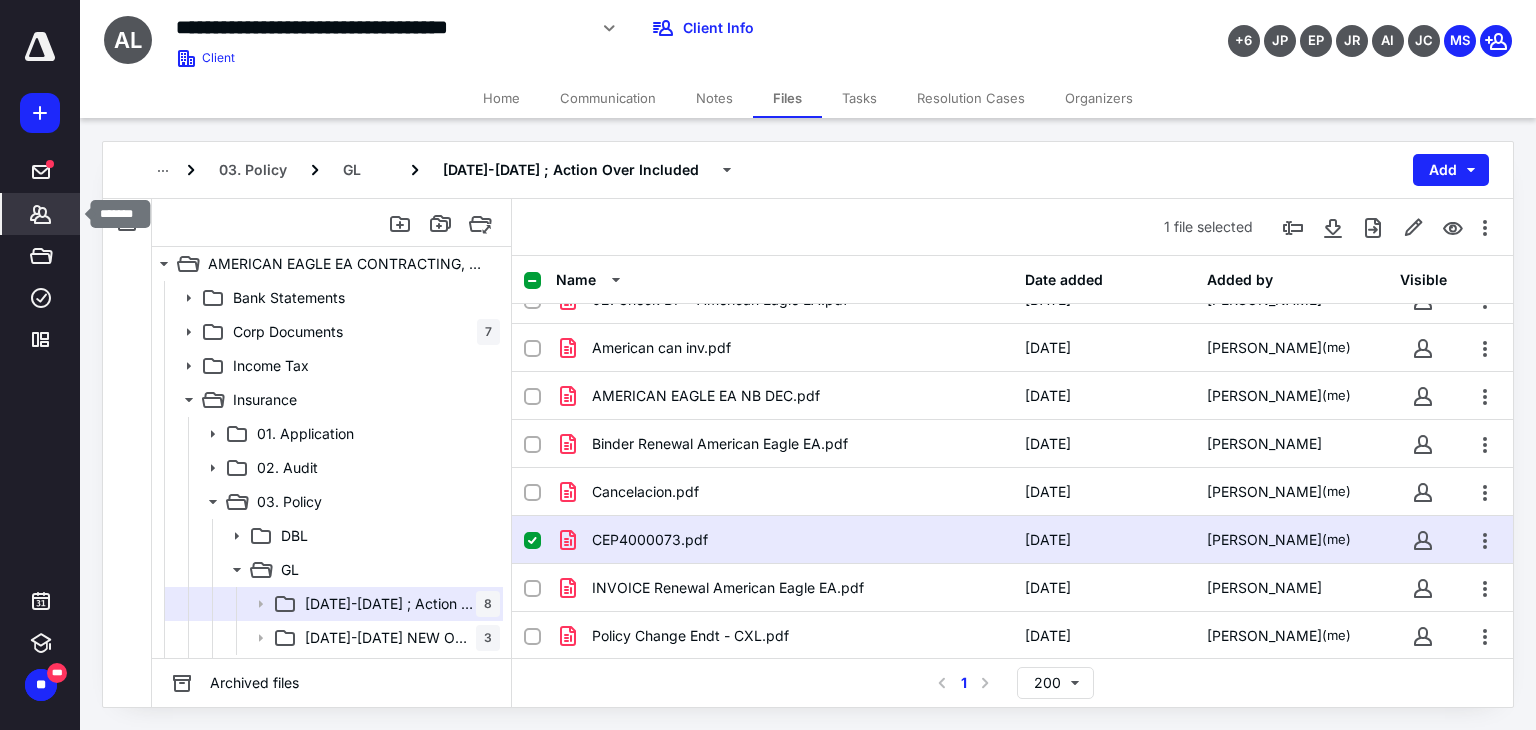 click 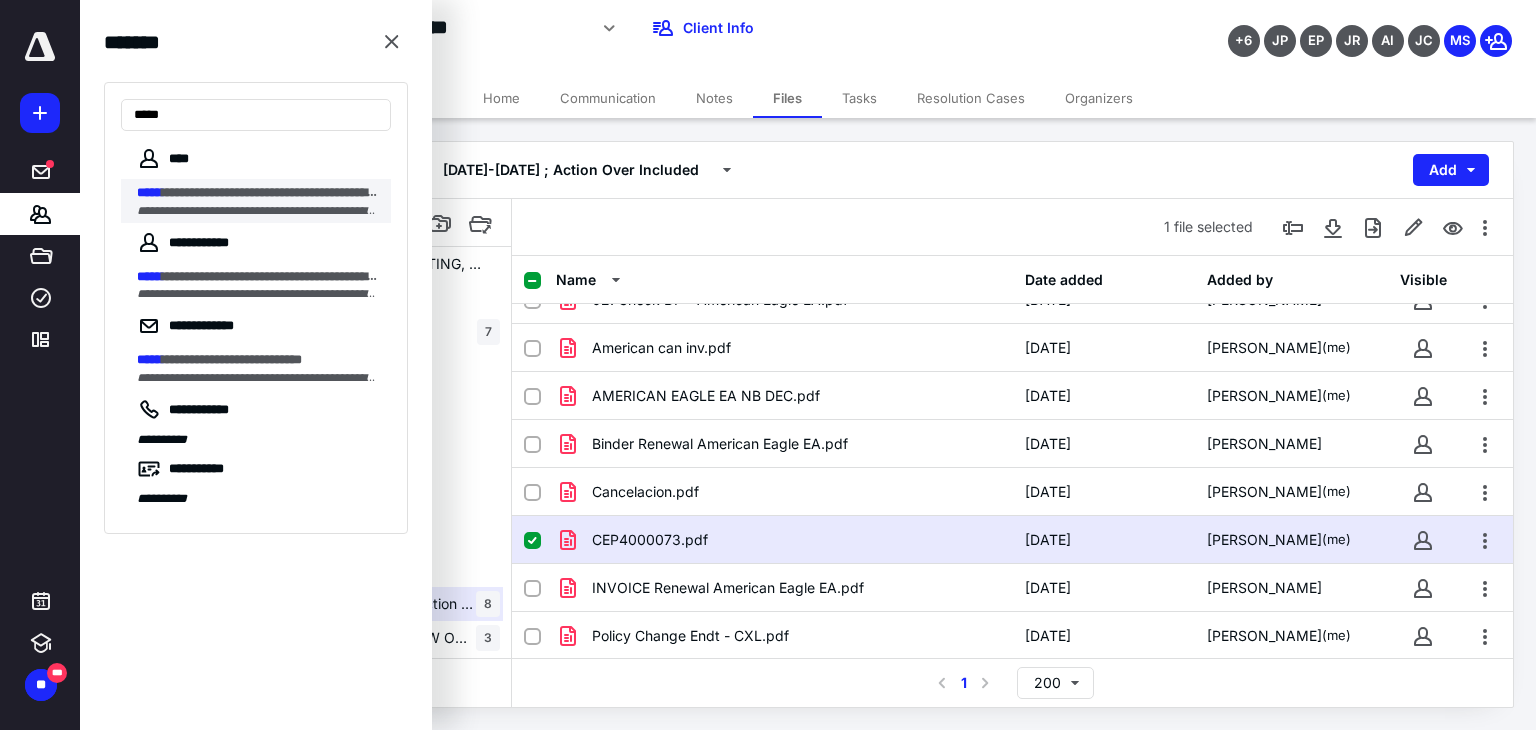 type on "*****" 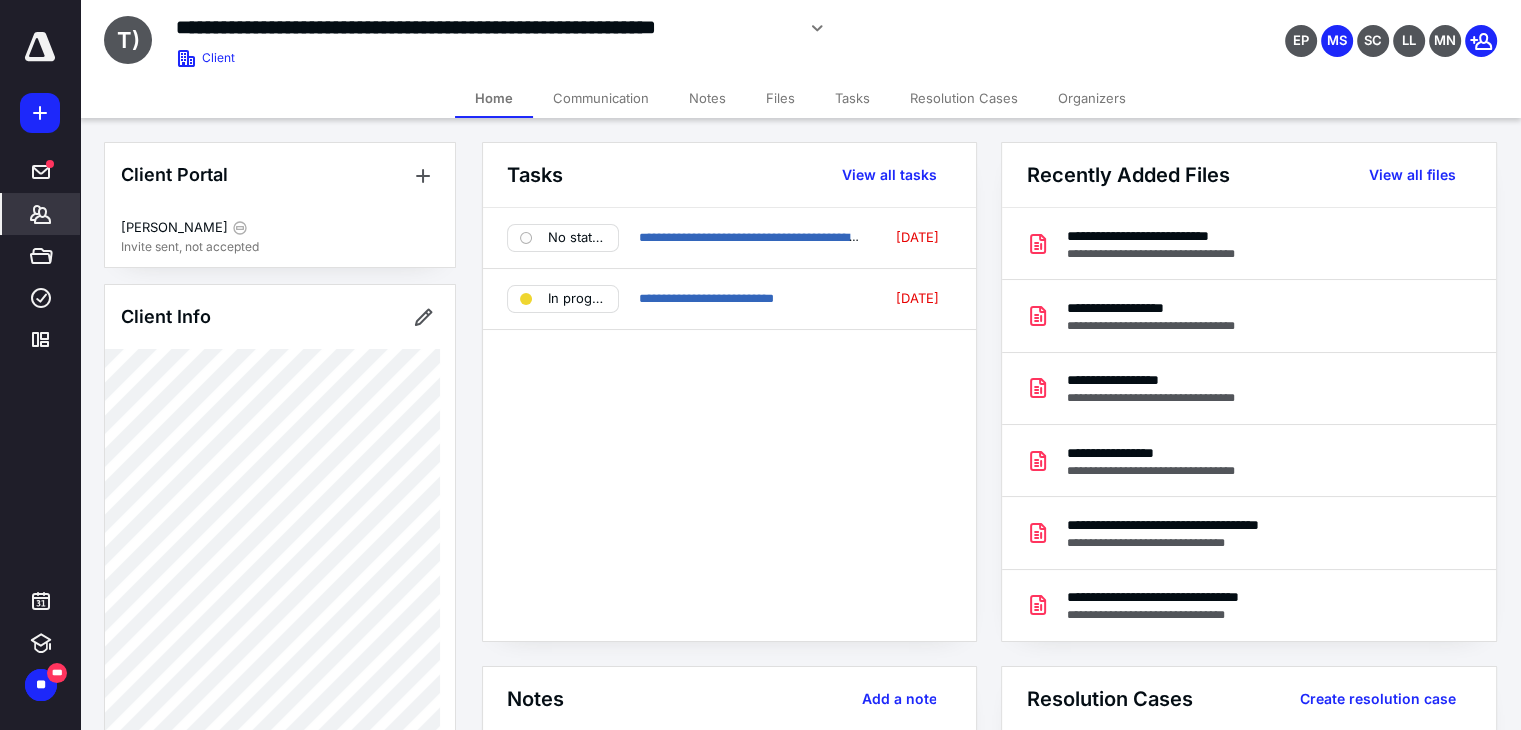 click on "Notes" at bounding box center [707, 98] 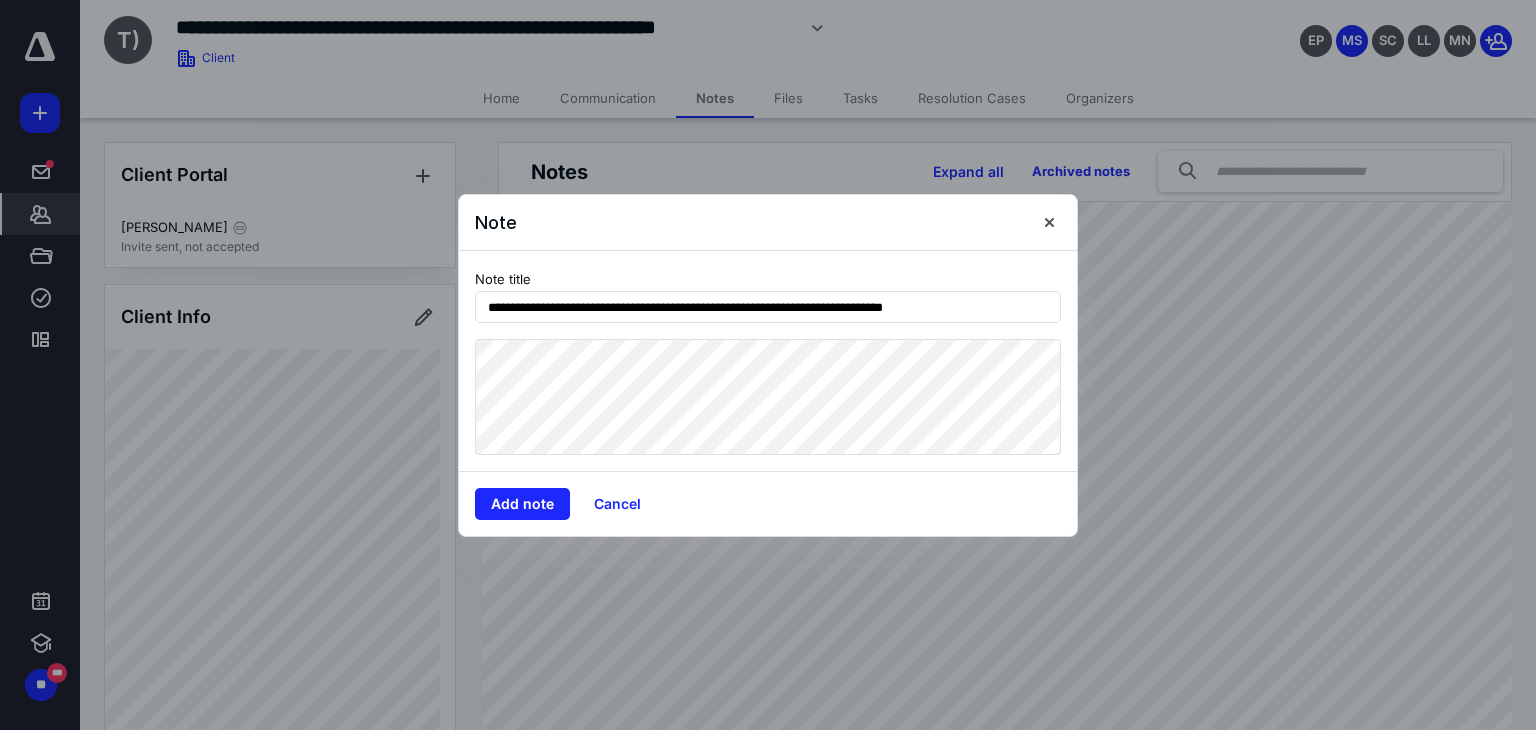 scroll, scrollTop: 0, scrollLeft: 30, axis: horizontal 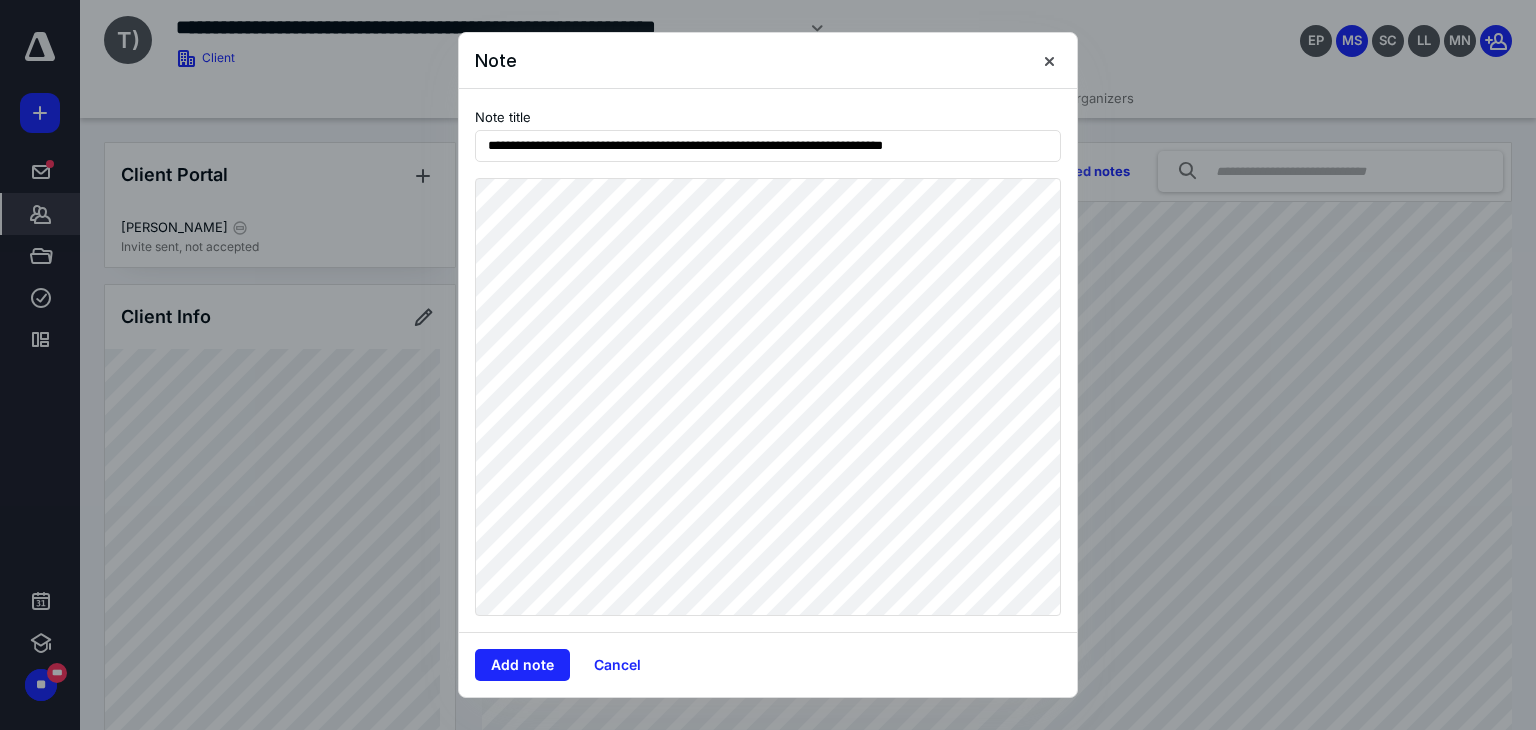 click on "**********" at bounding box center (768, 360) 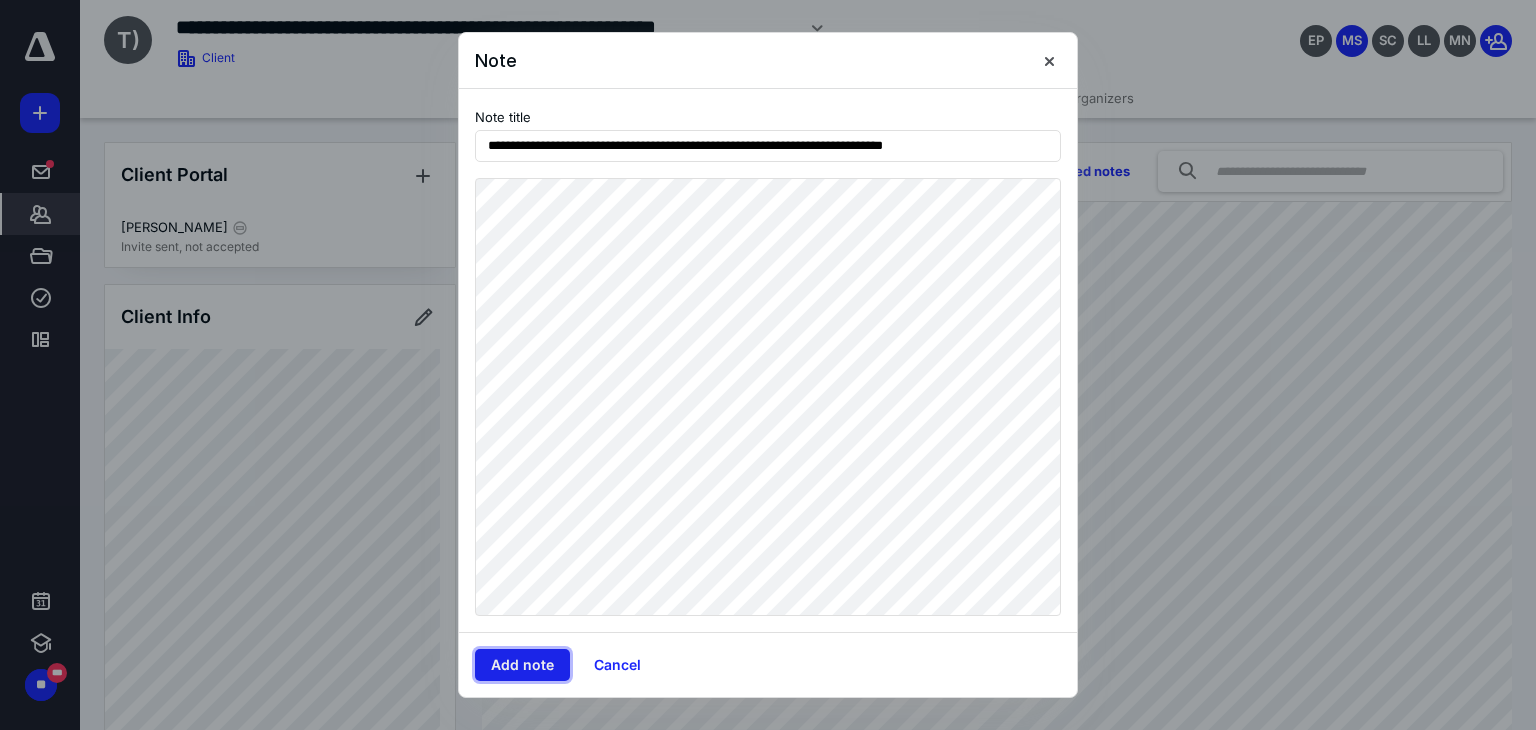 click on "Add note" at bounding box center [522, 665] 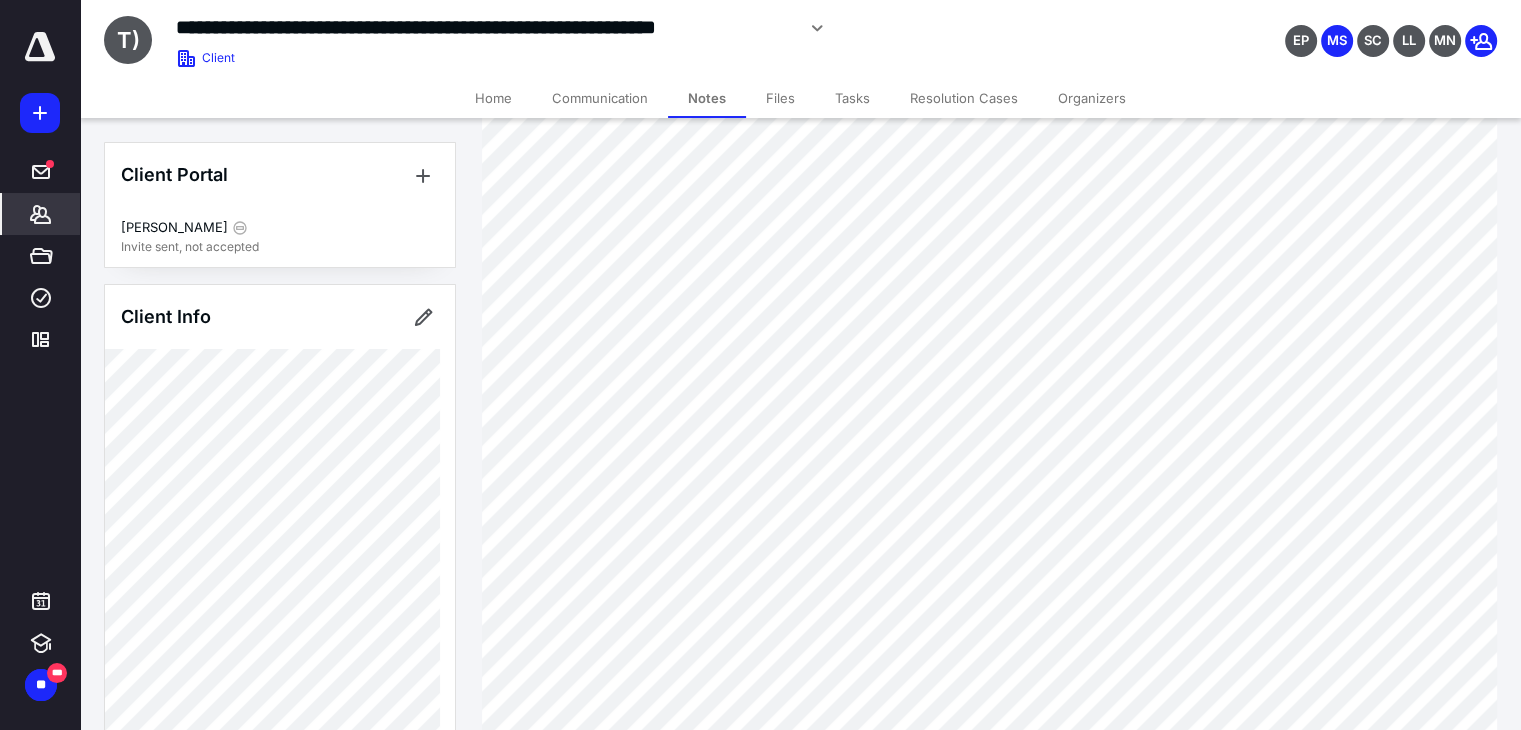 scroll, scrollTop: 500, scrollLeft: 0, axis: vertical 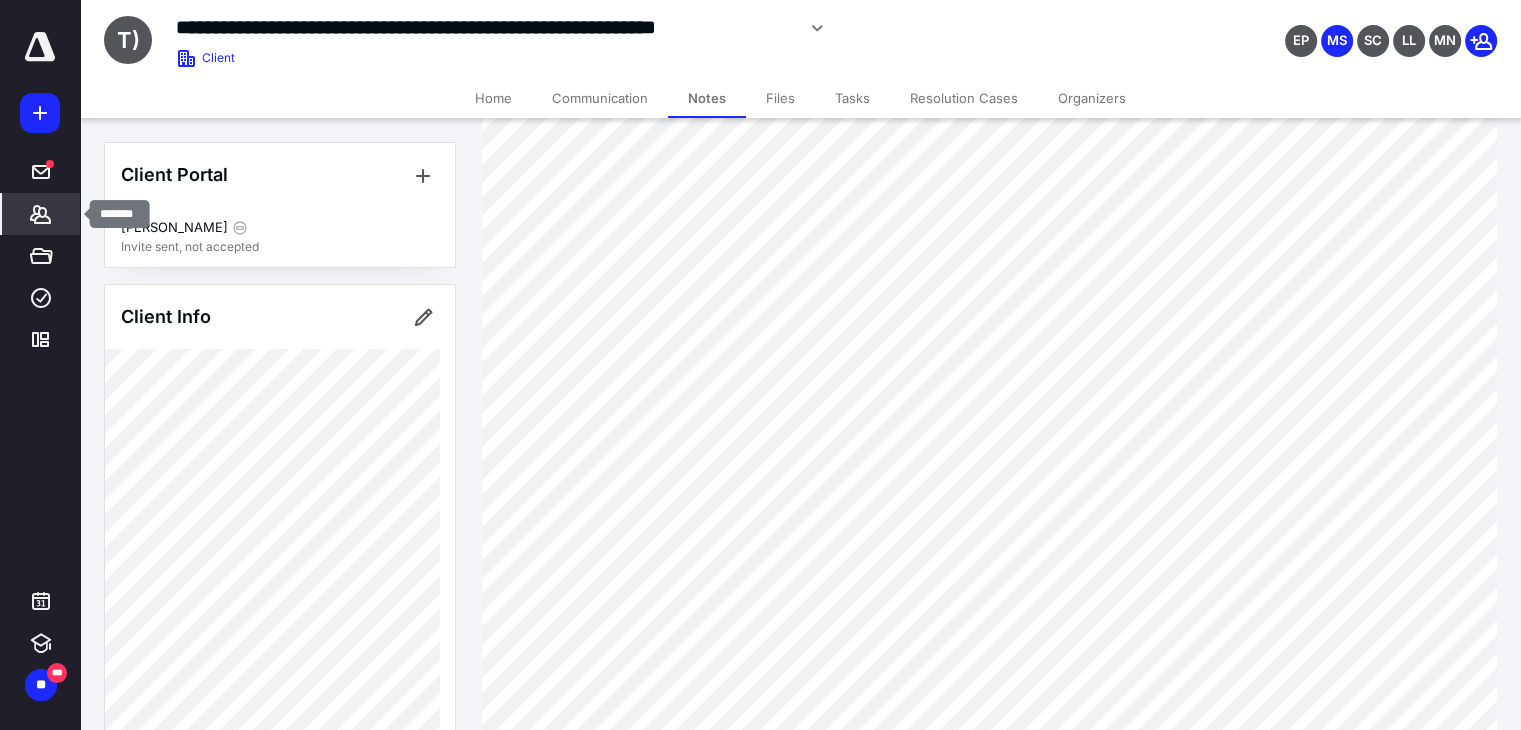 click on "*******" at bounding box center (41, 214) 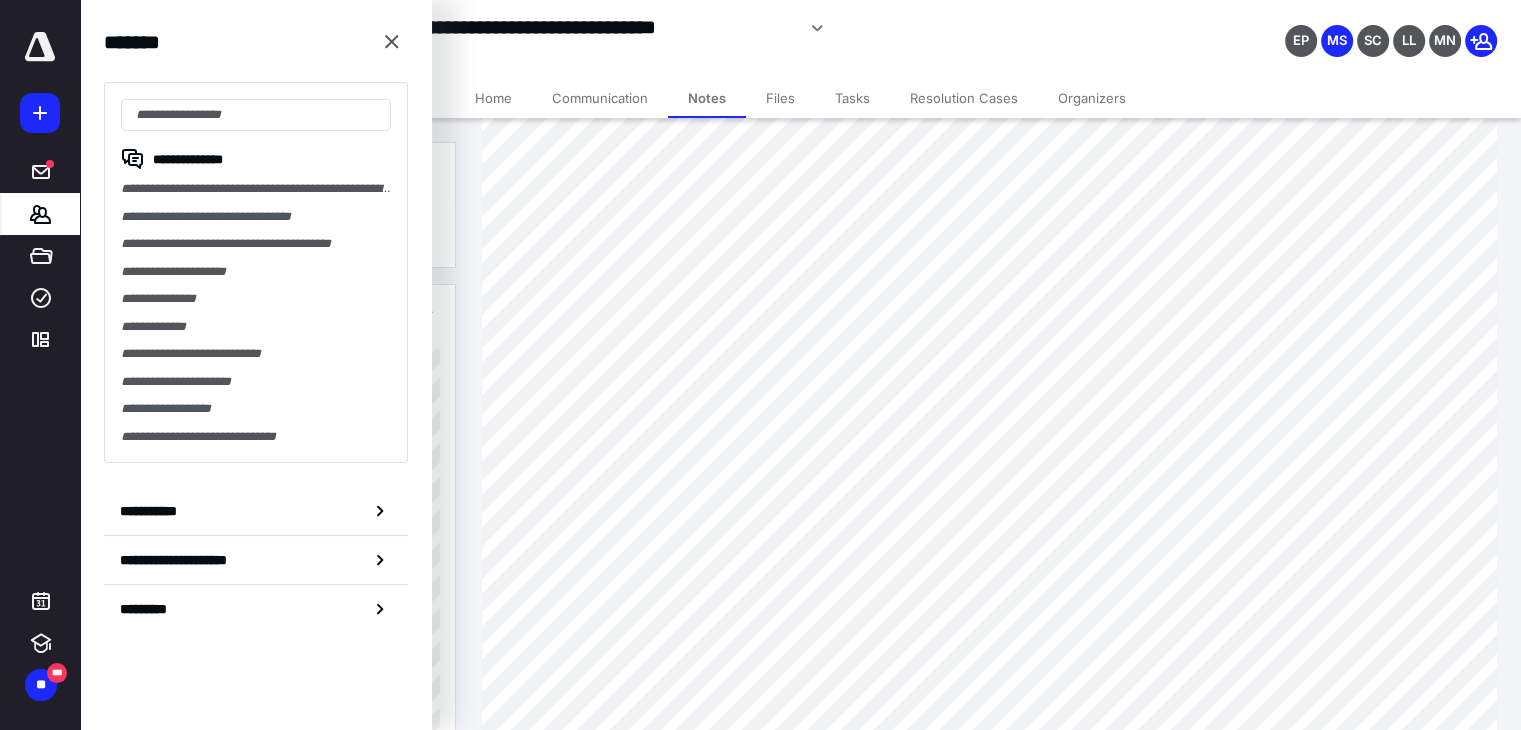 click on "**********" at bounding box center [256, 272] 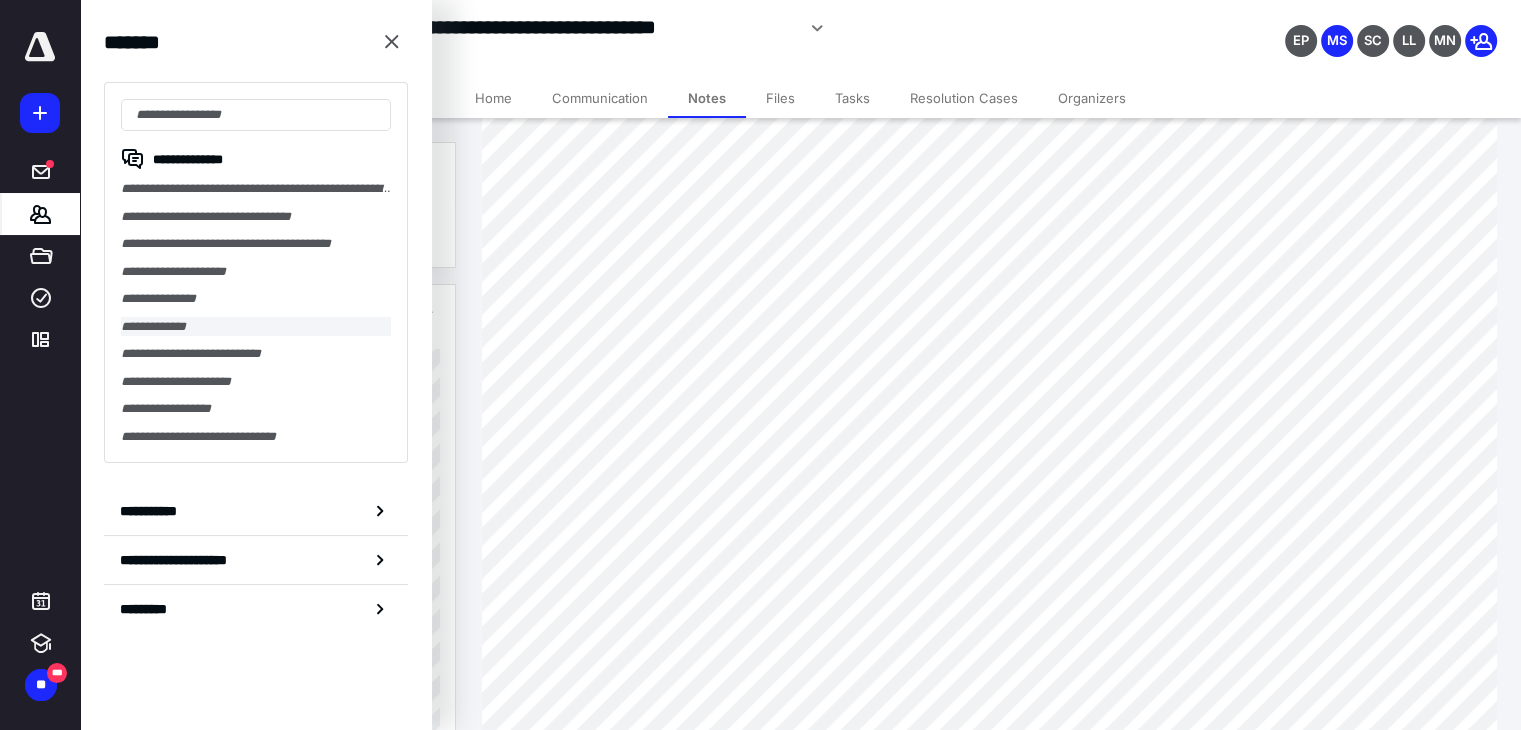 click on "**********" at bounding box center (256, 327) 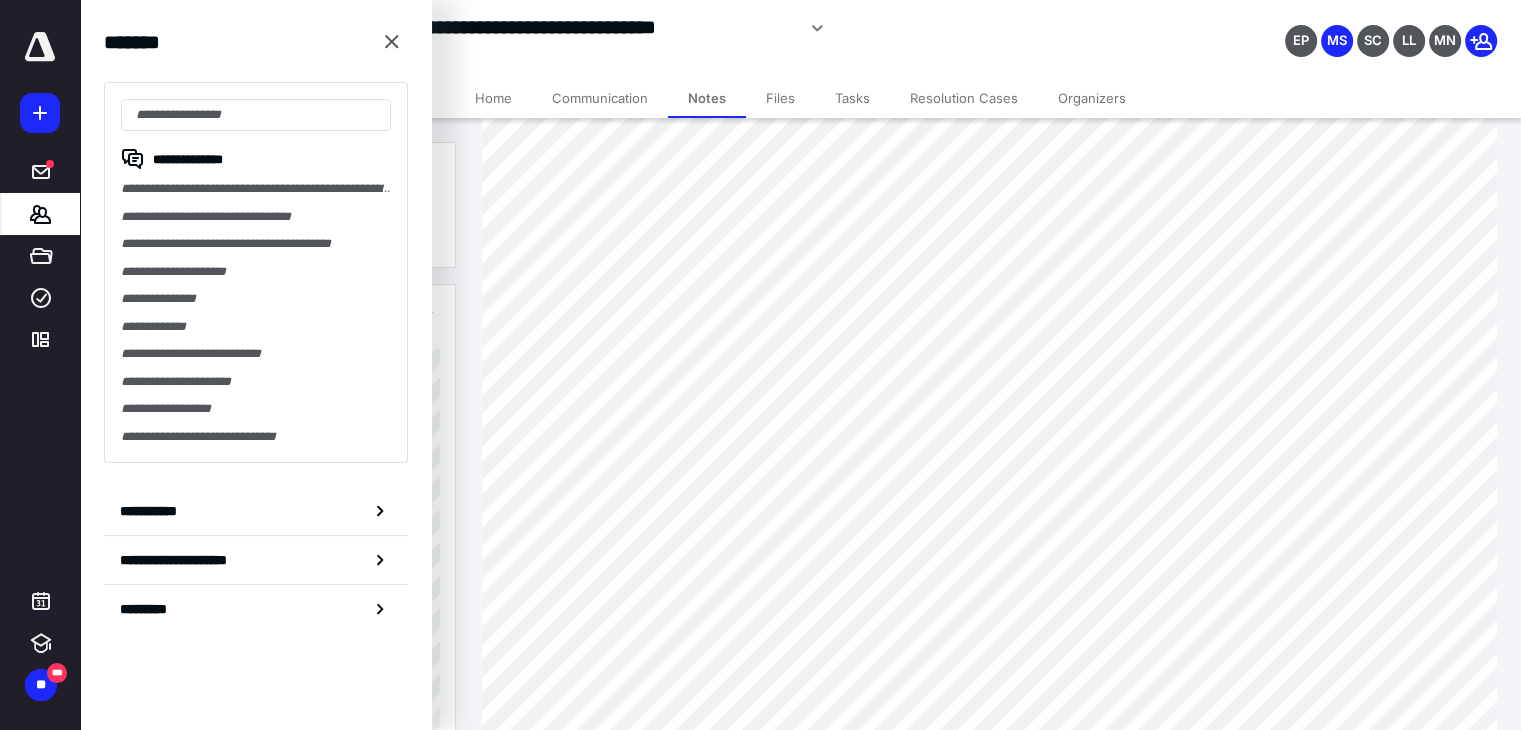 scroll, scrollTop: 0, scrollLeft: 0, axis: both 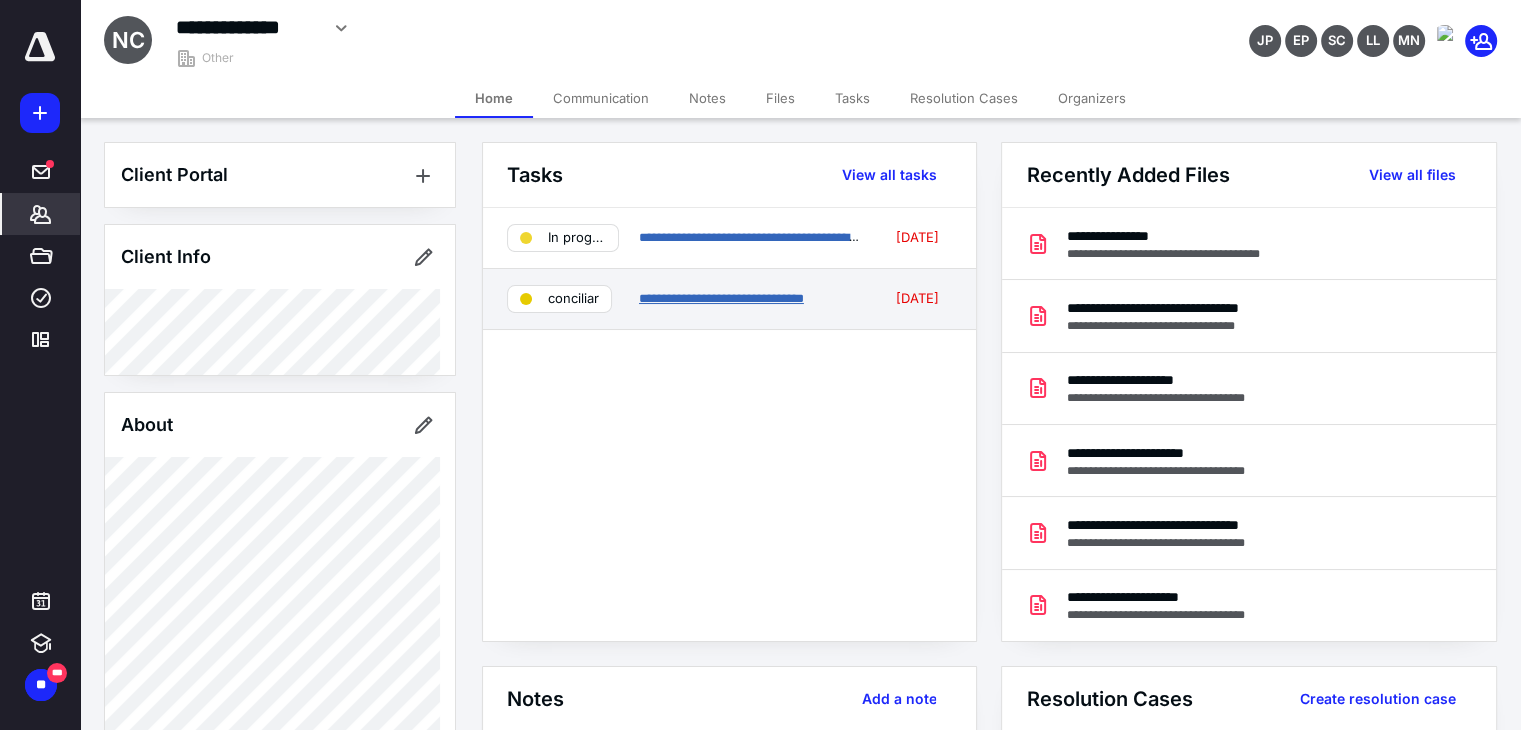 click on "**********" at bounding box center [721, 298] 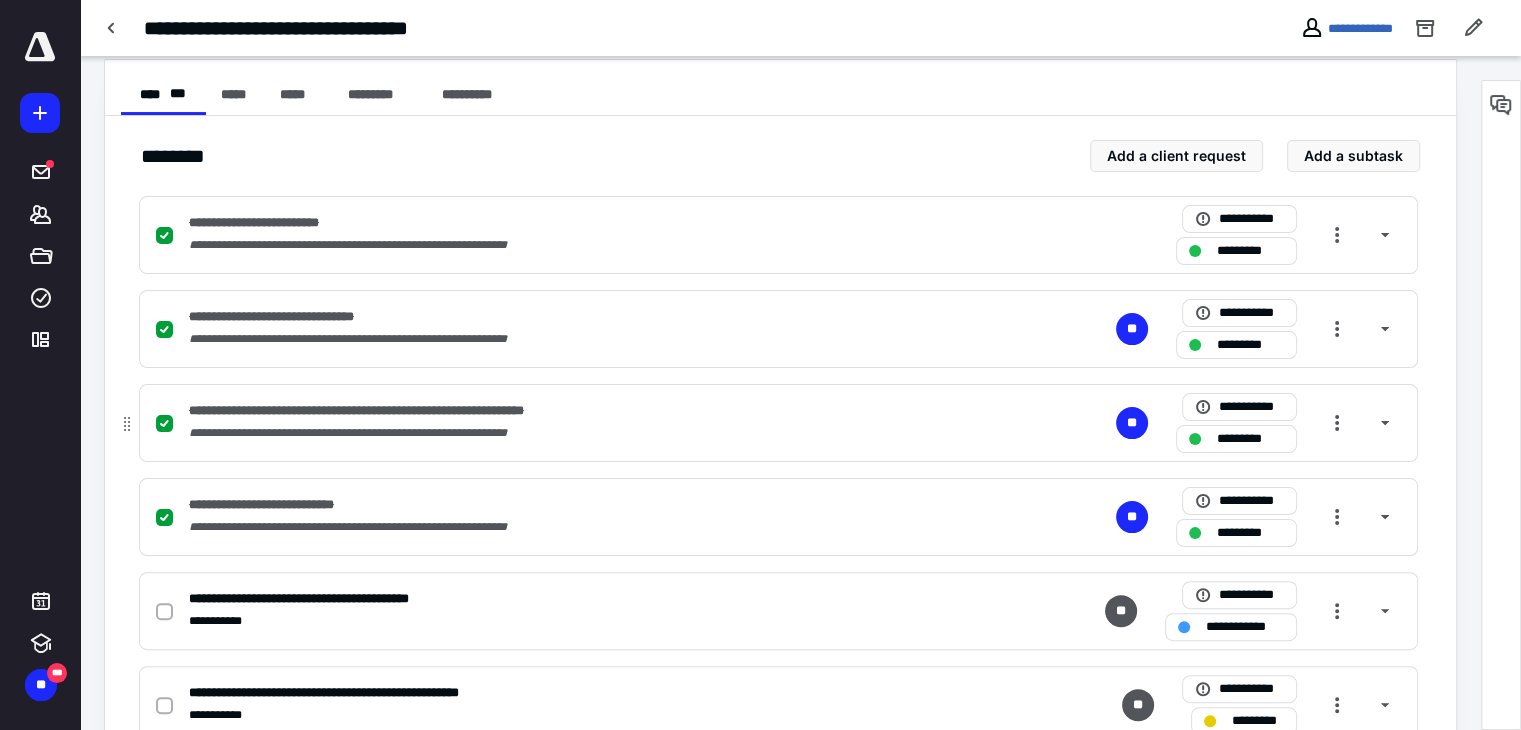 scroll, scrollTop: 444, scrollLeft: 0, axis: vertical 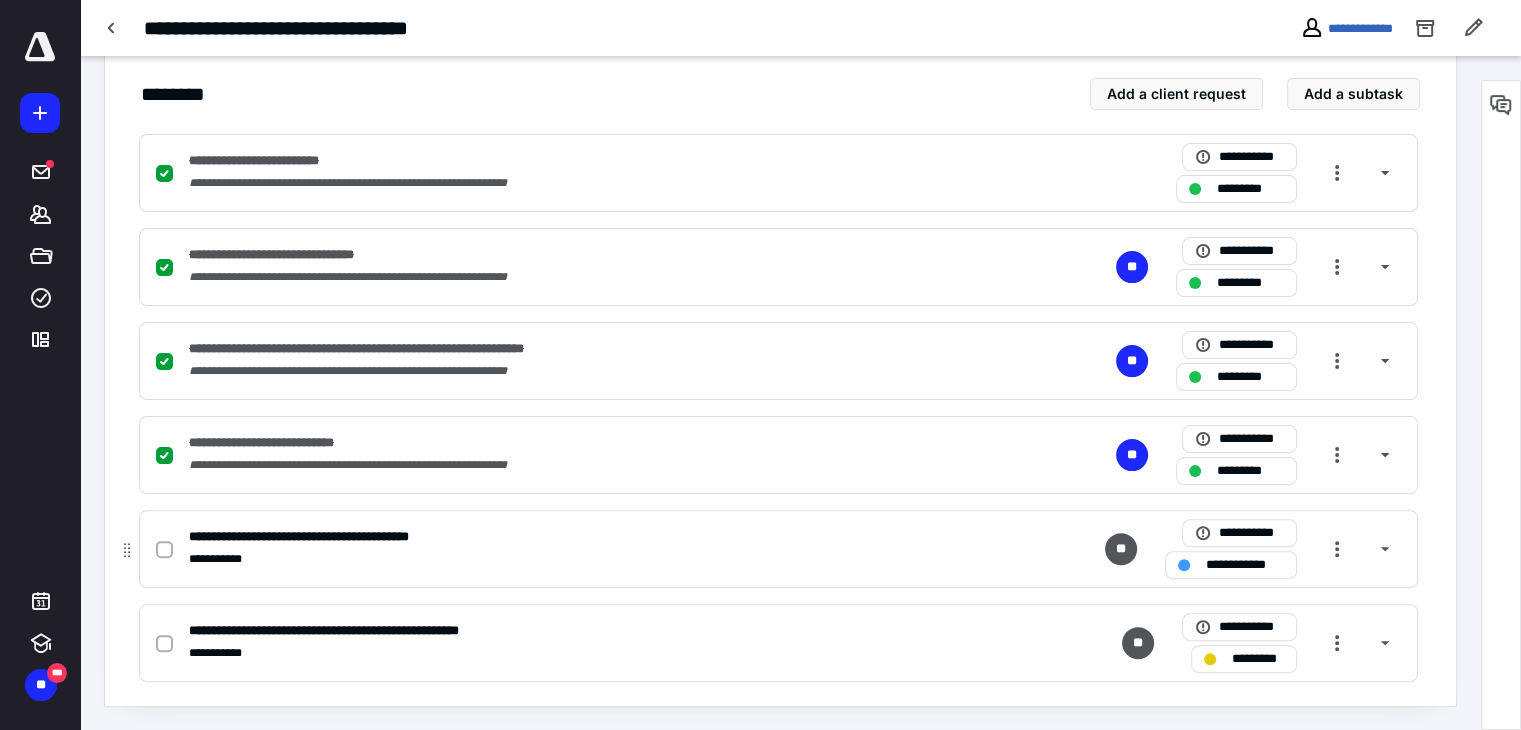 click at bounding box center (168, 549) 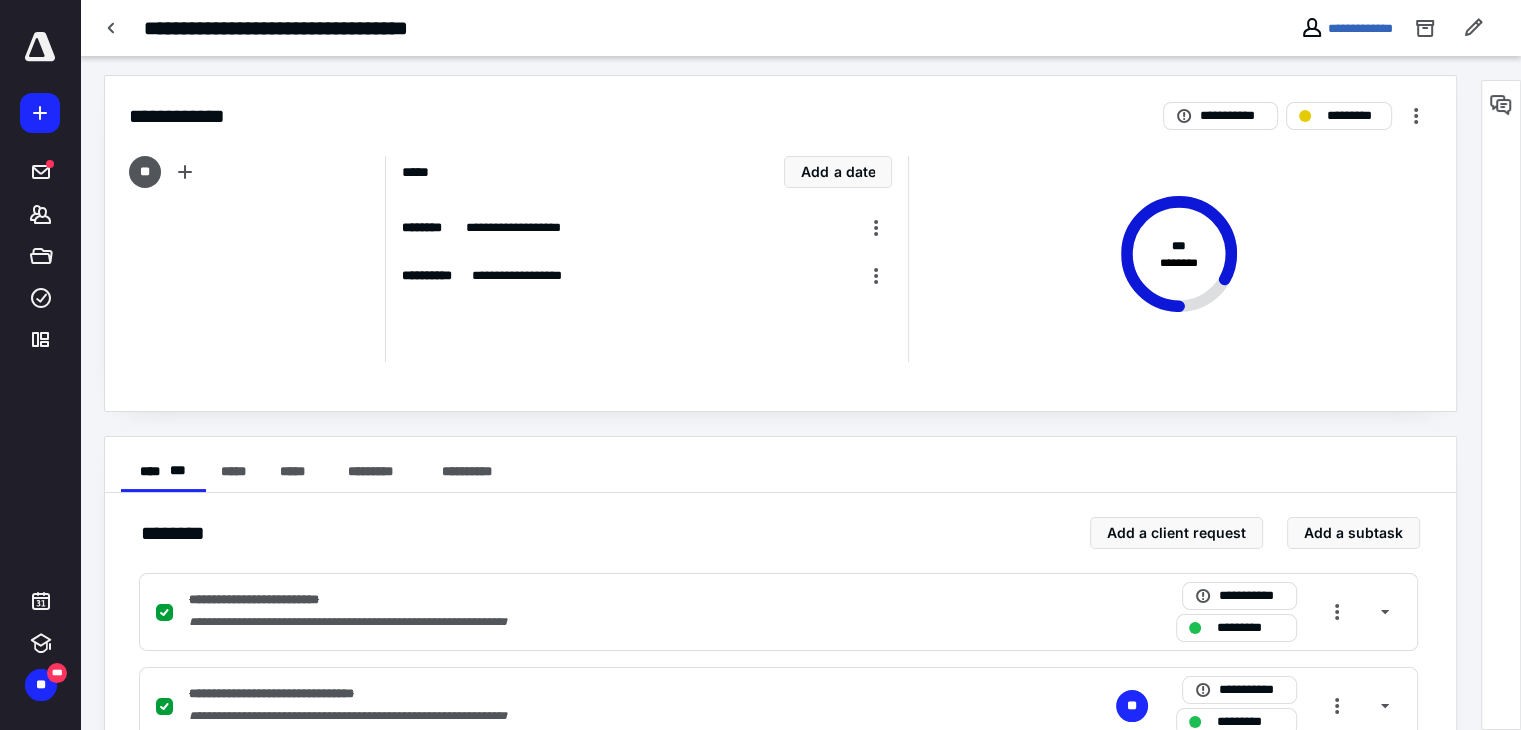 scroll, scrollTop: 0, scrollLeft: 0, axis: both 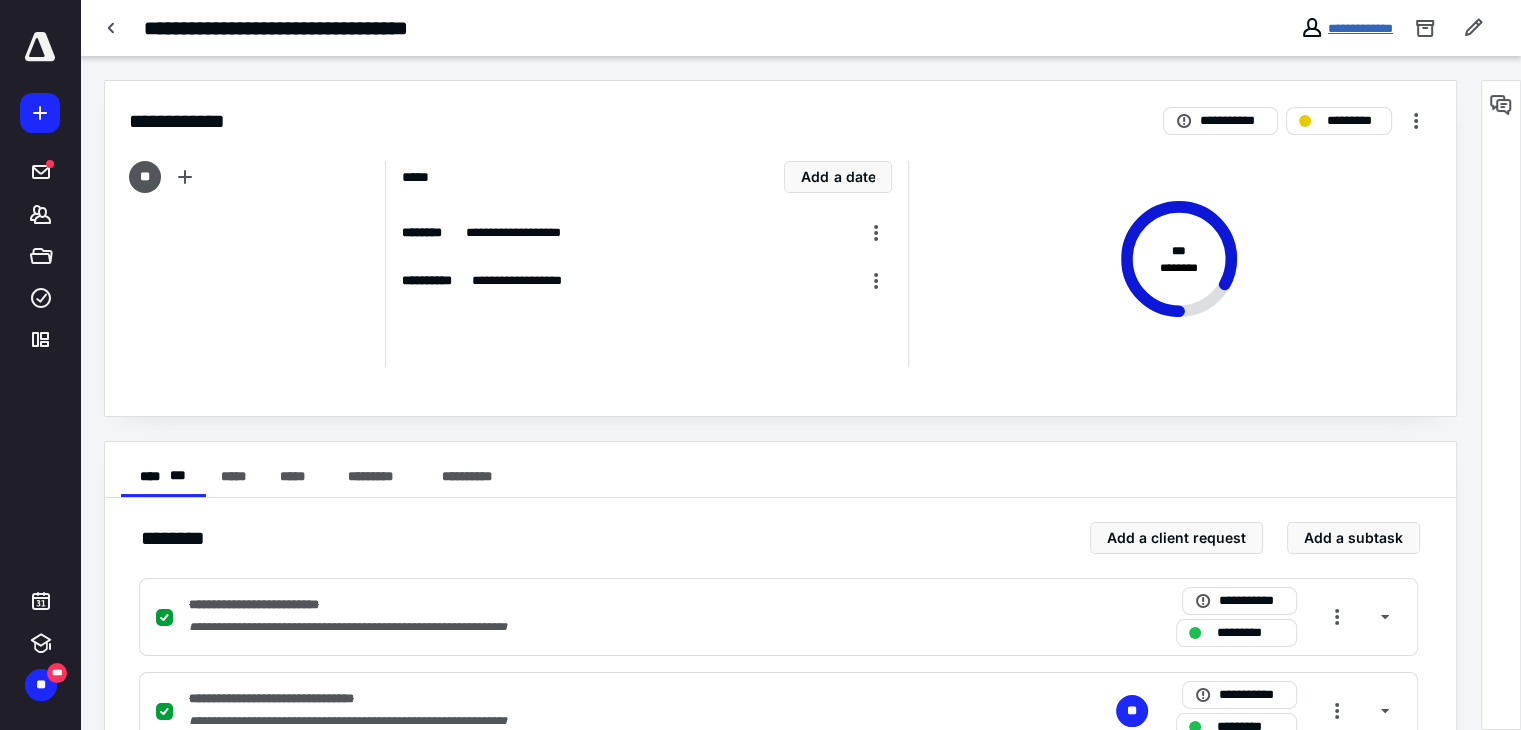 click on "**********" at bounding box center [1360, 28] 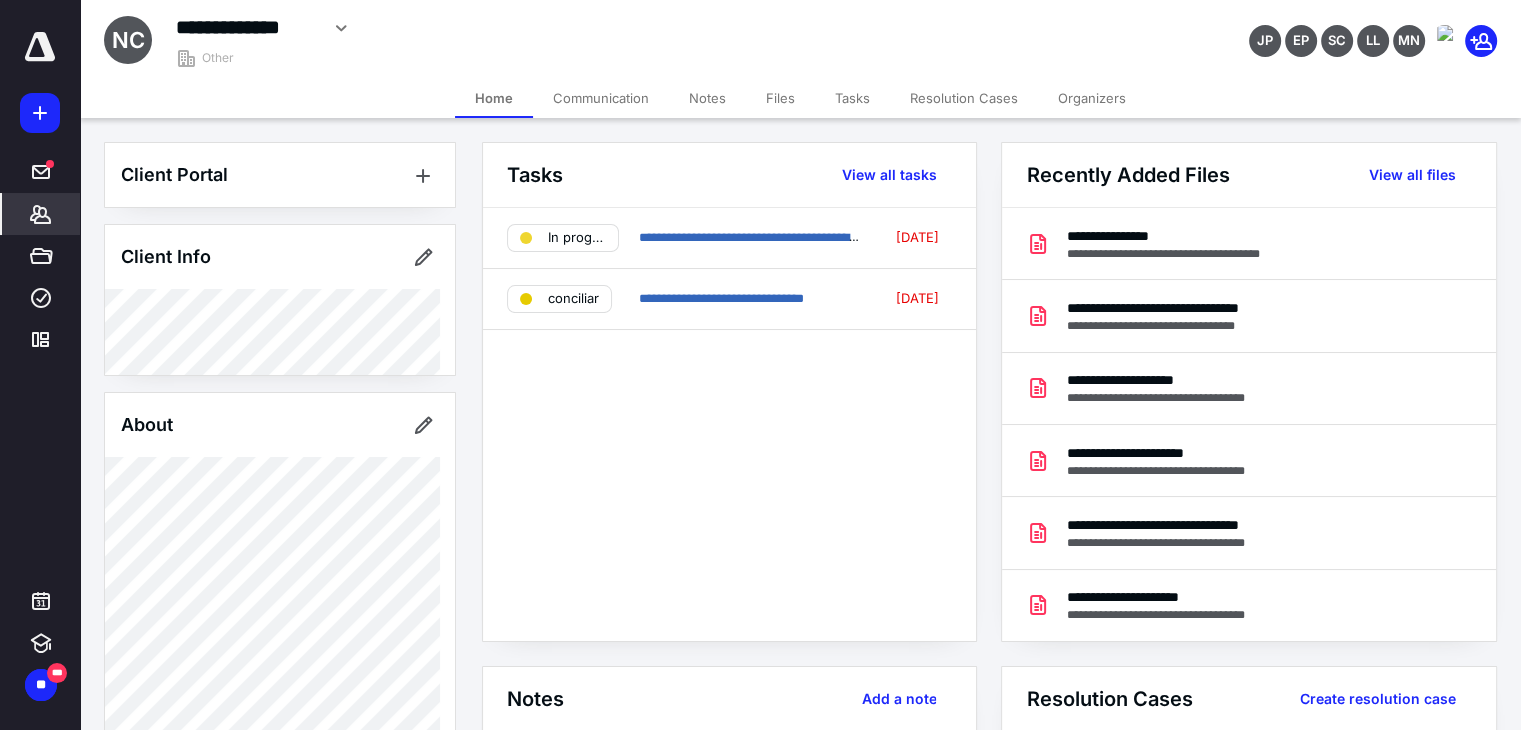 click on "Notes" at bounding box center (707, 98) 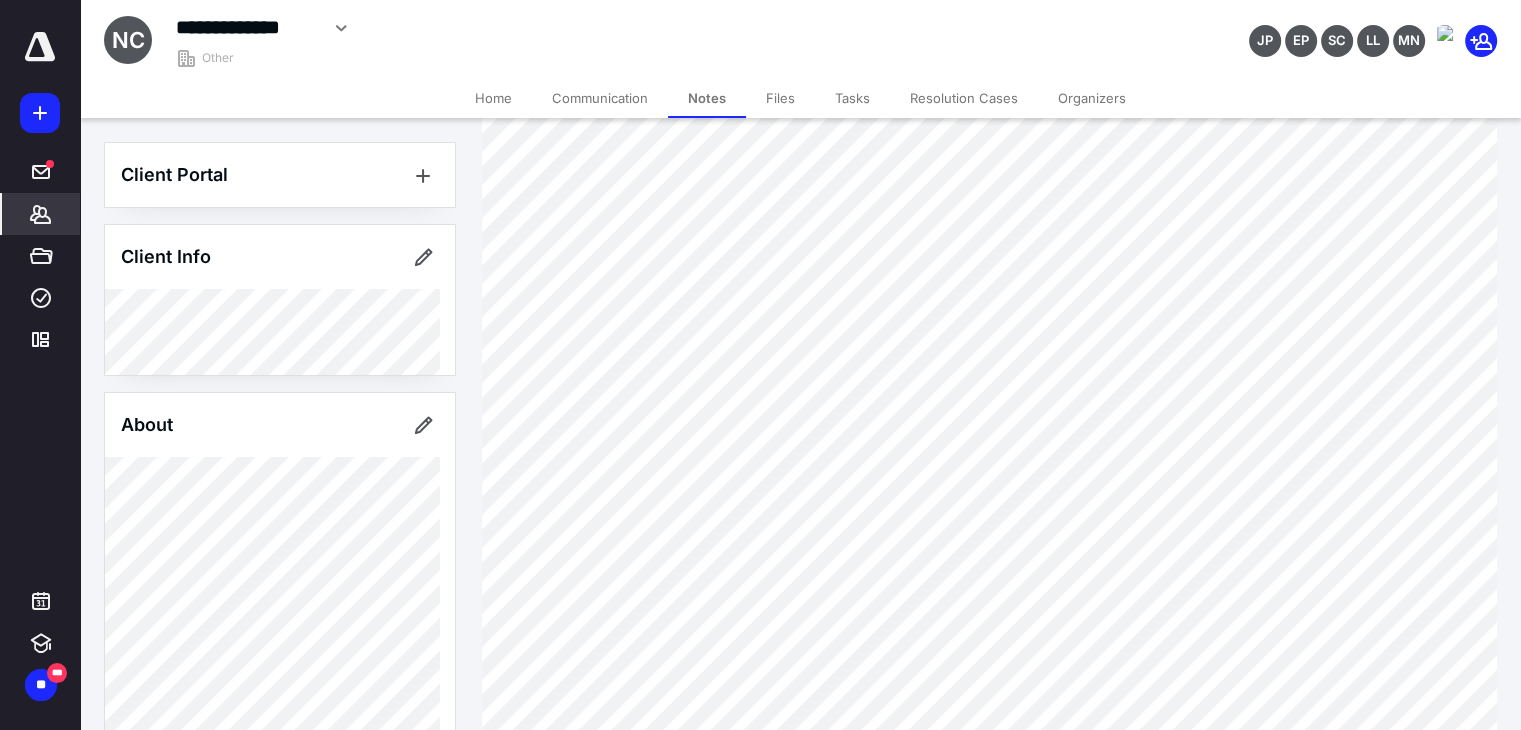 scroll, scrollTop: 0, scrollLeft: 0, axis: both 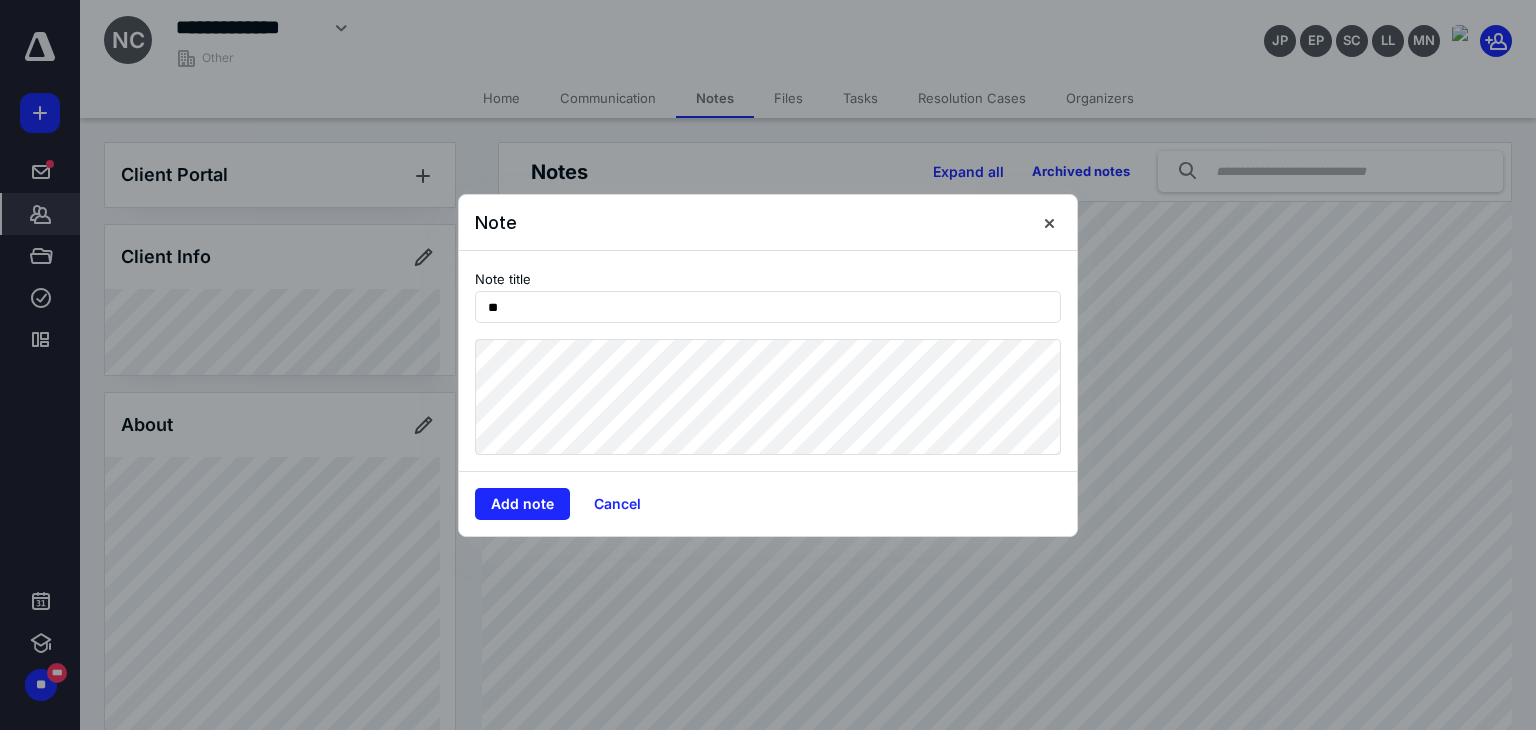 type on "*" 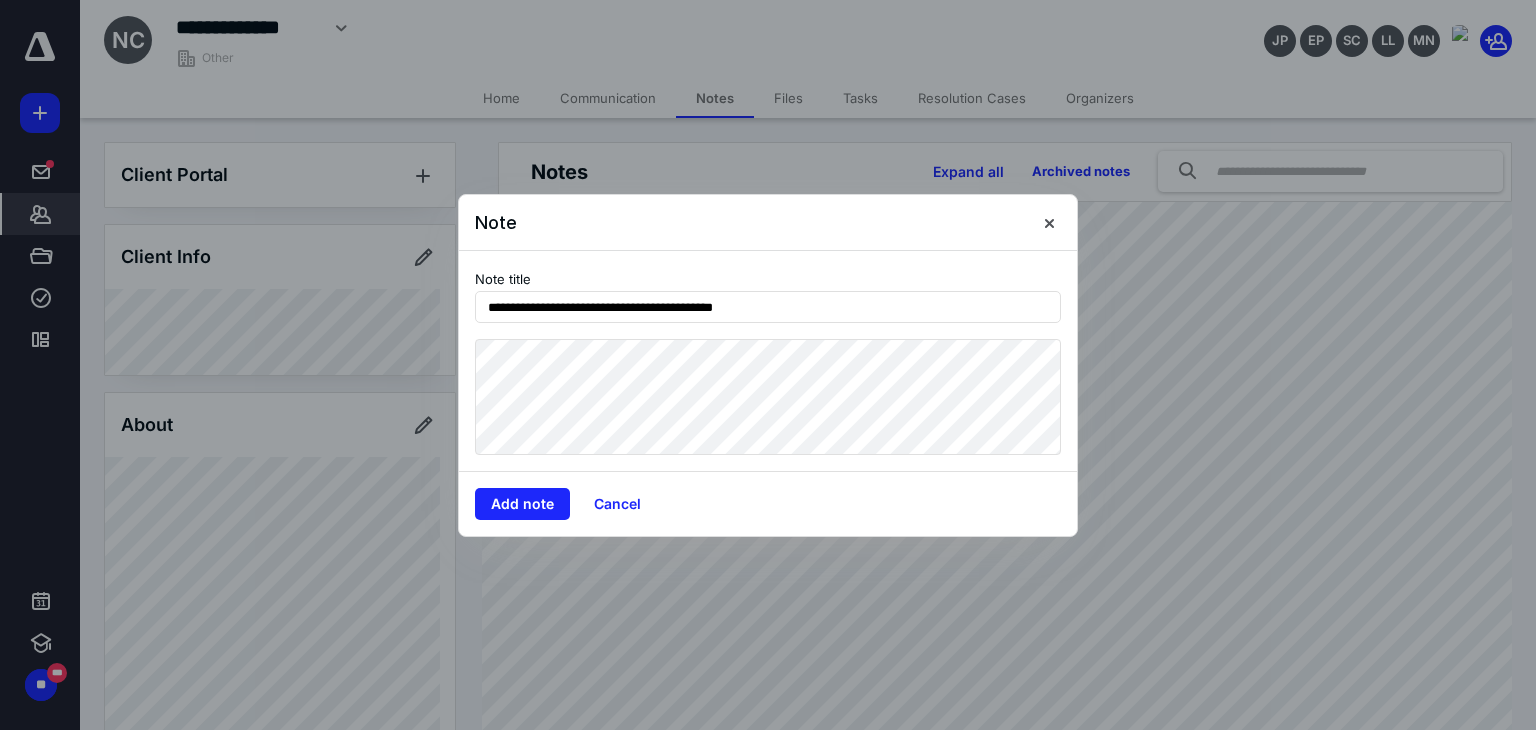 type on "**********" 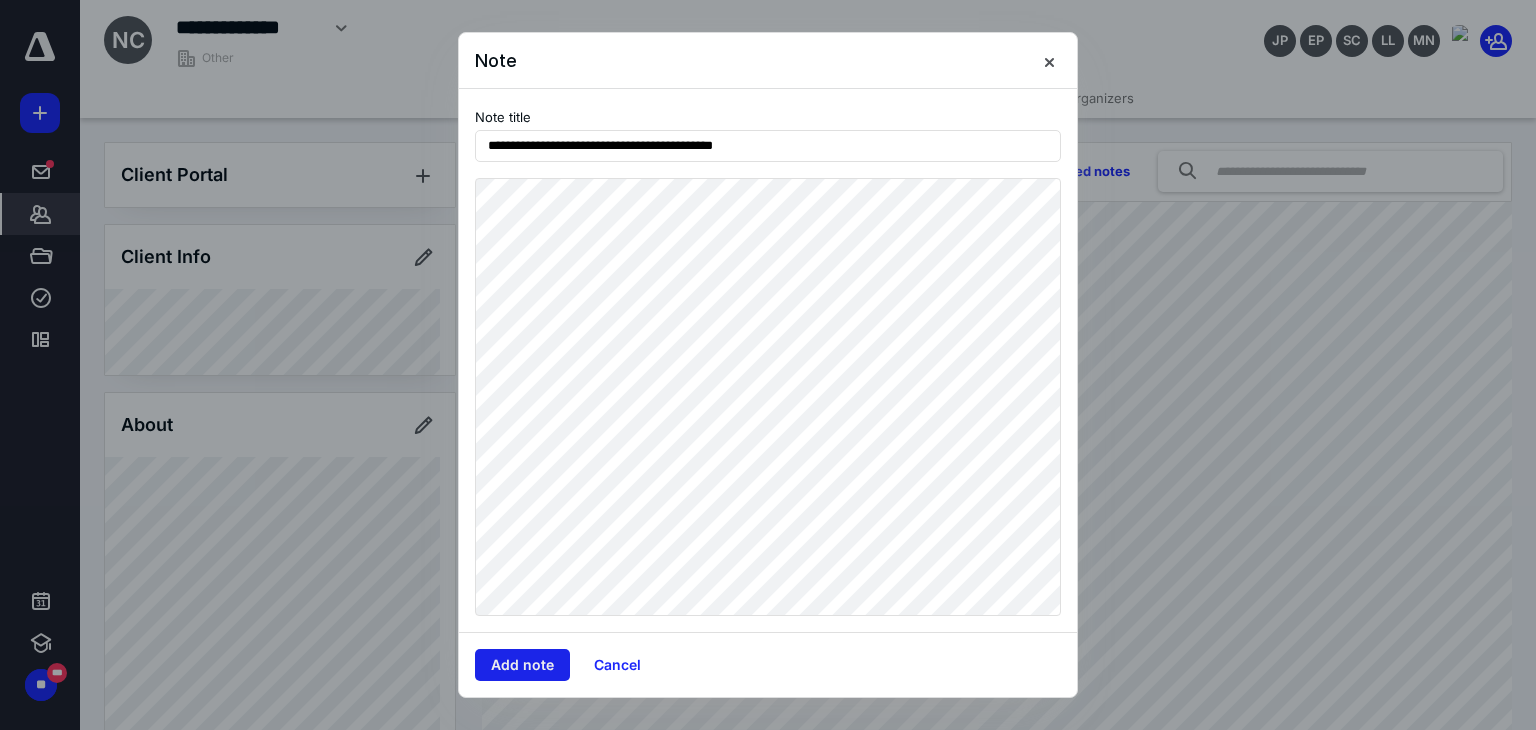 click on "Add note" at bounding box center (522, 665) 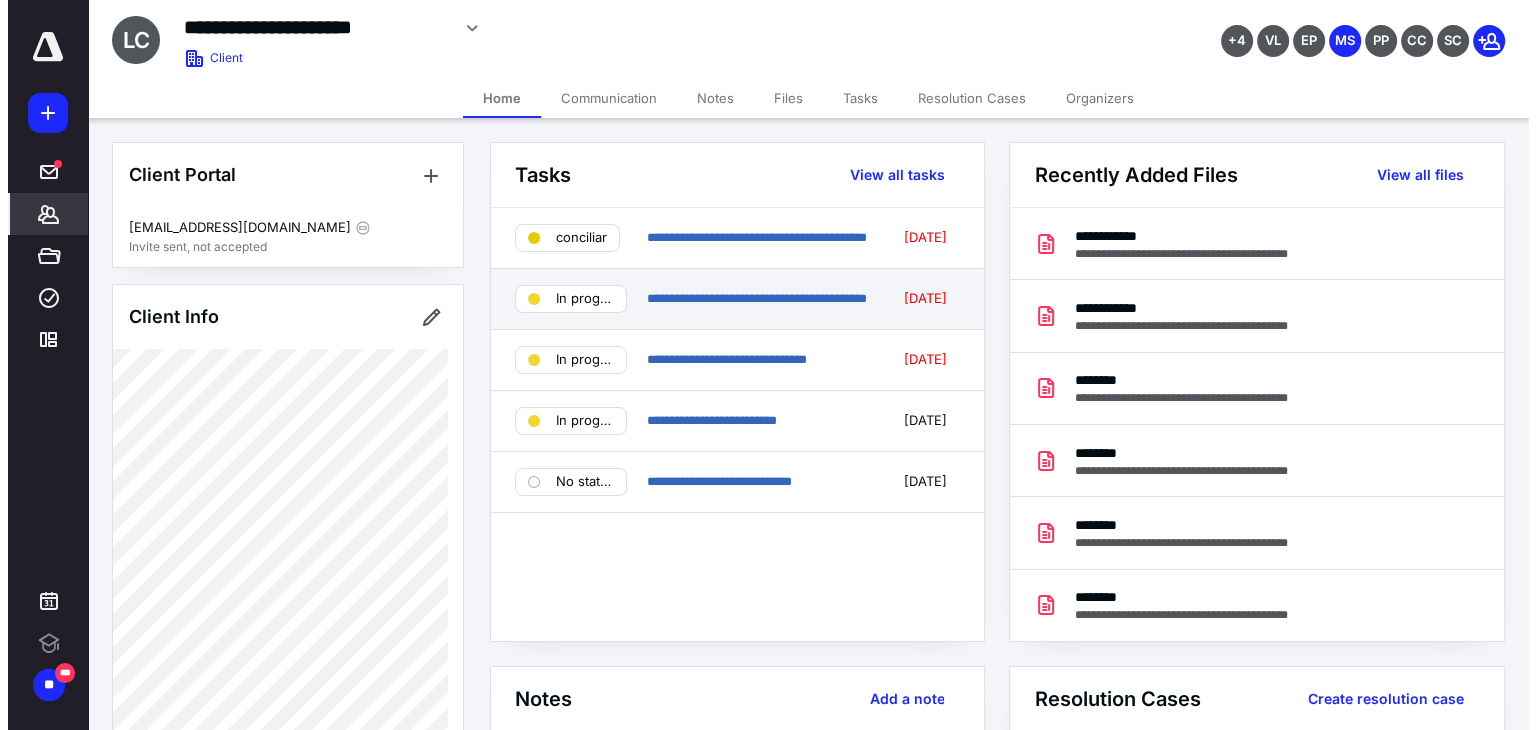 scroll, scrollTop: 0, scrollLeft: 0, axis: both 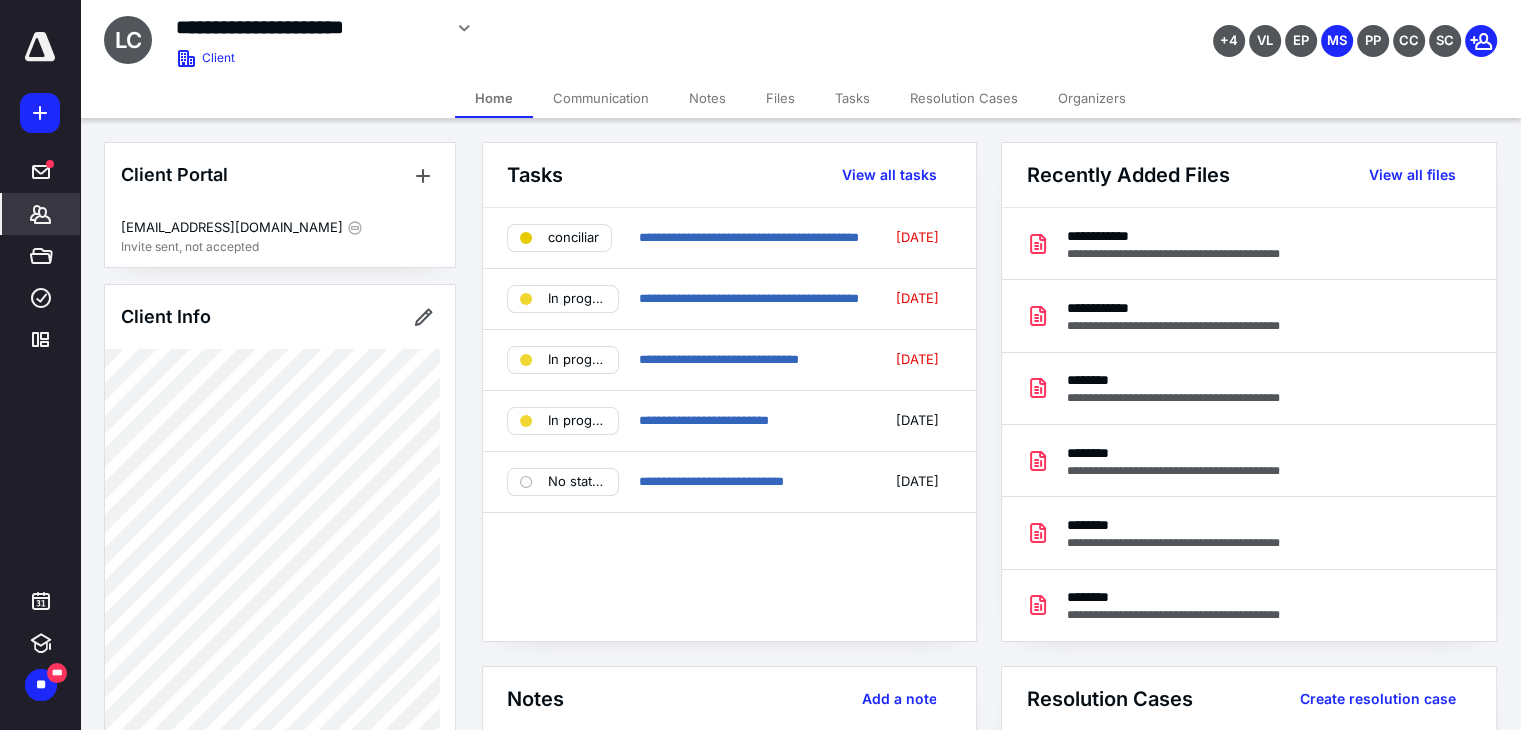 click on "Files" at bounding box center [780, 98] 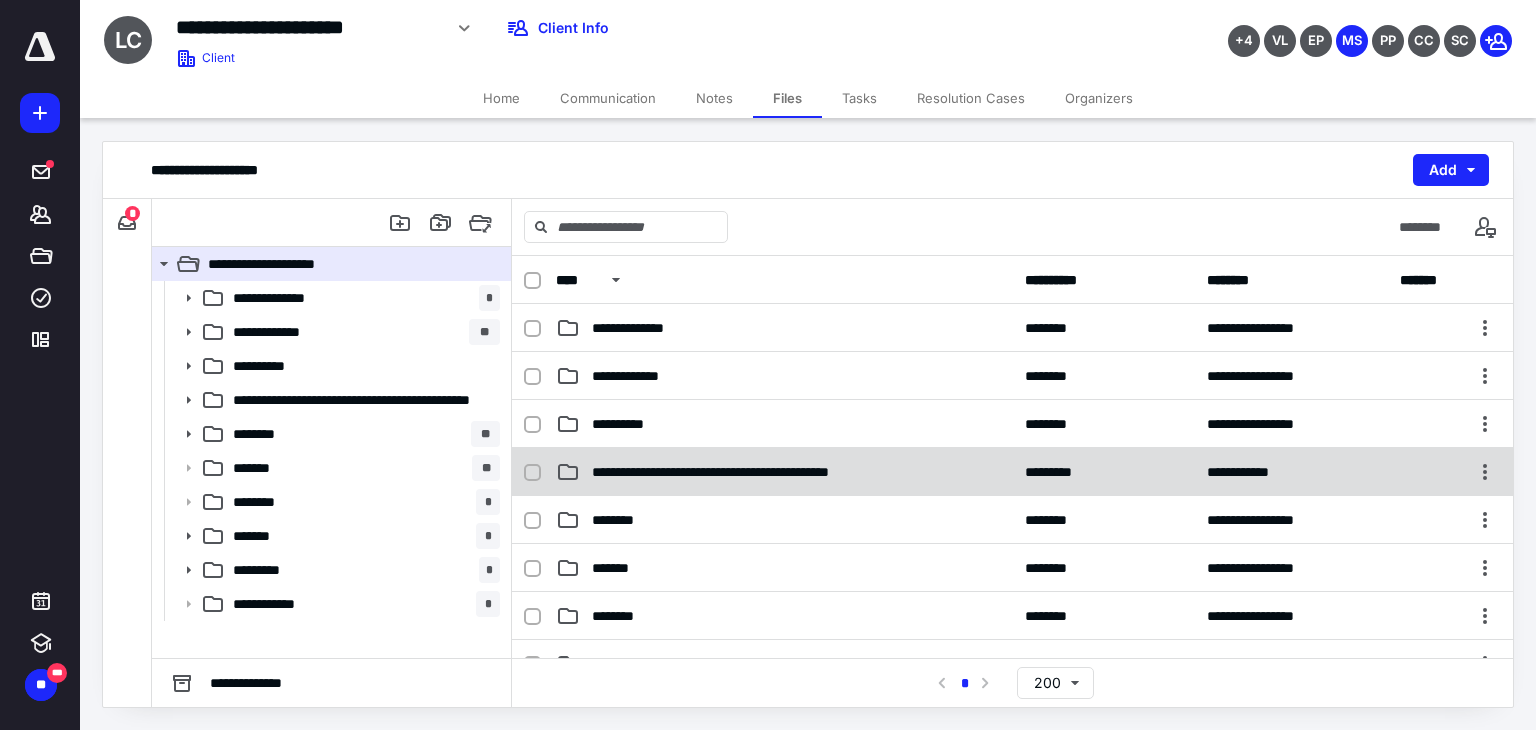 click on "**********" at bounding box center (784, 472) 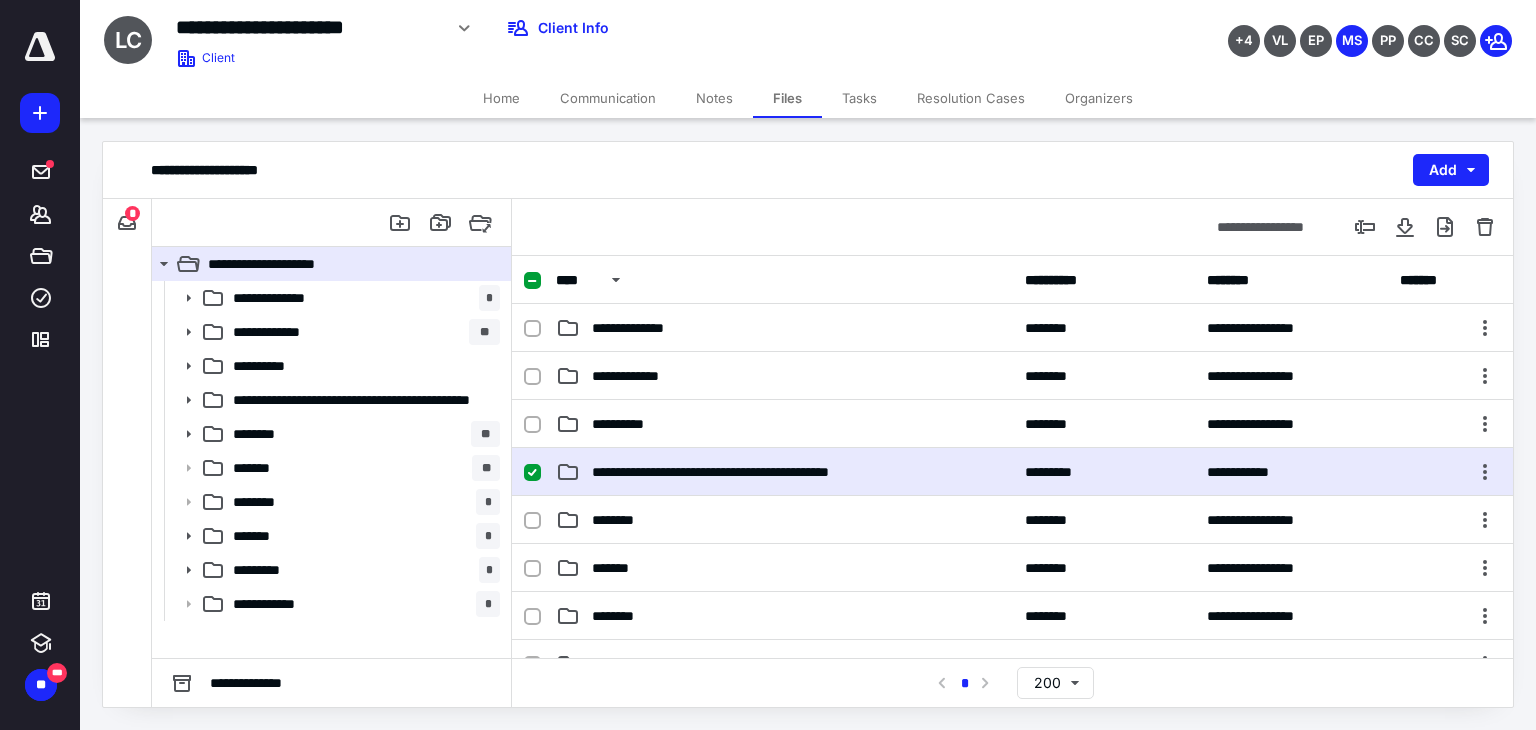 click on "**********" at bounding box center (784, 472) 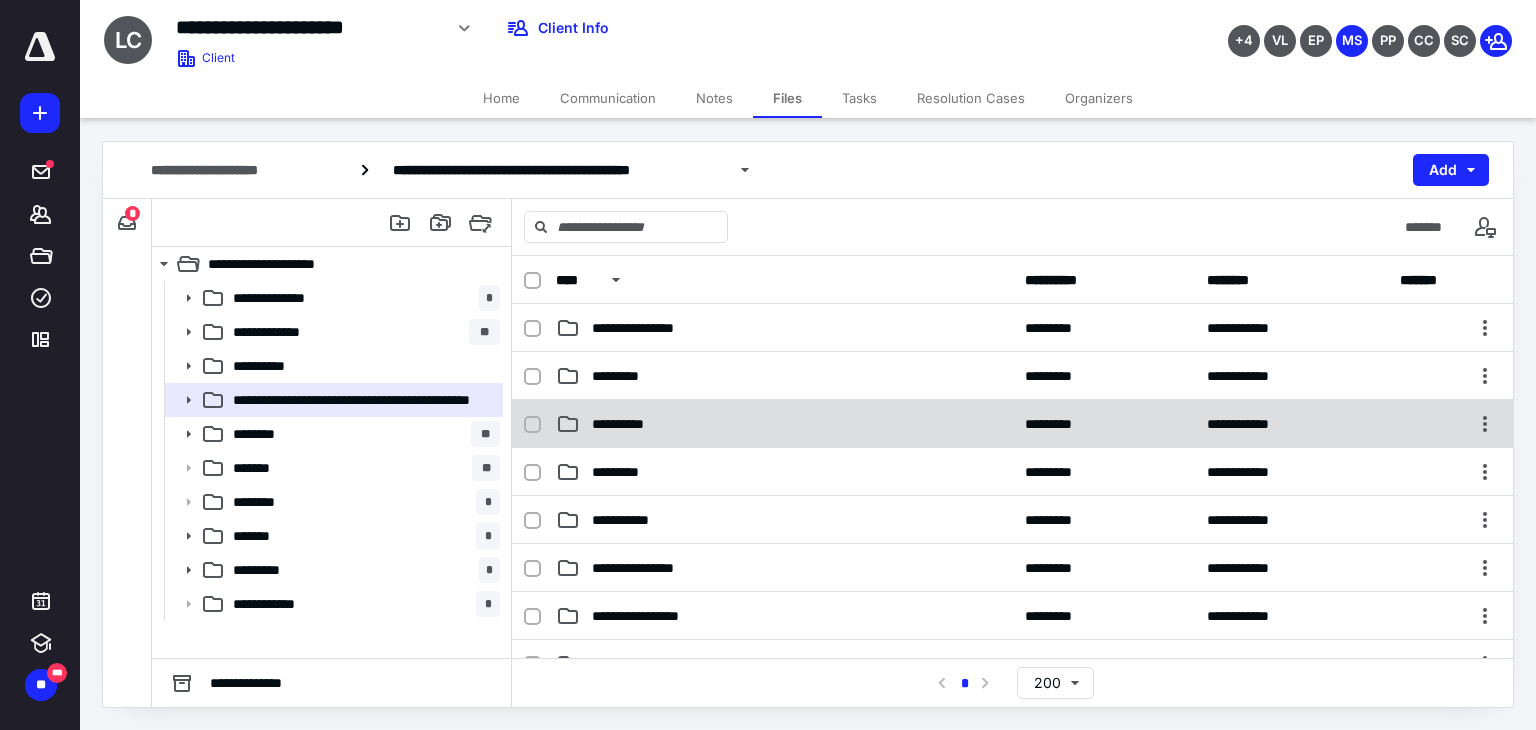 click on "**********" at bounding box center [624, 424] 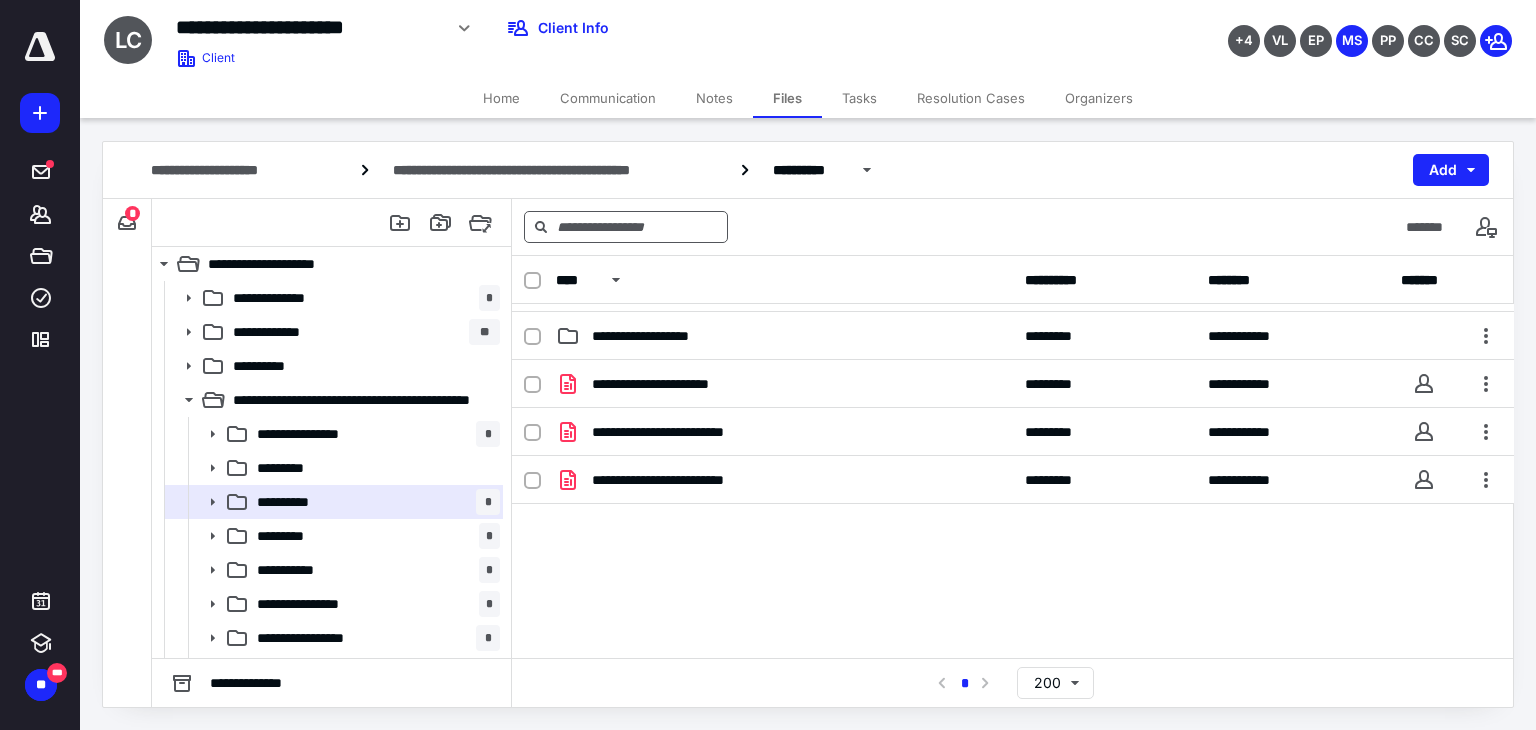 scroll, scrollTop: 0, scrollLeft: 0, axis: both 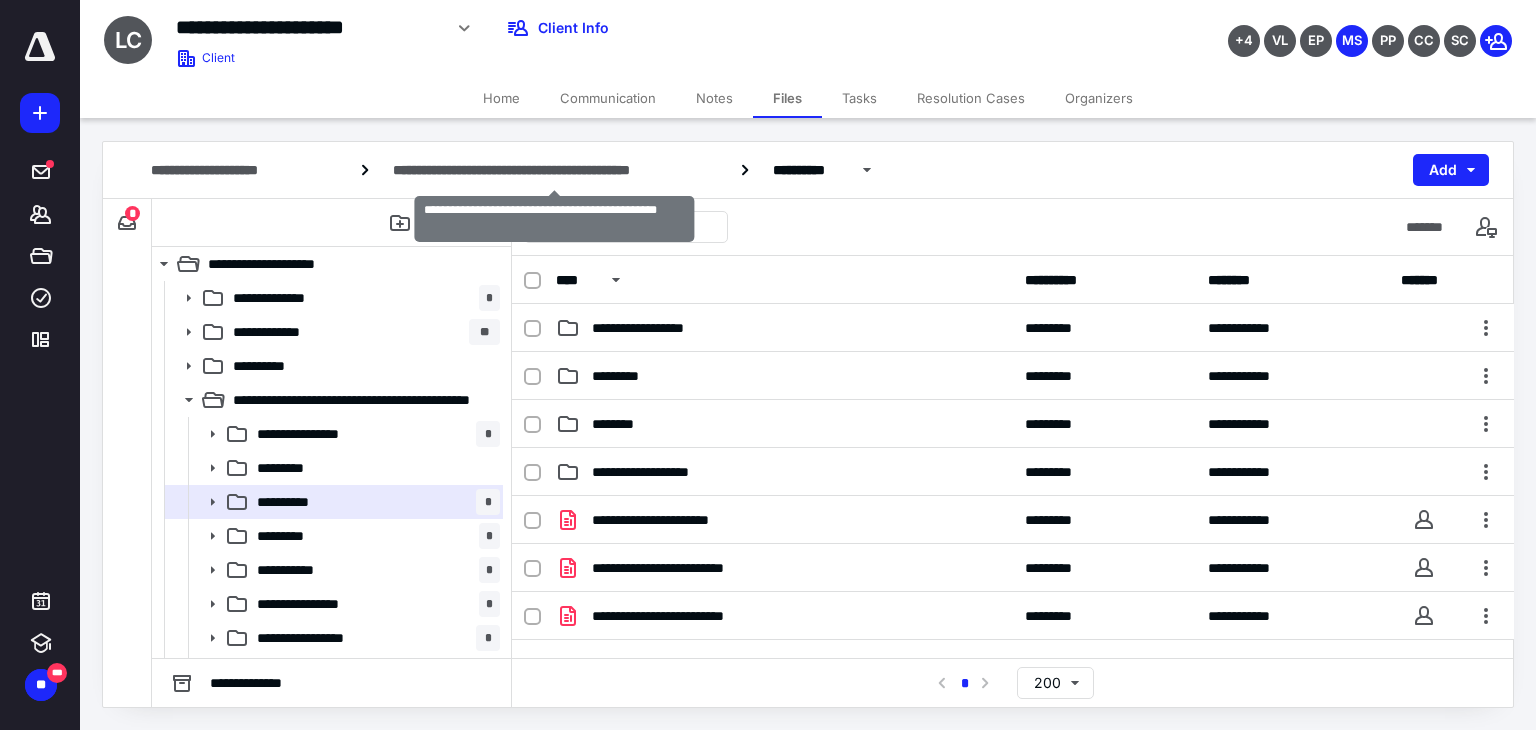 drag, startPoint x: 666, startPoint y: 158, endPoint x: 749, endPoint y: 195, distance: 90.873535 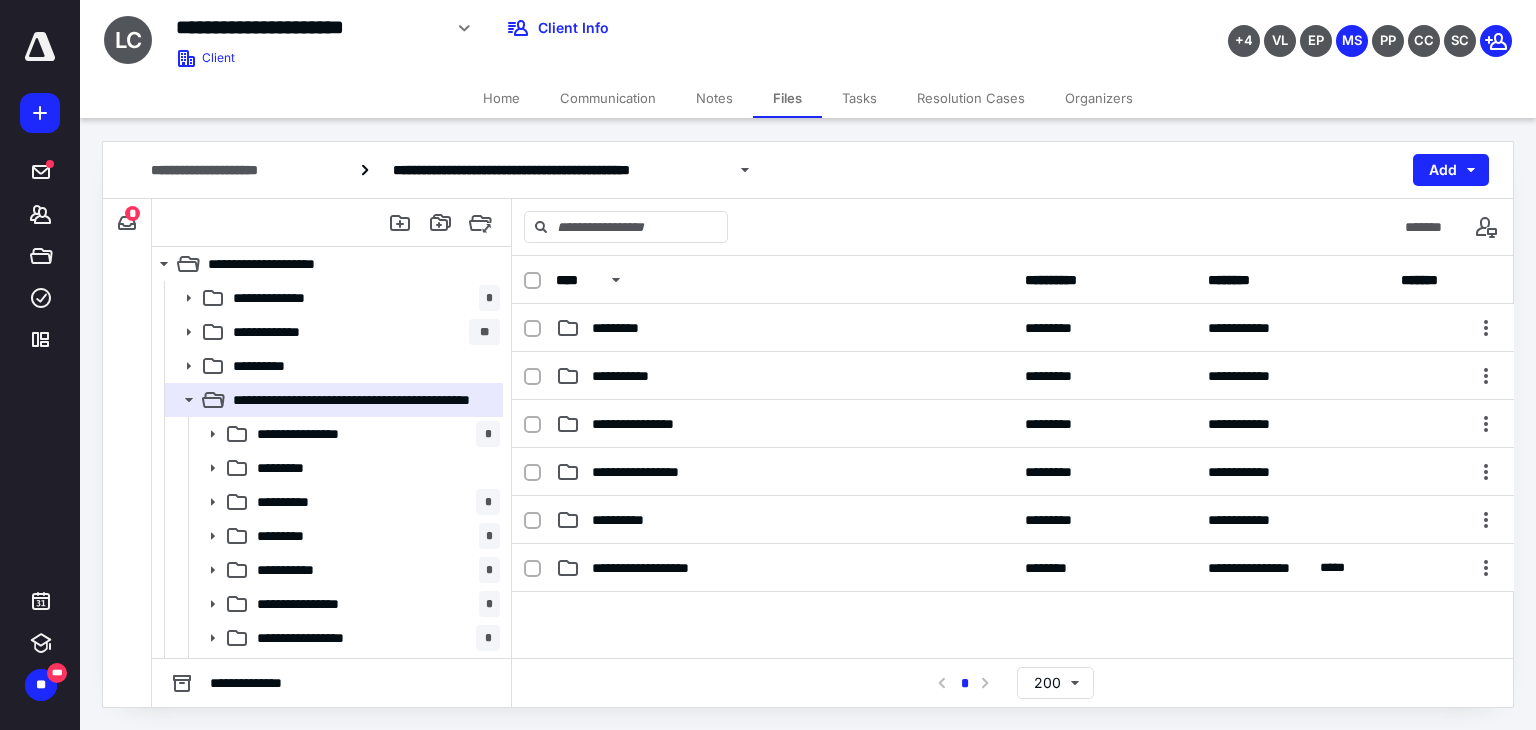scroll, scrollTop: 376, scrollLeft: 0, axis: vertical 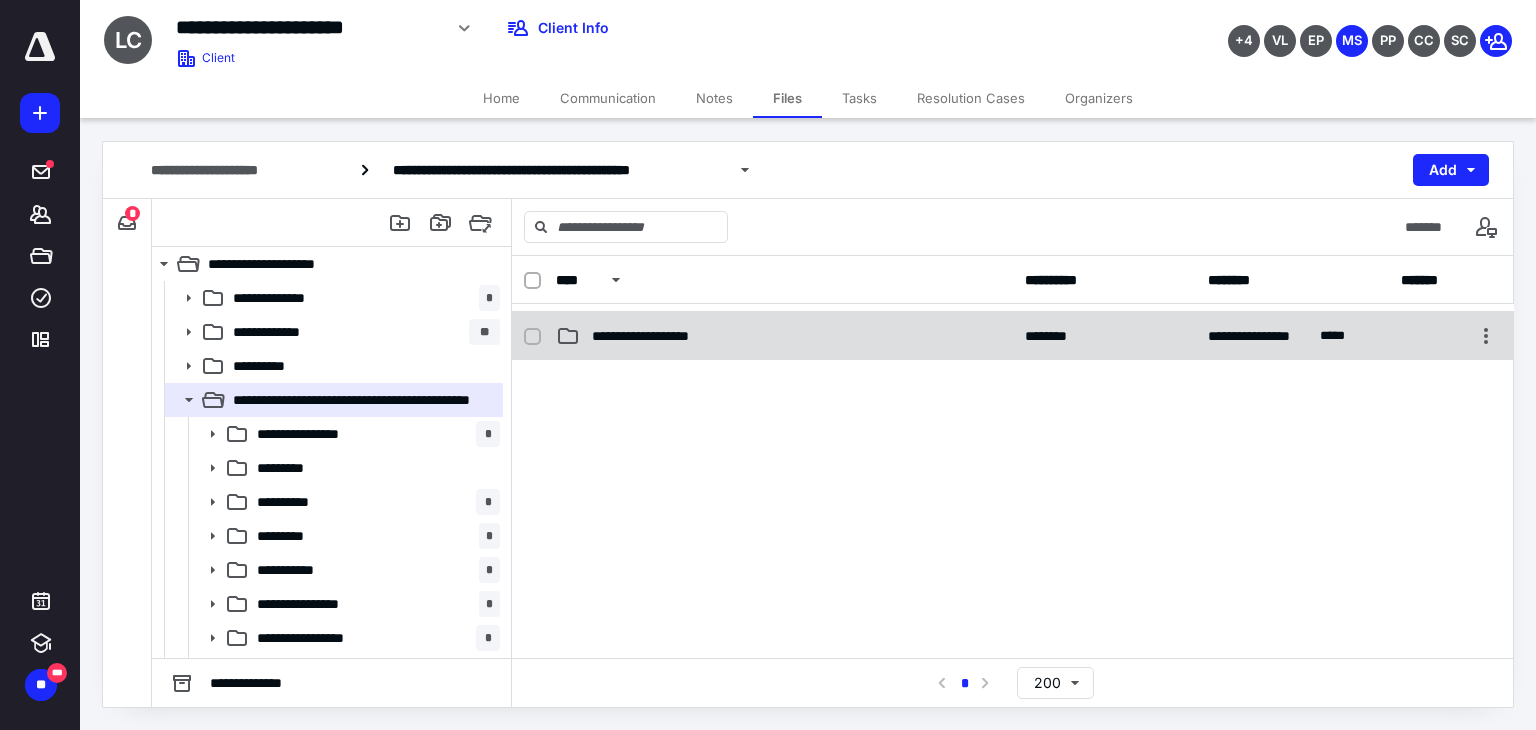 click on "**********" at bounding box center [1013, 336] 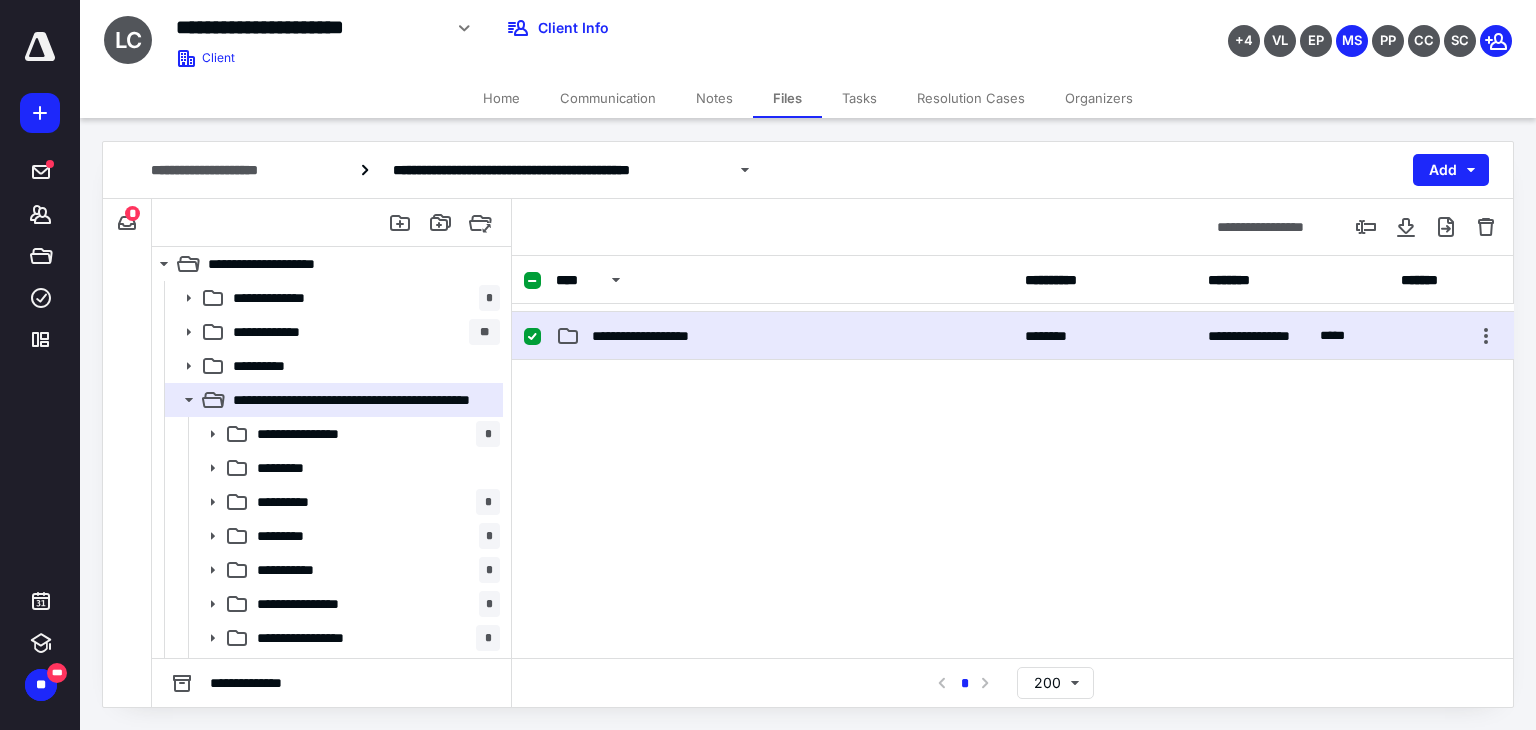 click on "**********" at bounding box center (1013, 336) 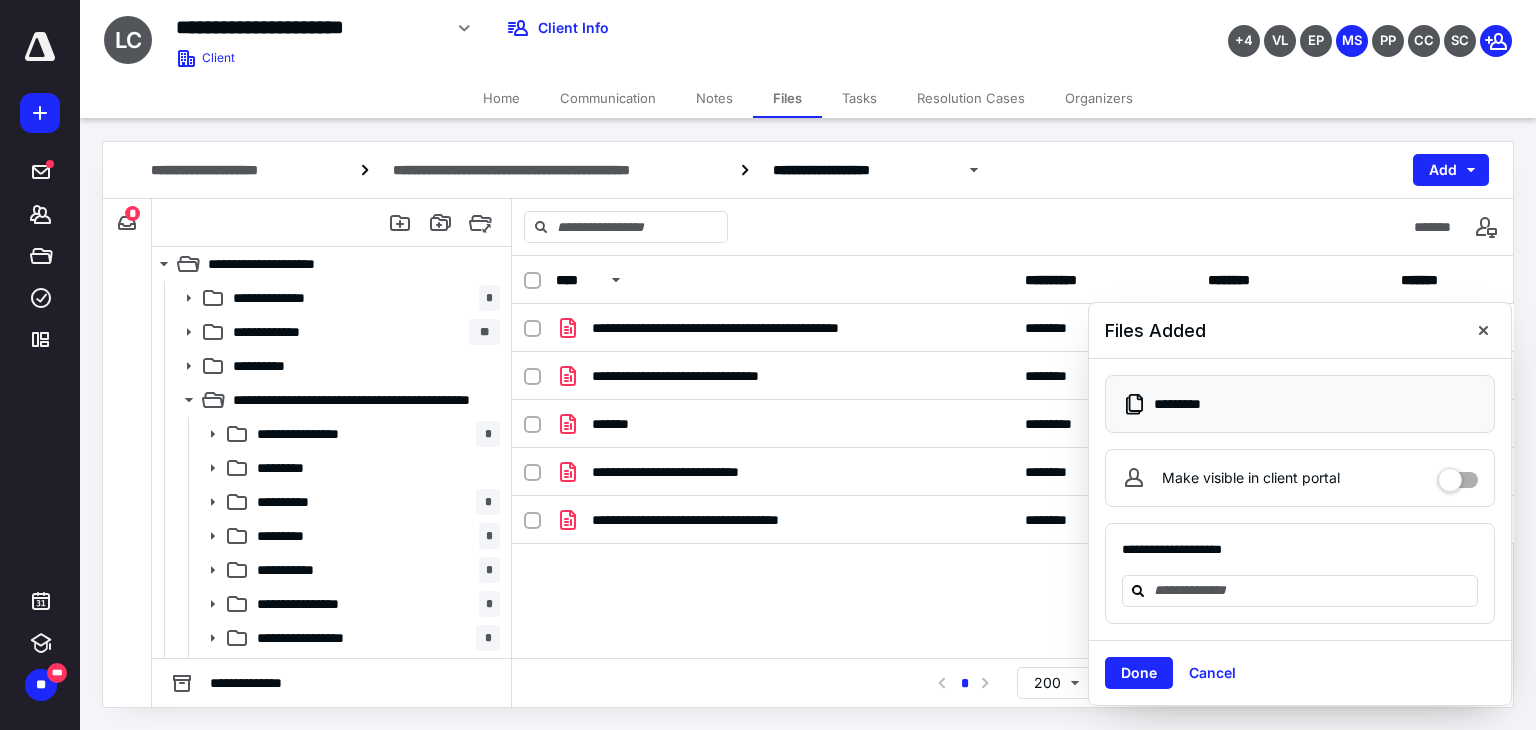 click on "**********" at bounding box center (1013, 454) 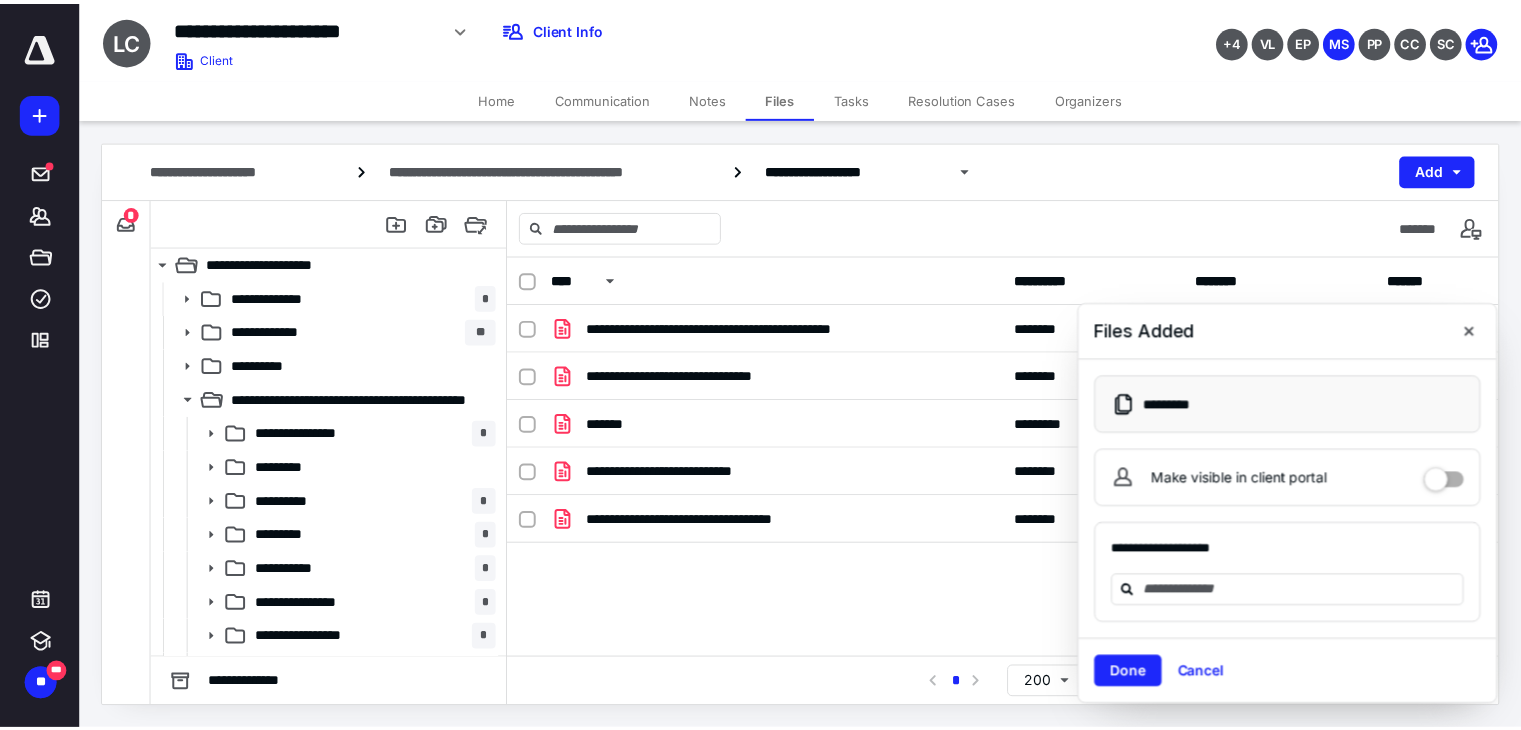 scroll, scrollTop: 0, scrollLeft: 0, axis: both 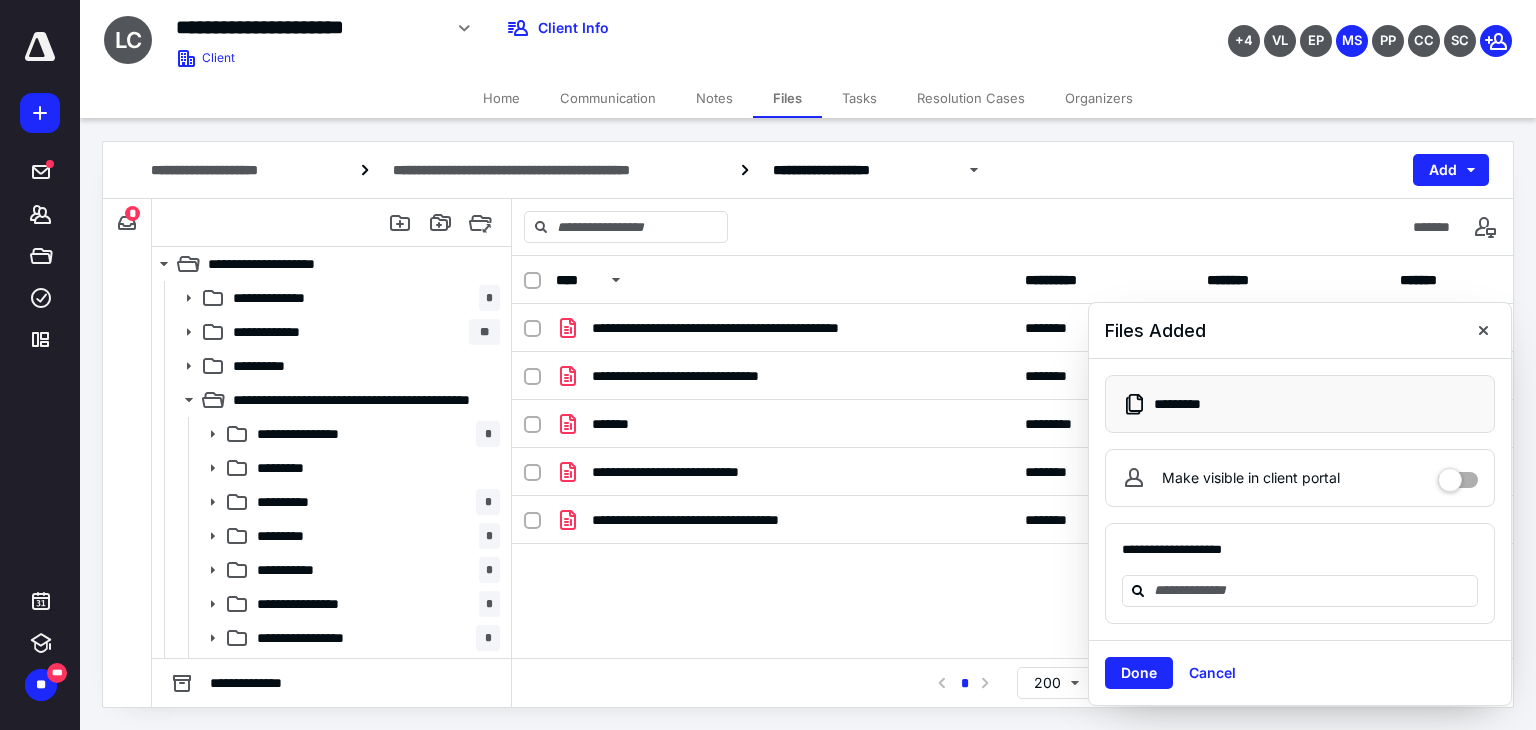 click on "Tasks" at bounding box center [859, 98] 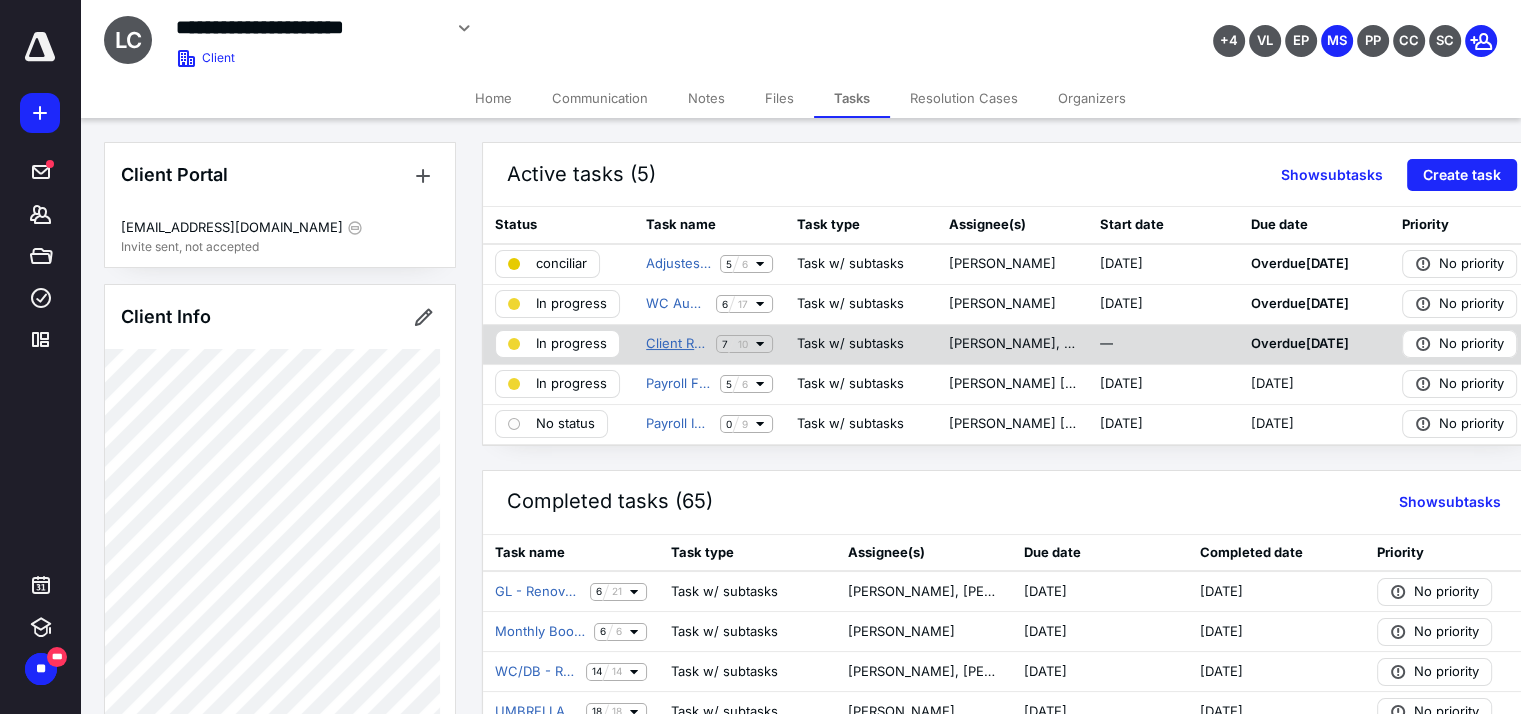 click on "Client Request to Cancel Seguros" at bounding box center (677, 344) 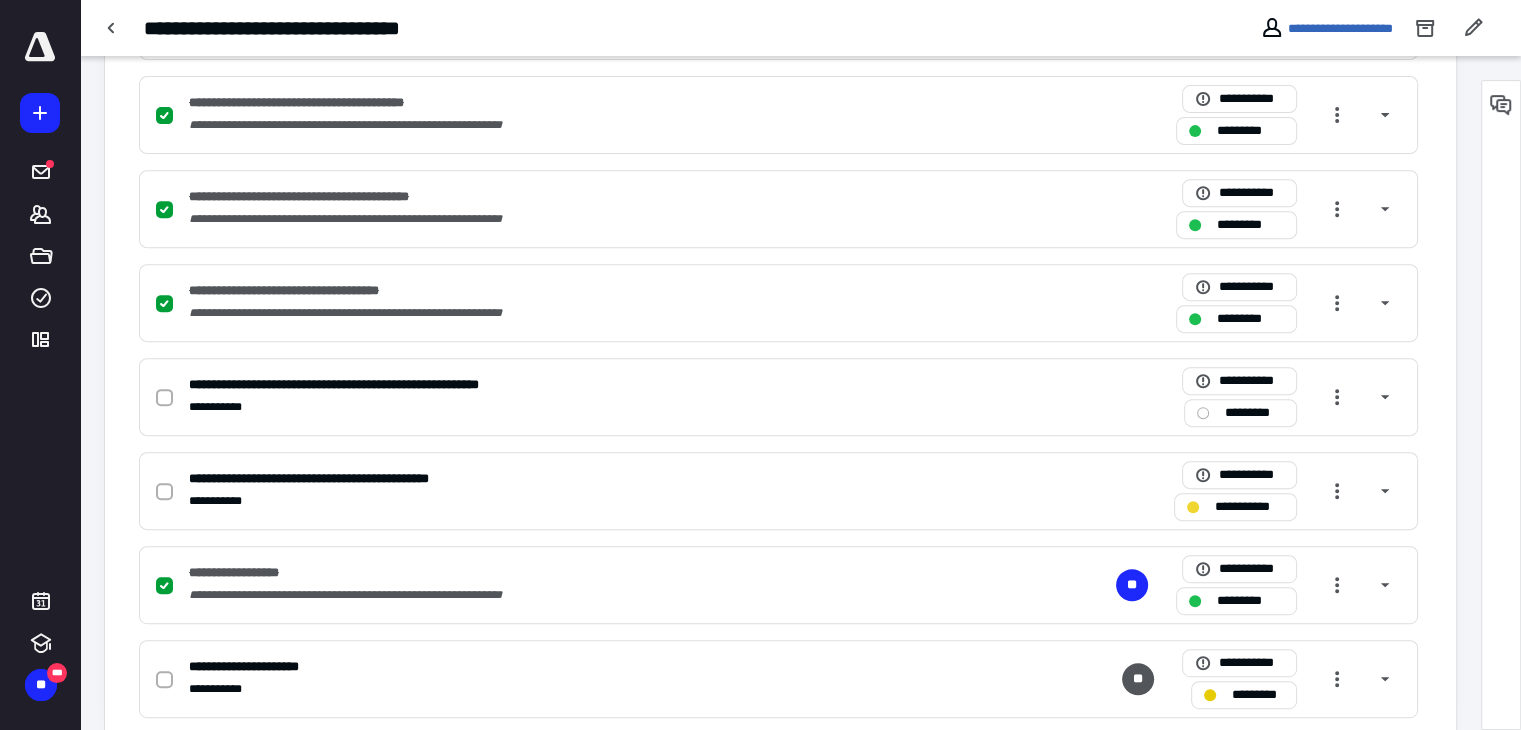 scroll, scrollTop: 800, scrollLeft: 0, axis: vertical 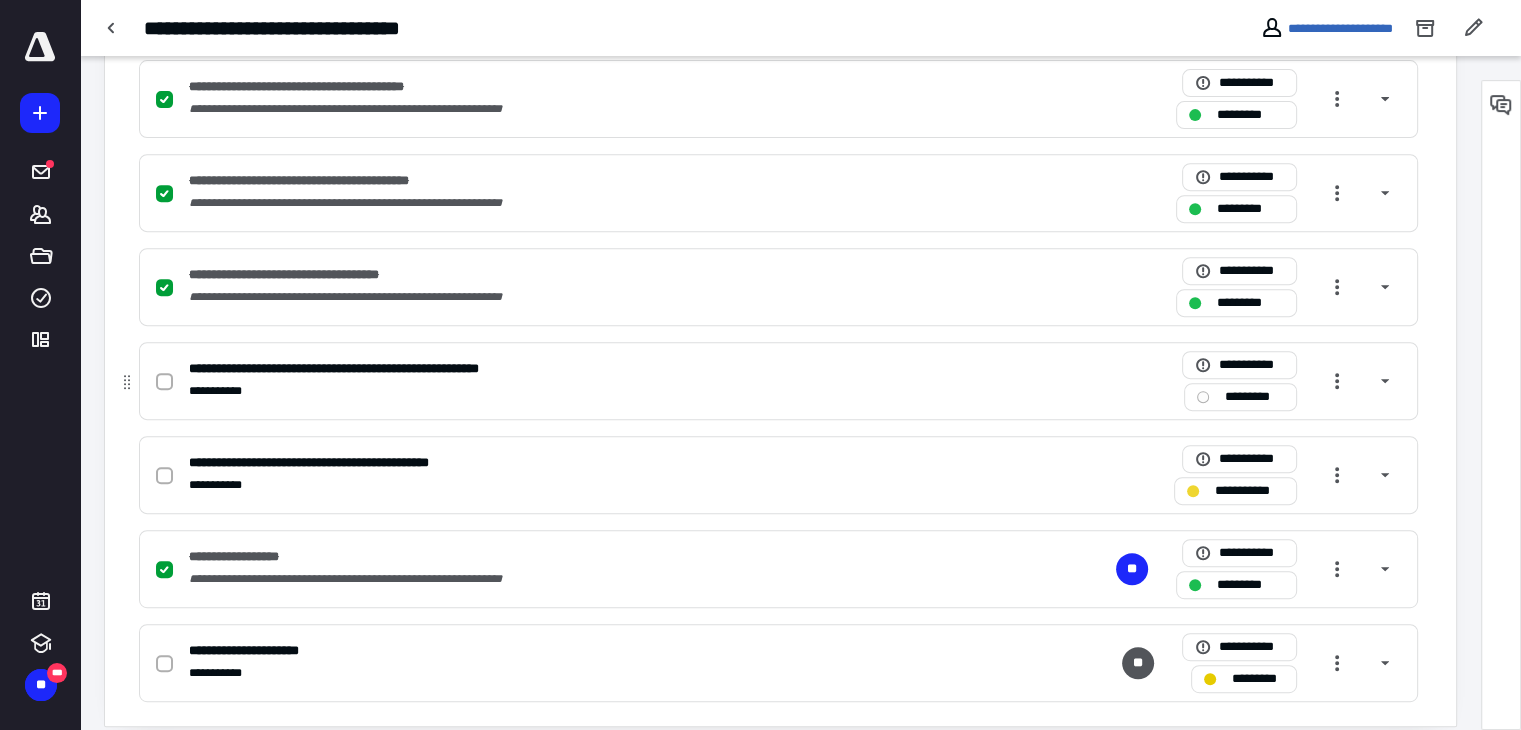 click 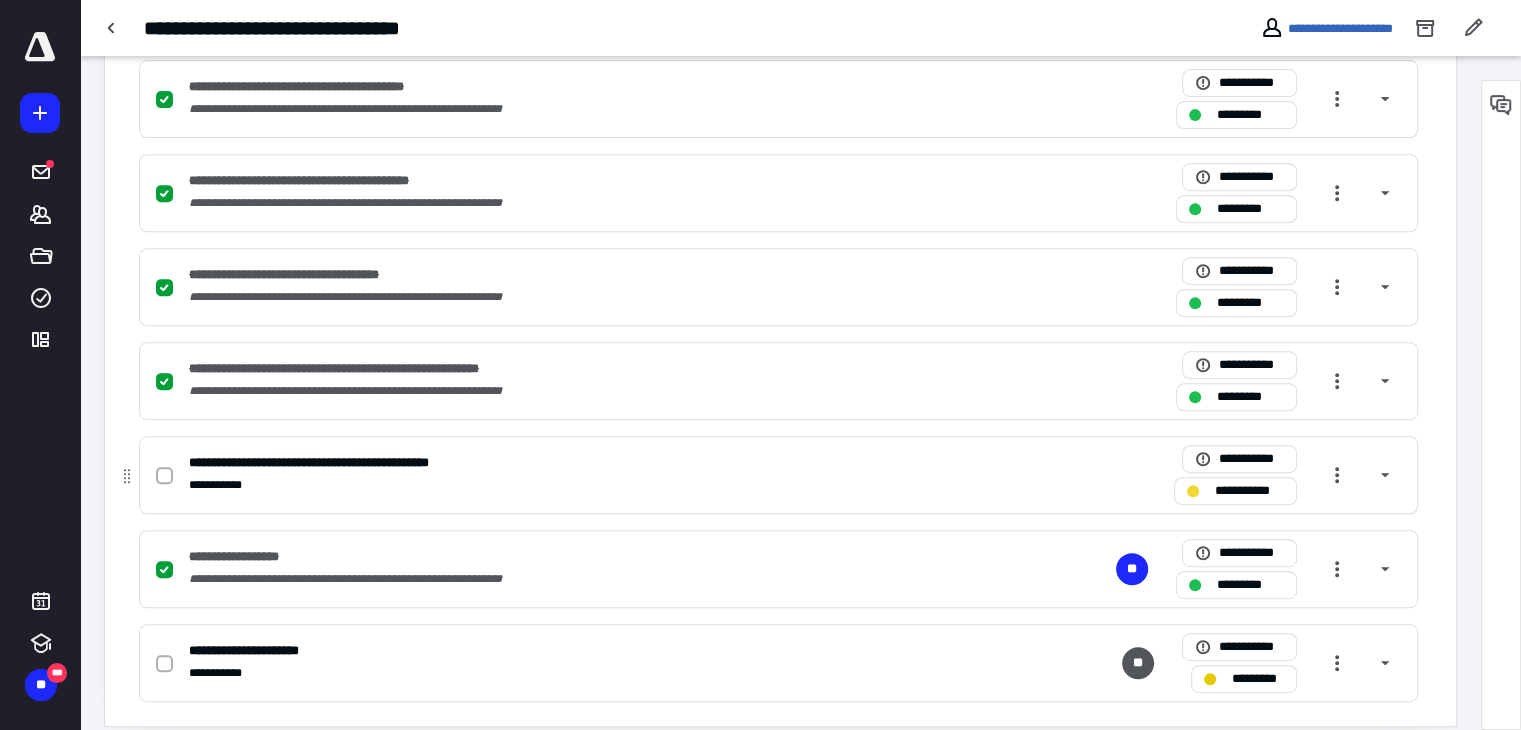 click 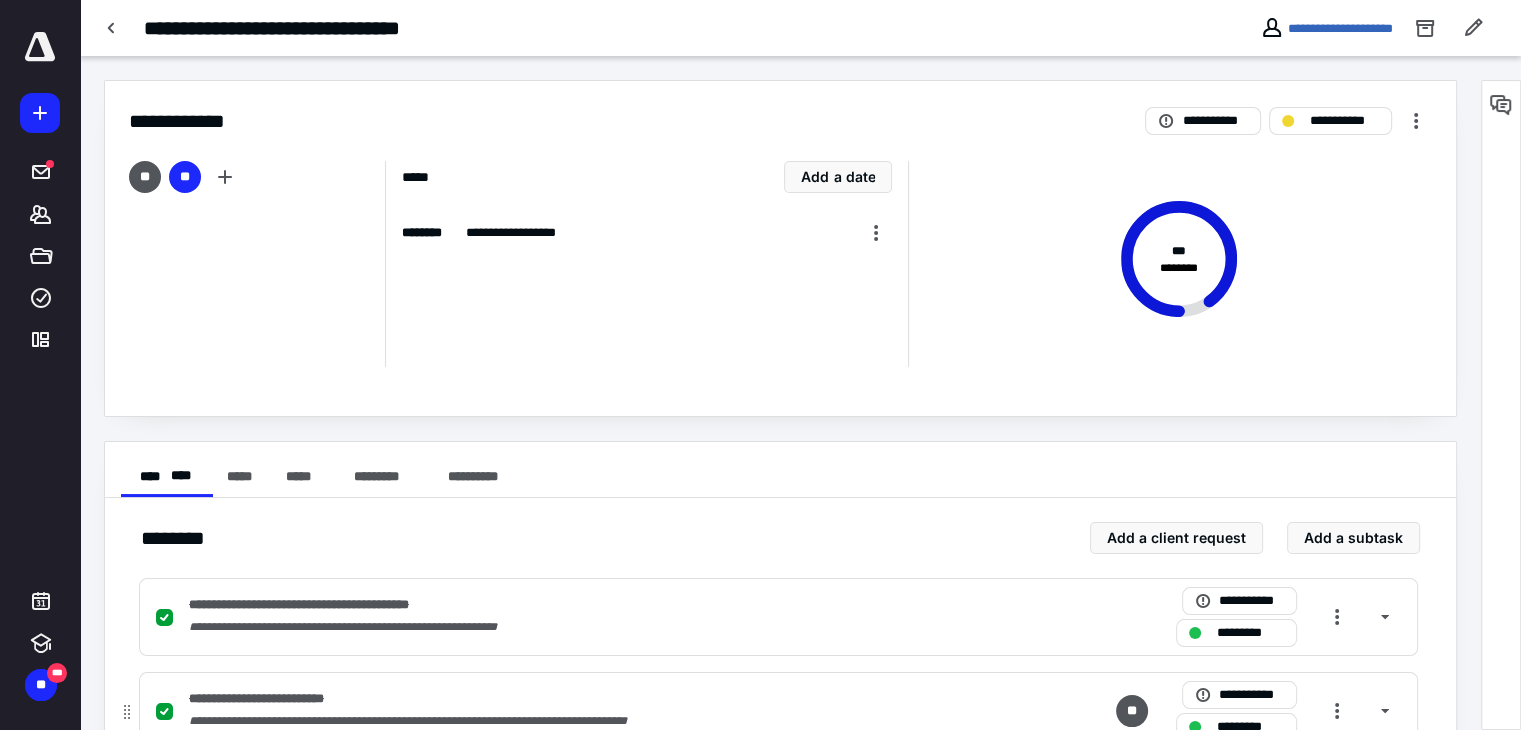 scroll, scrollTop: 0, scrollLeft: 0, axis: both 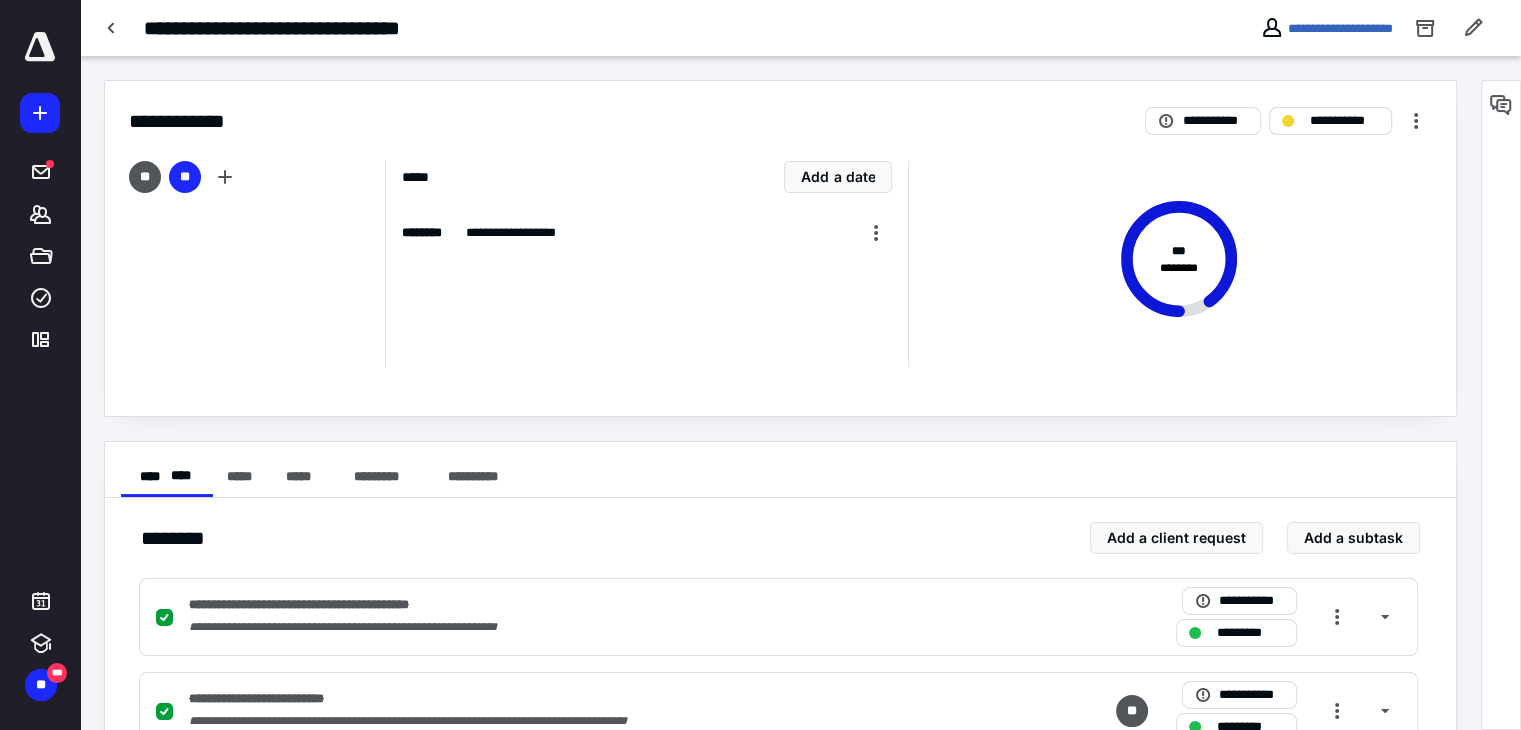 click on "**********" at bounding box center (1330, 121) 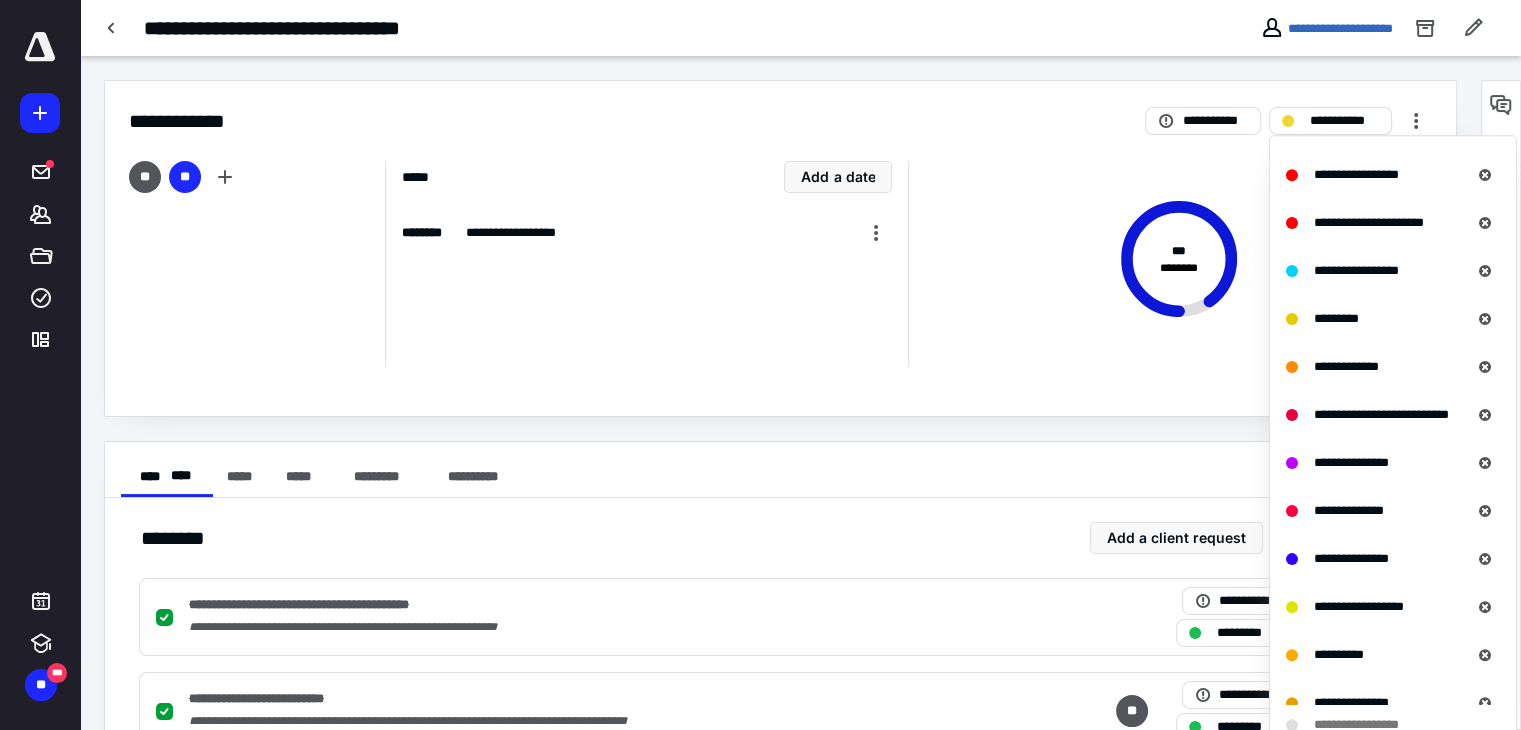 scroll, scrollTop: 500, scrollLeft: 0, axis: vertical 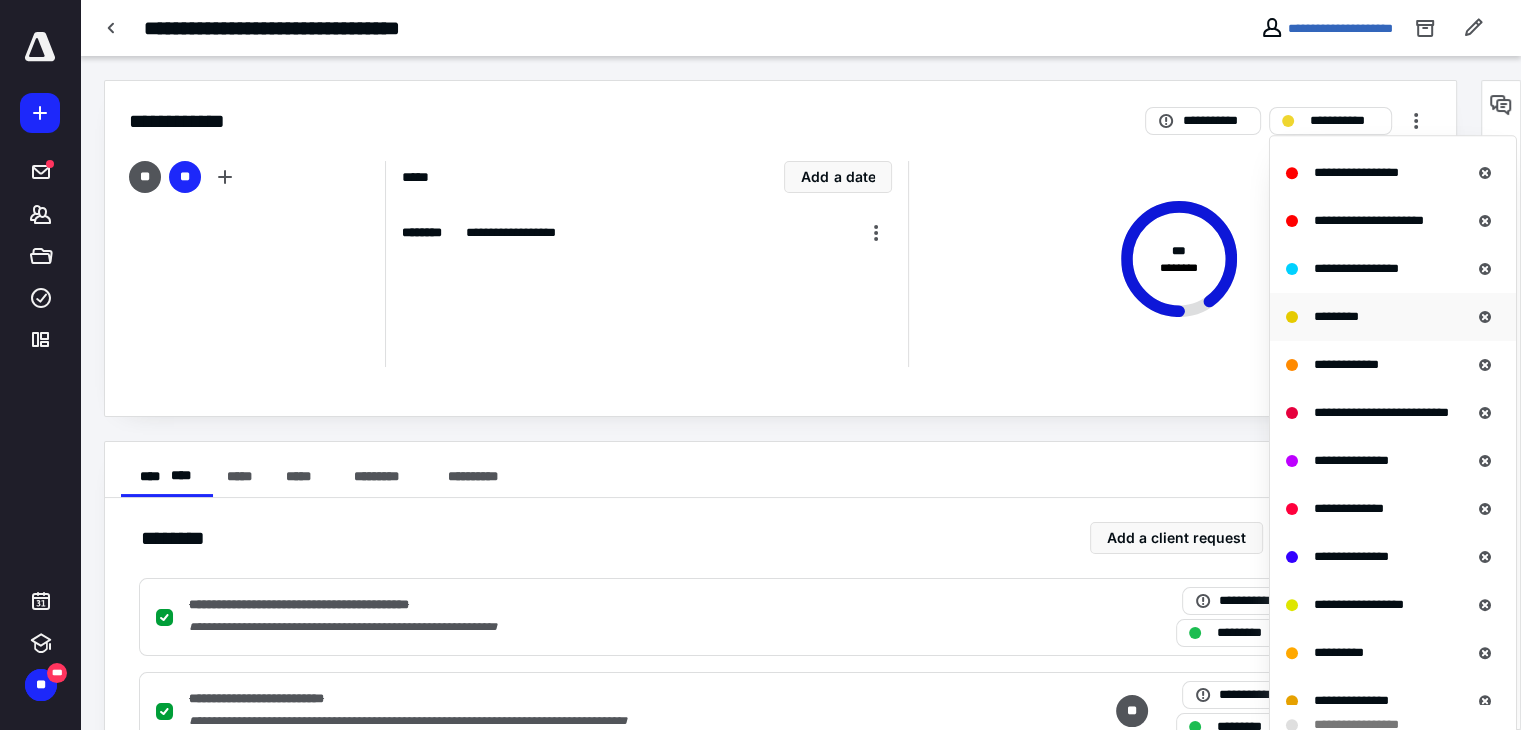 click on "*********" at bounding box center (1378, 317) 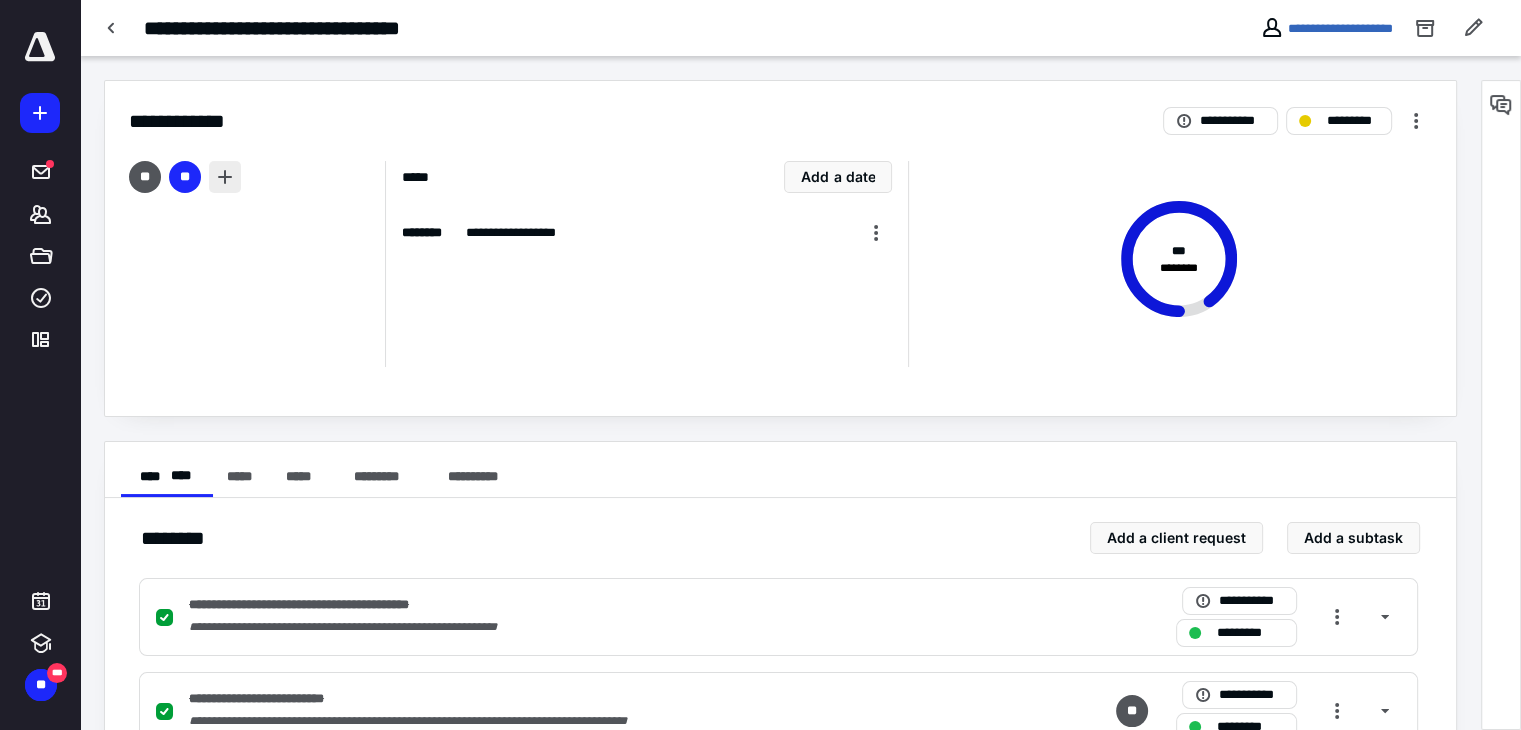 click at bounding box center (225, 177) 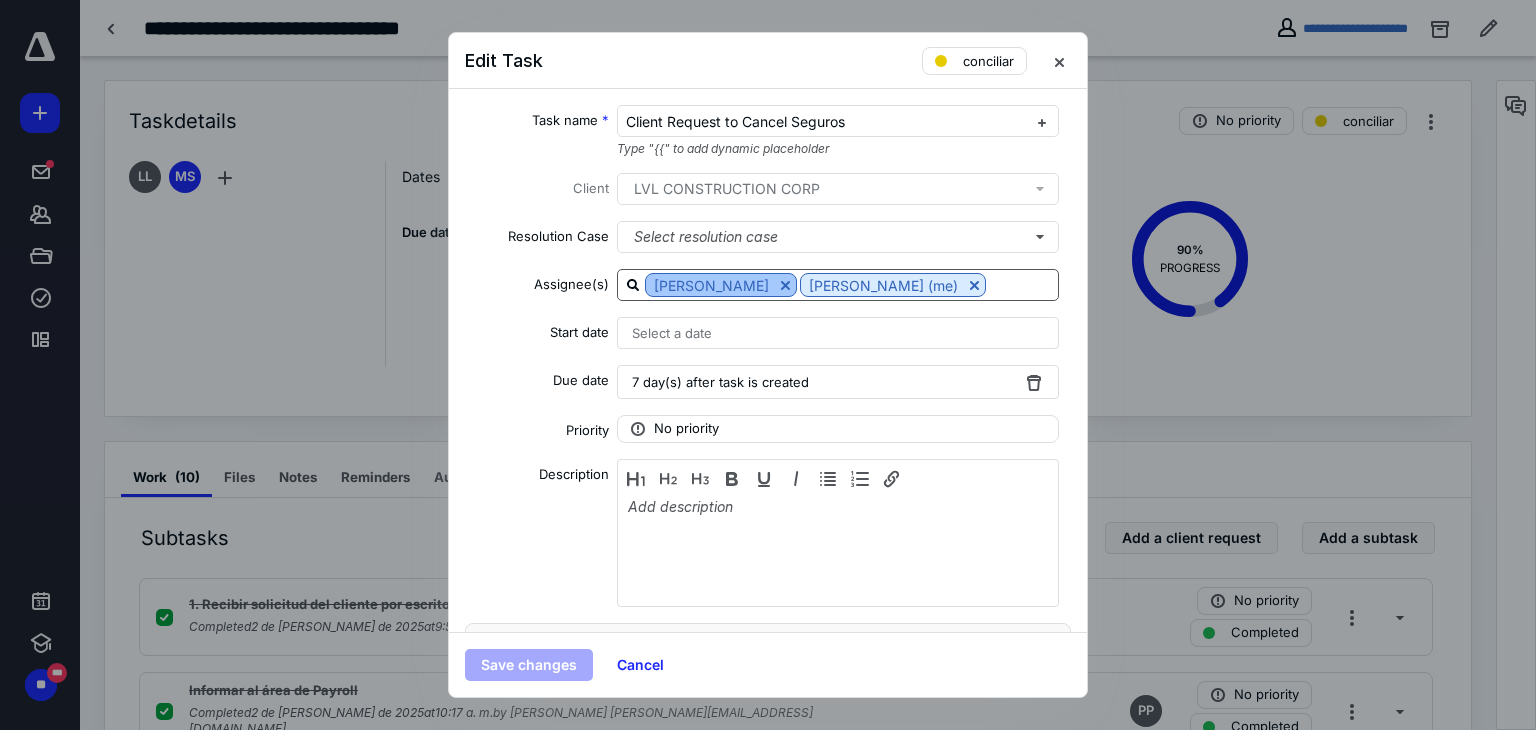 click at bounding box center [785, 285] 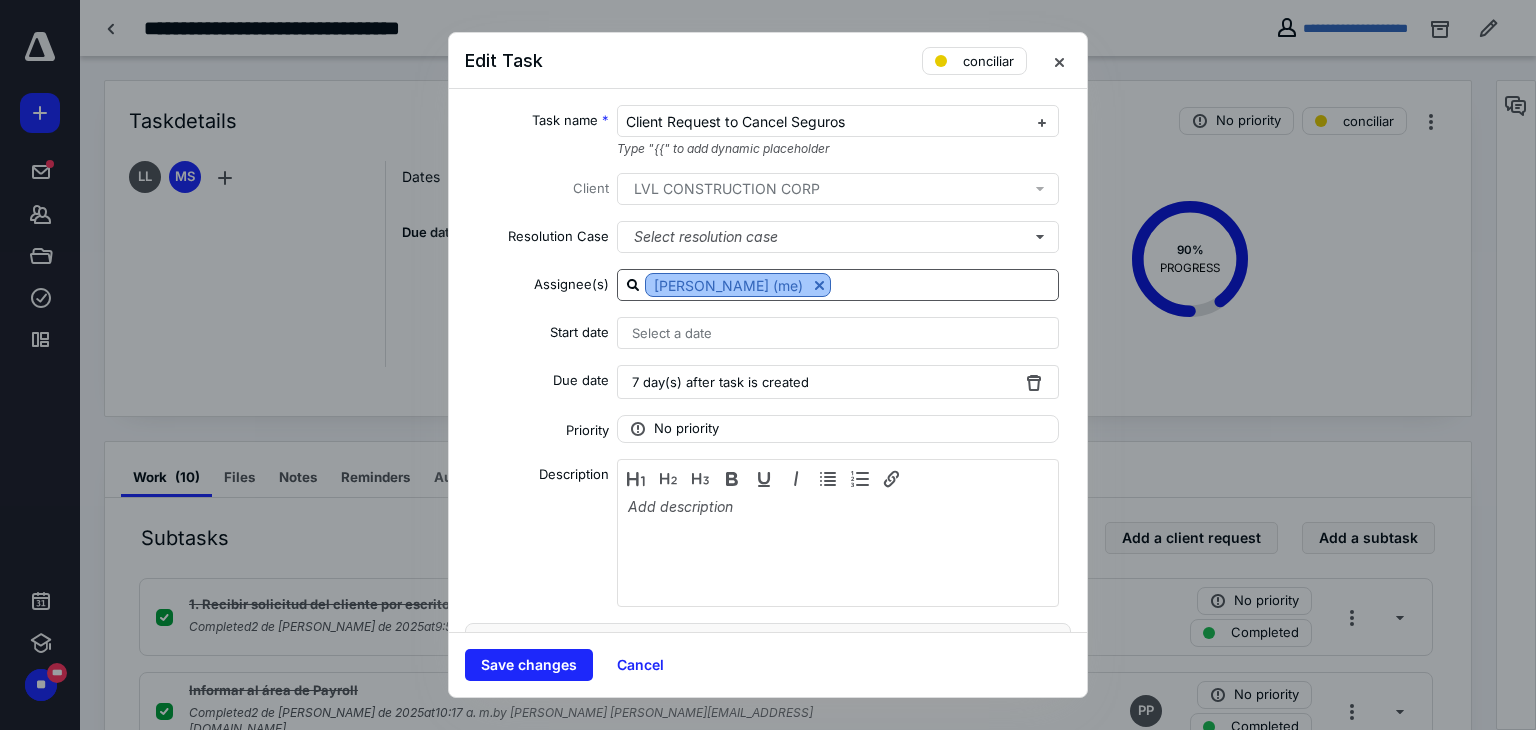 click at bounding box center [819, 285] 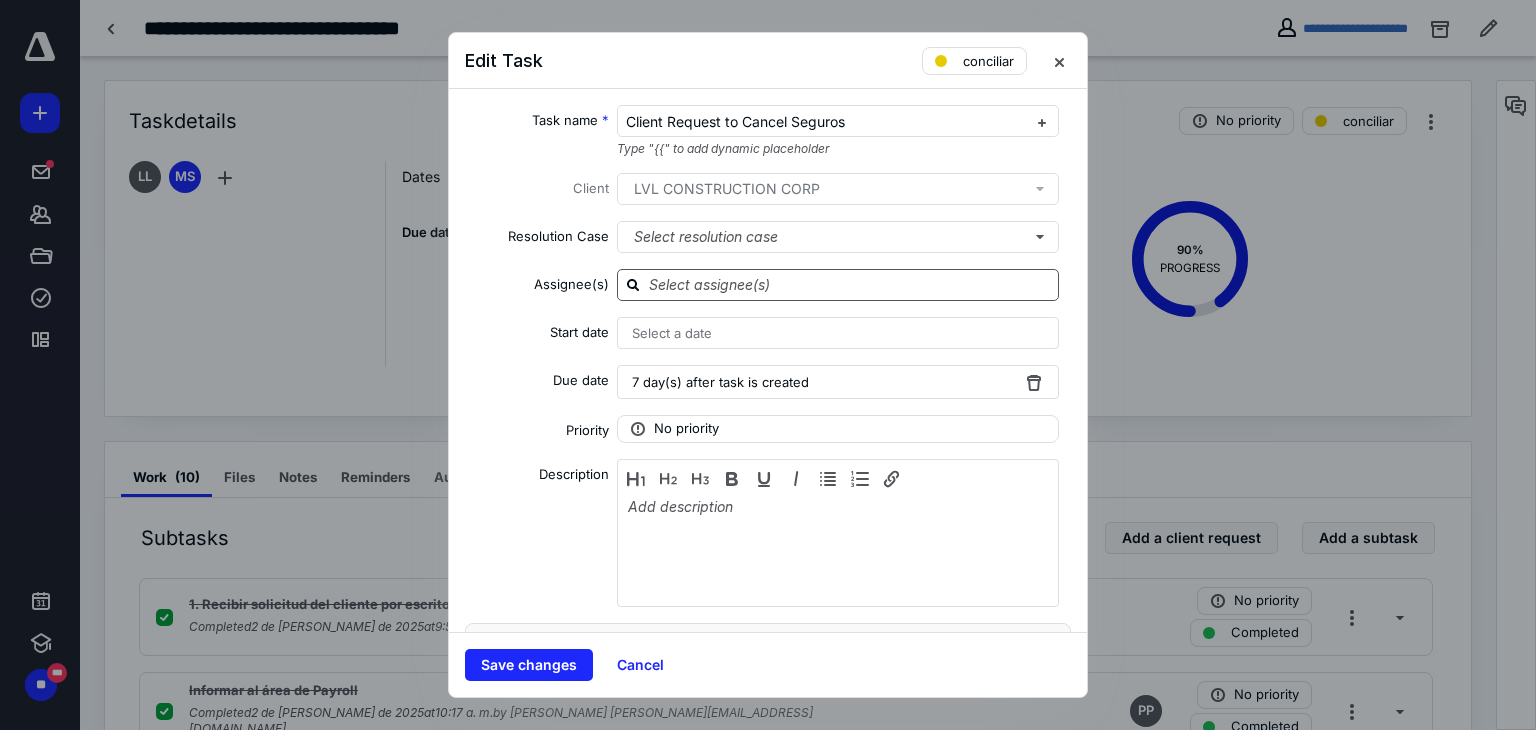 click at bounding box center (850, 284) 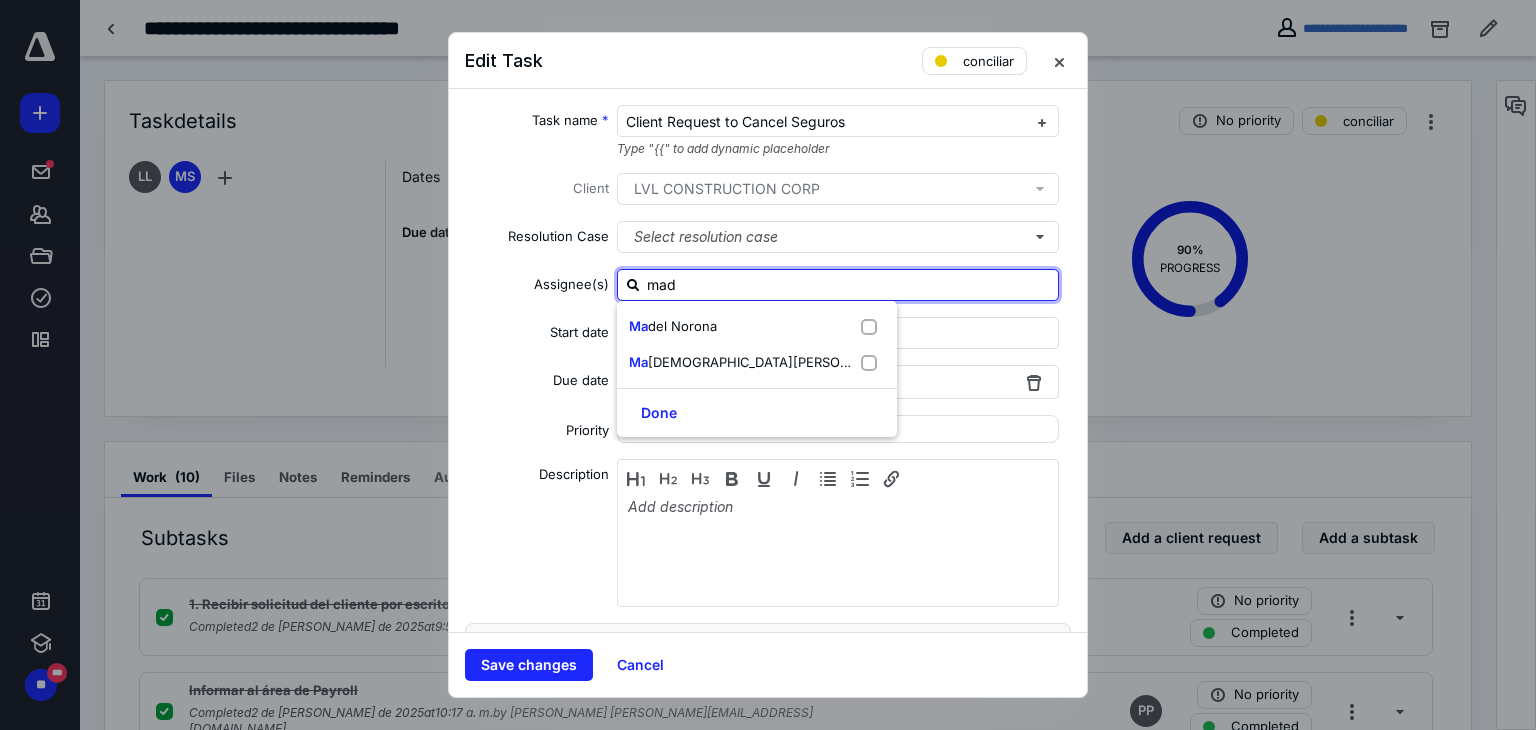 type on "made" 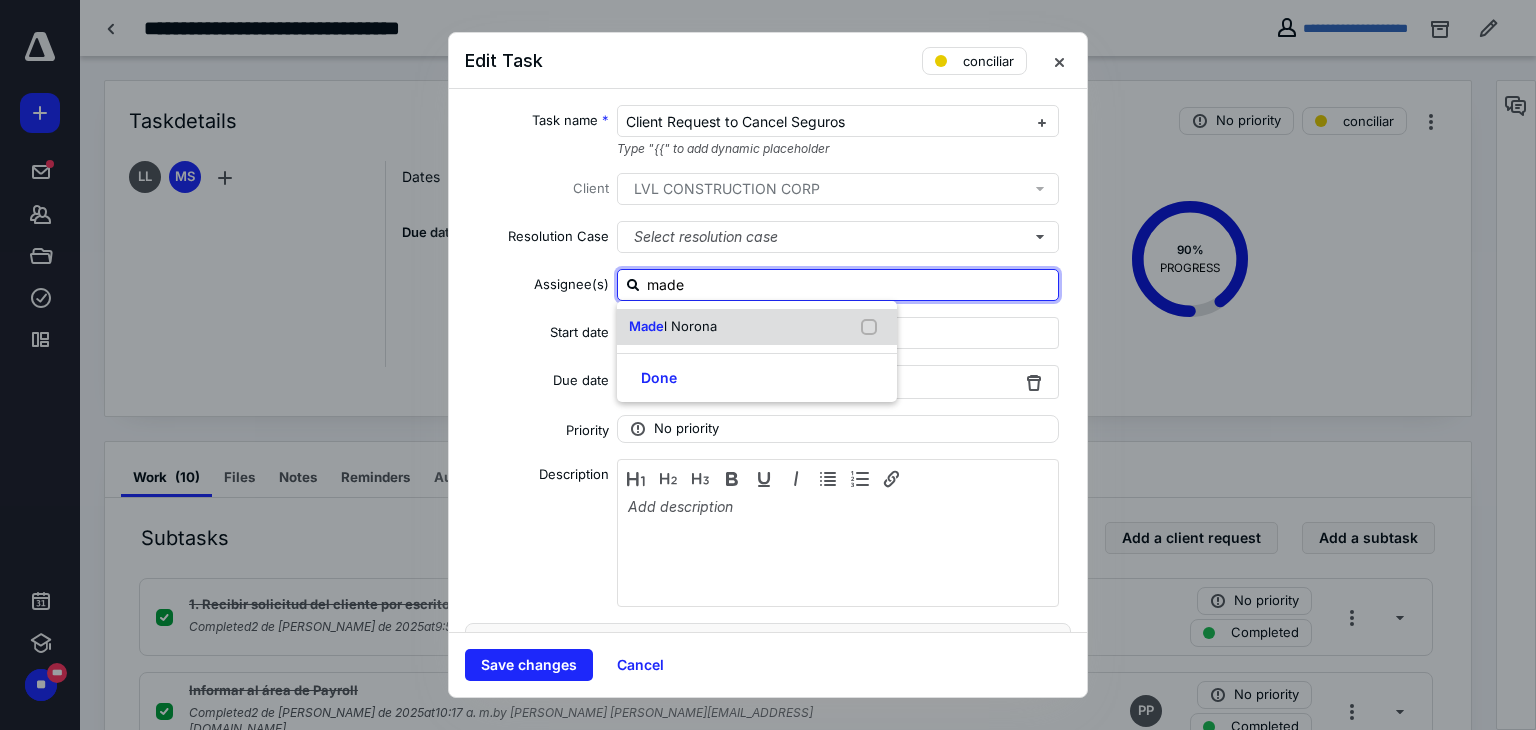 click on "Made l Norona" at bounding box center (757, 327) 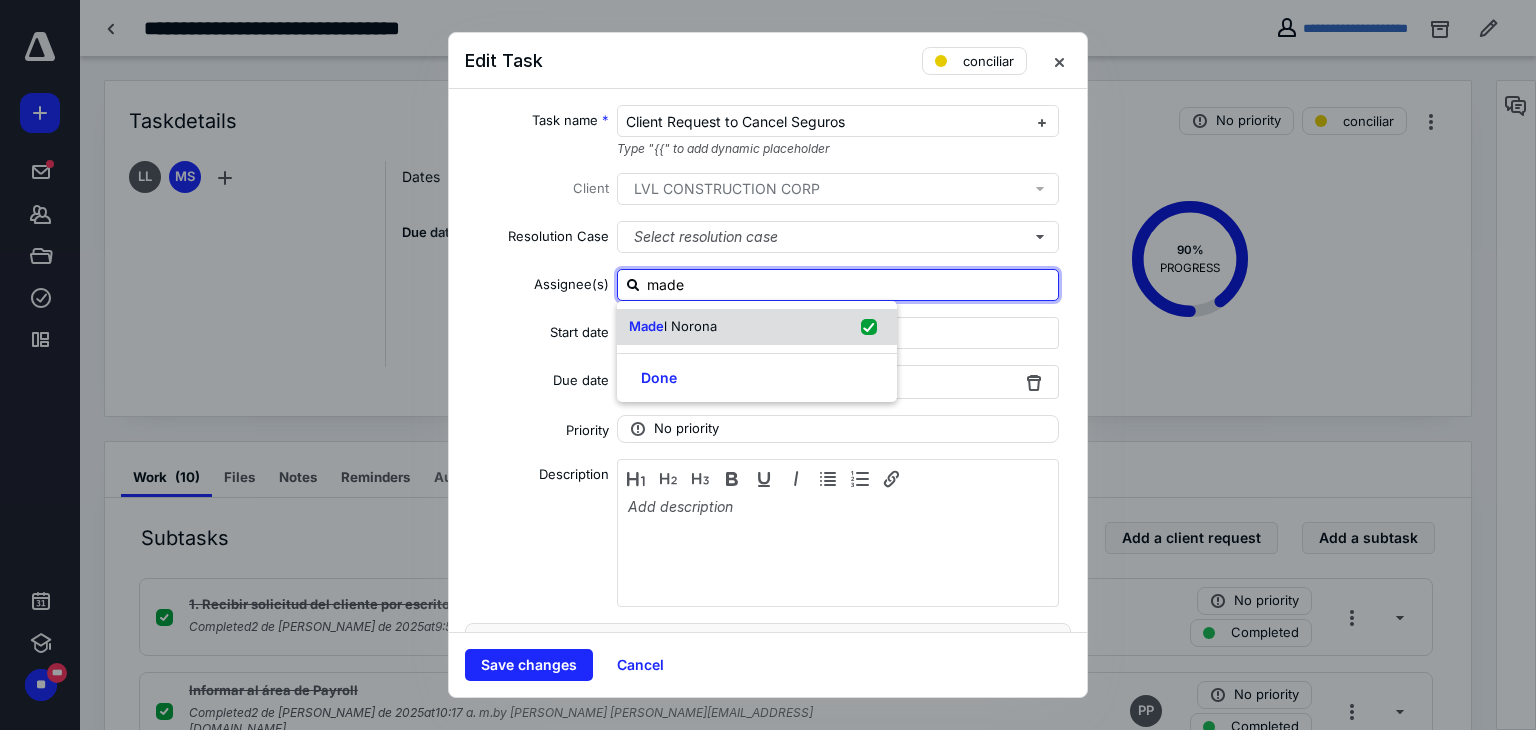checkbox on "true" 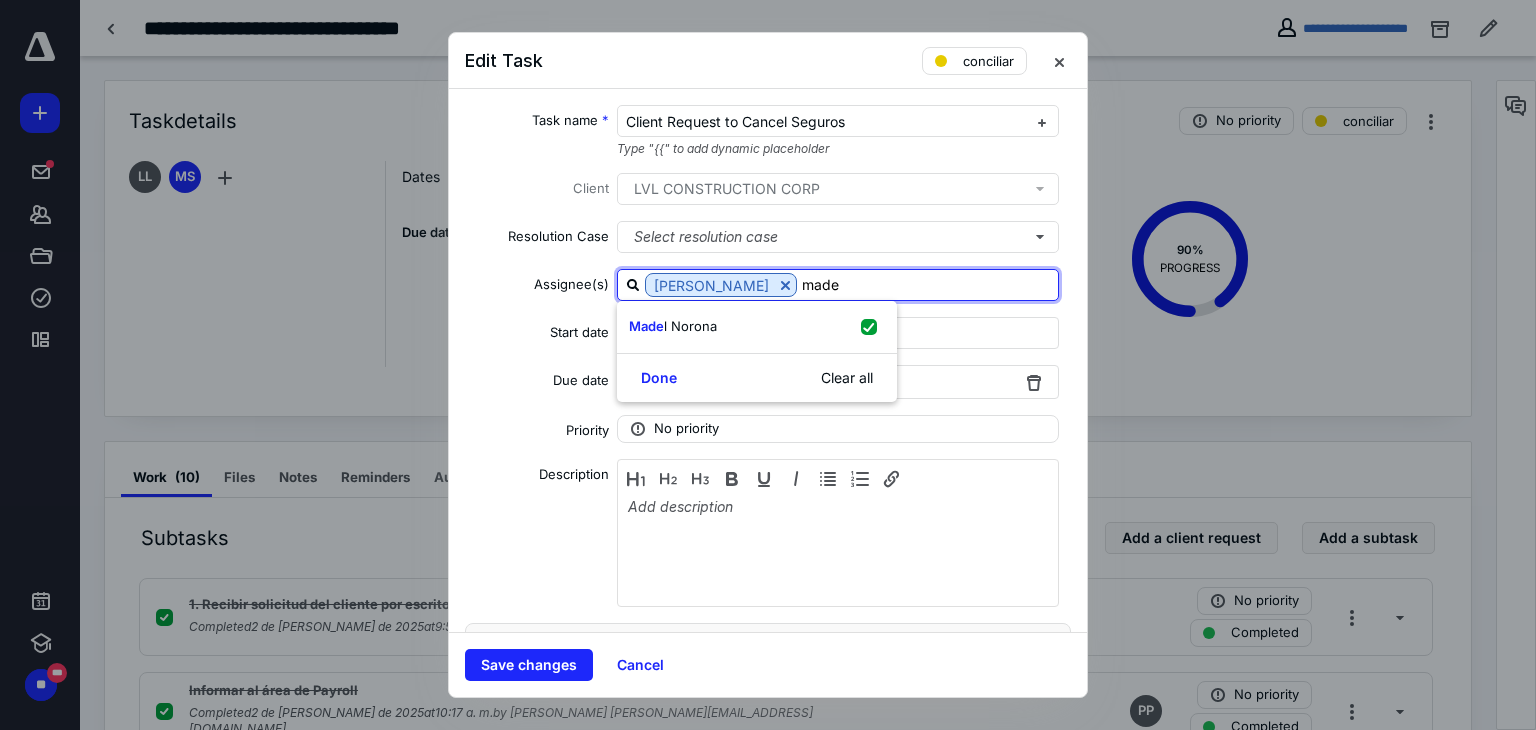 type on "made" 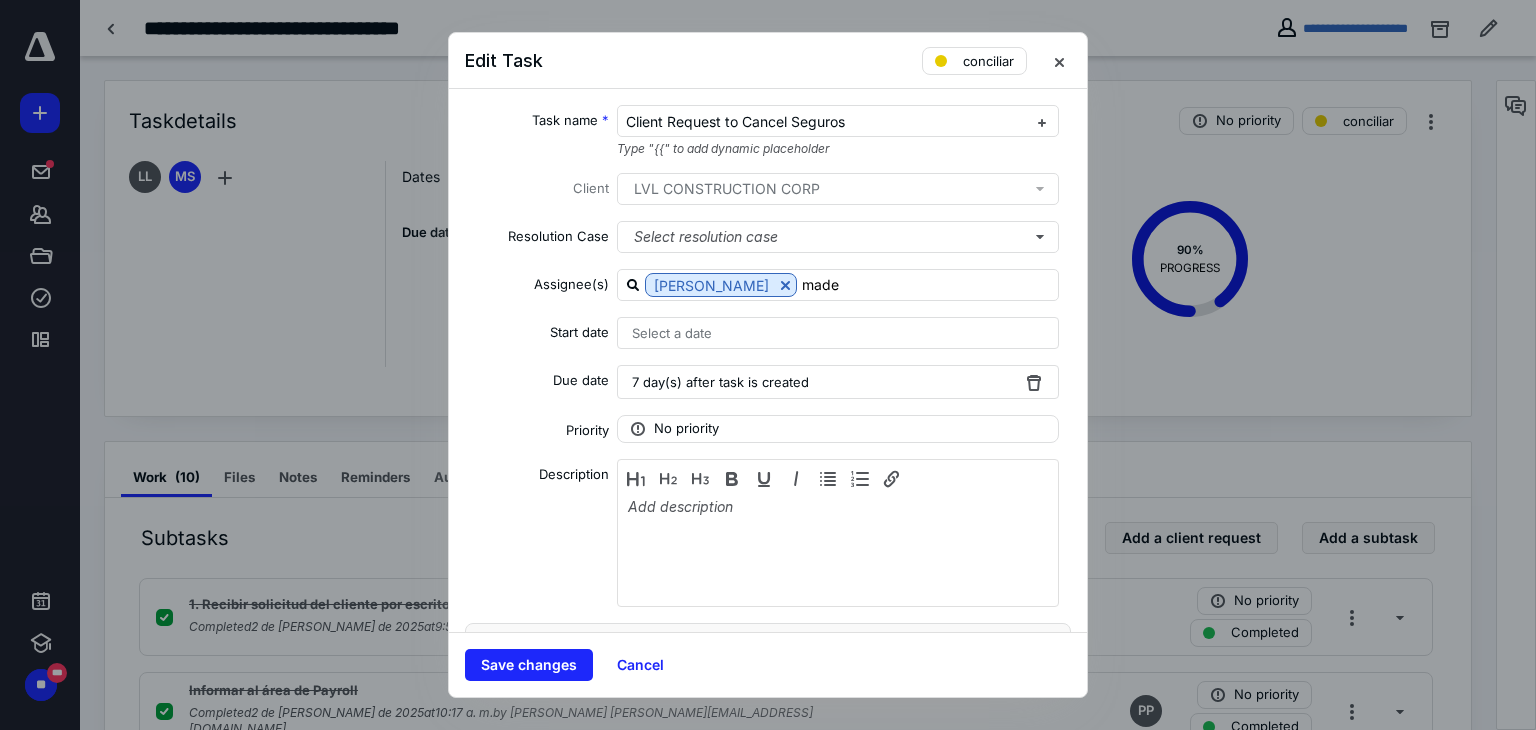 type 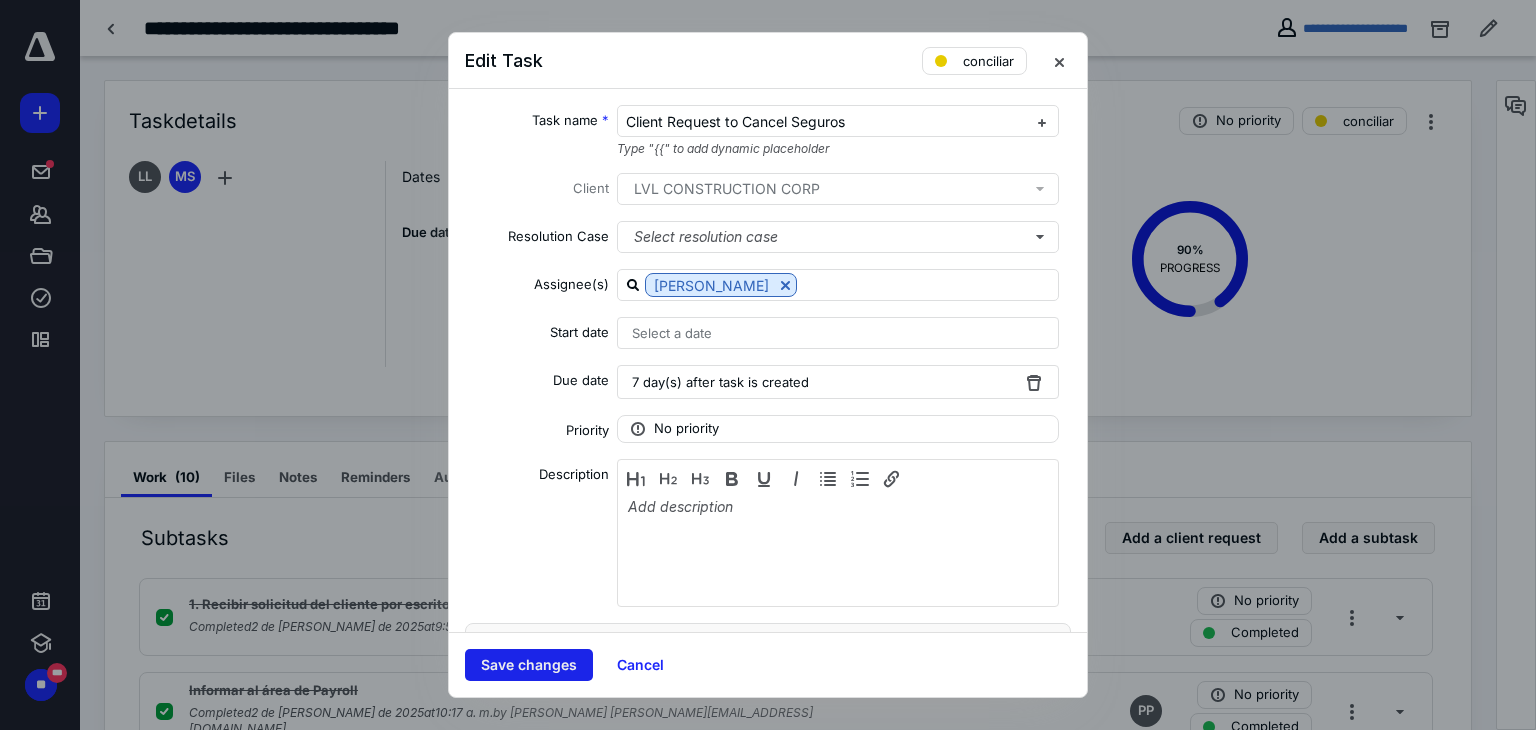 click on "Save changes" at bounding box center (529, 665) 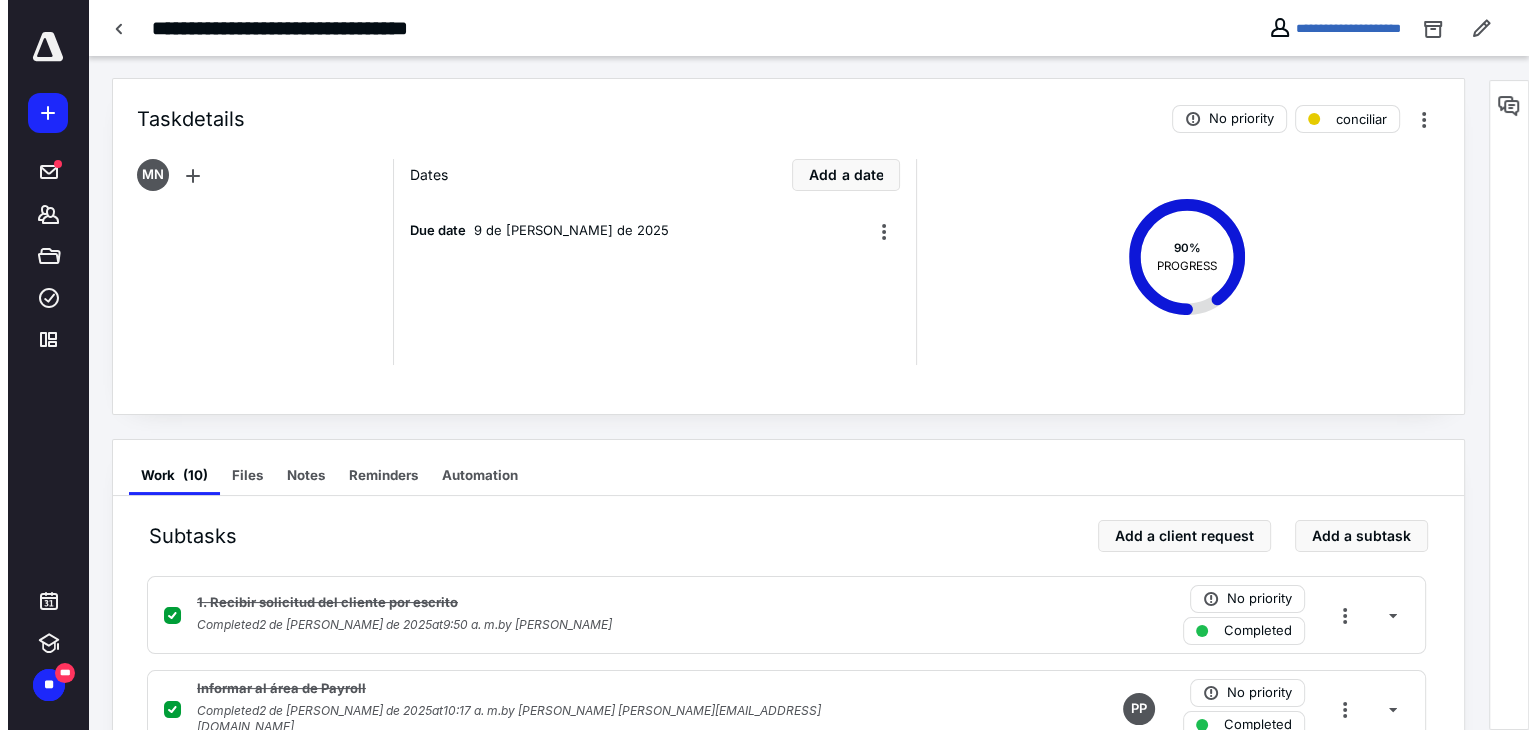 scroll, scrollTop: 0, scrollLeft: 0, axis: both 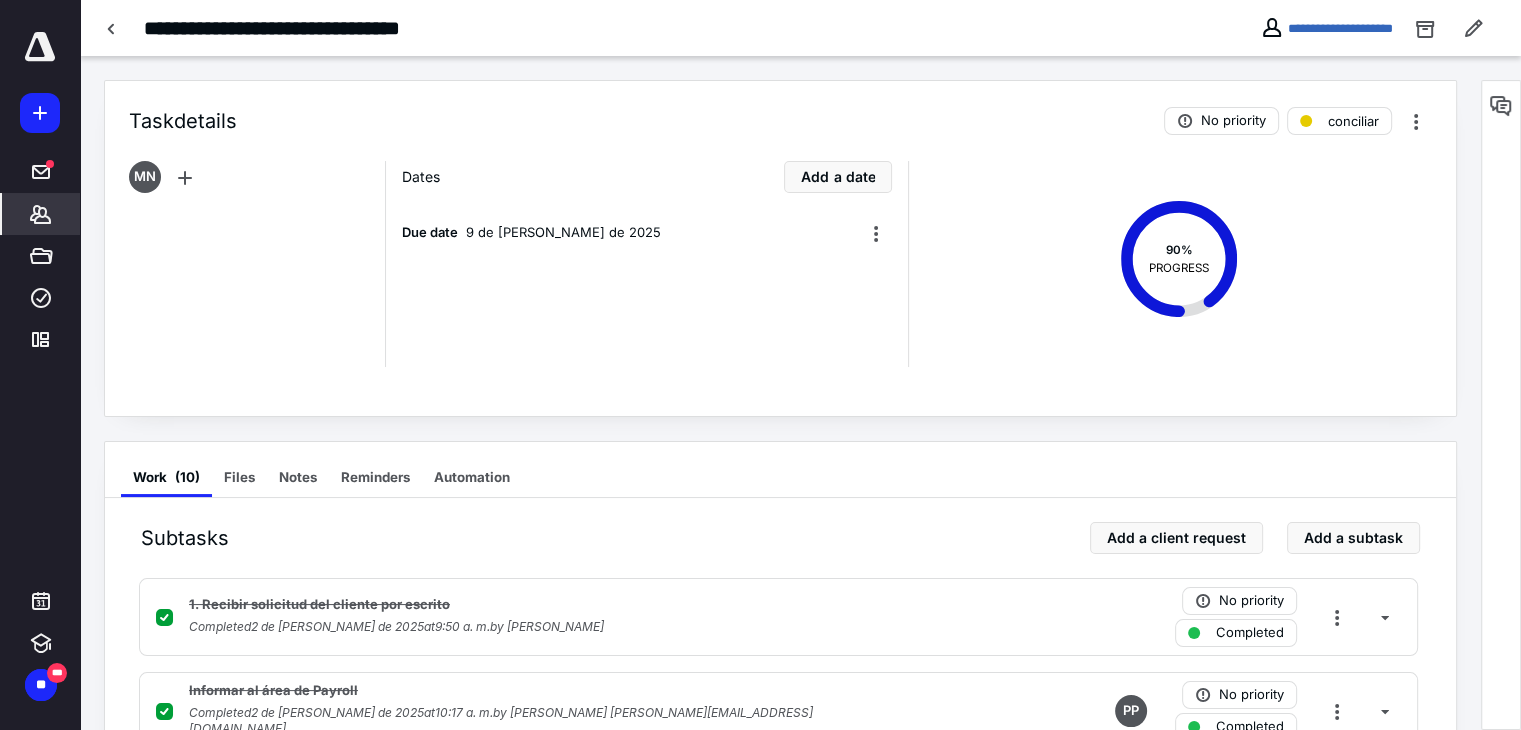 click 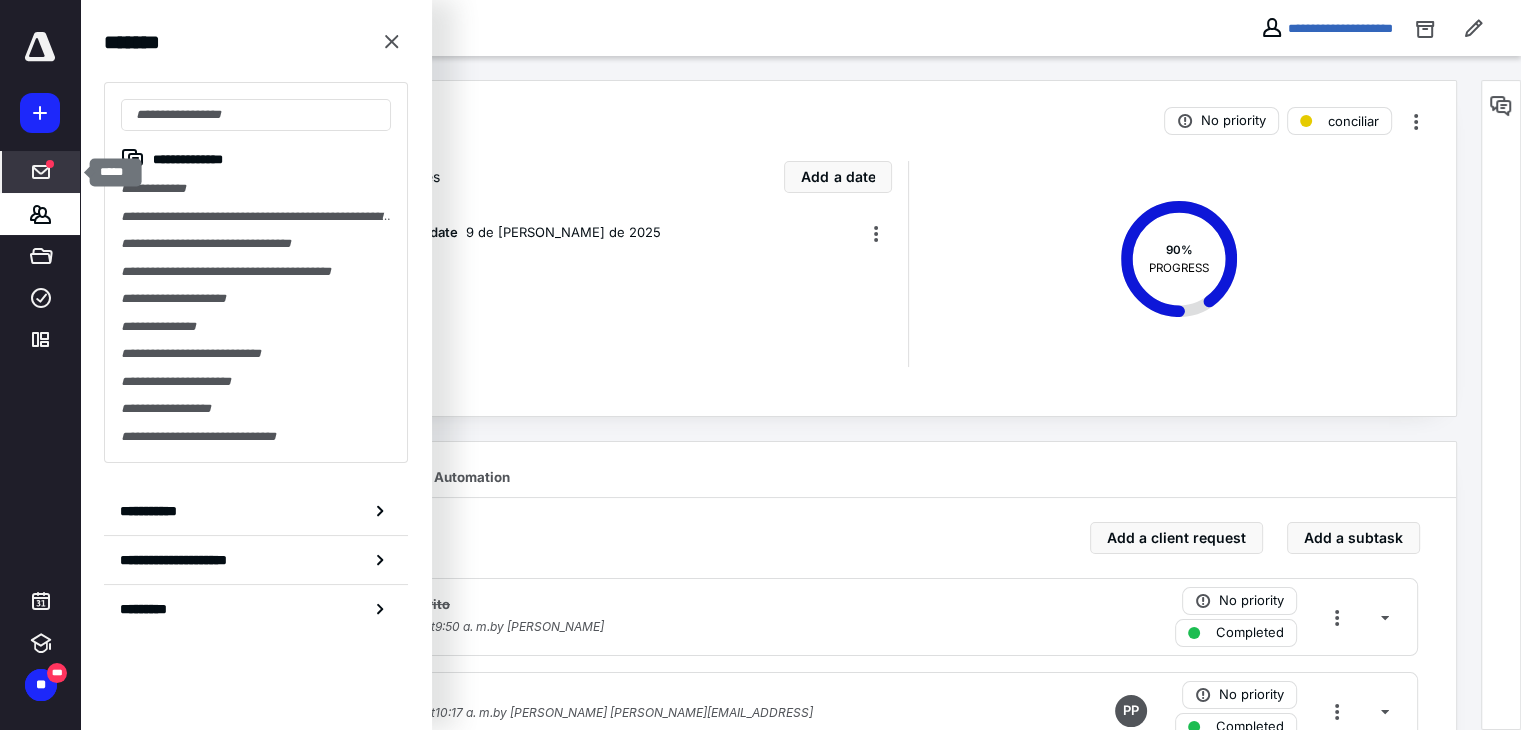 click 